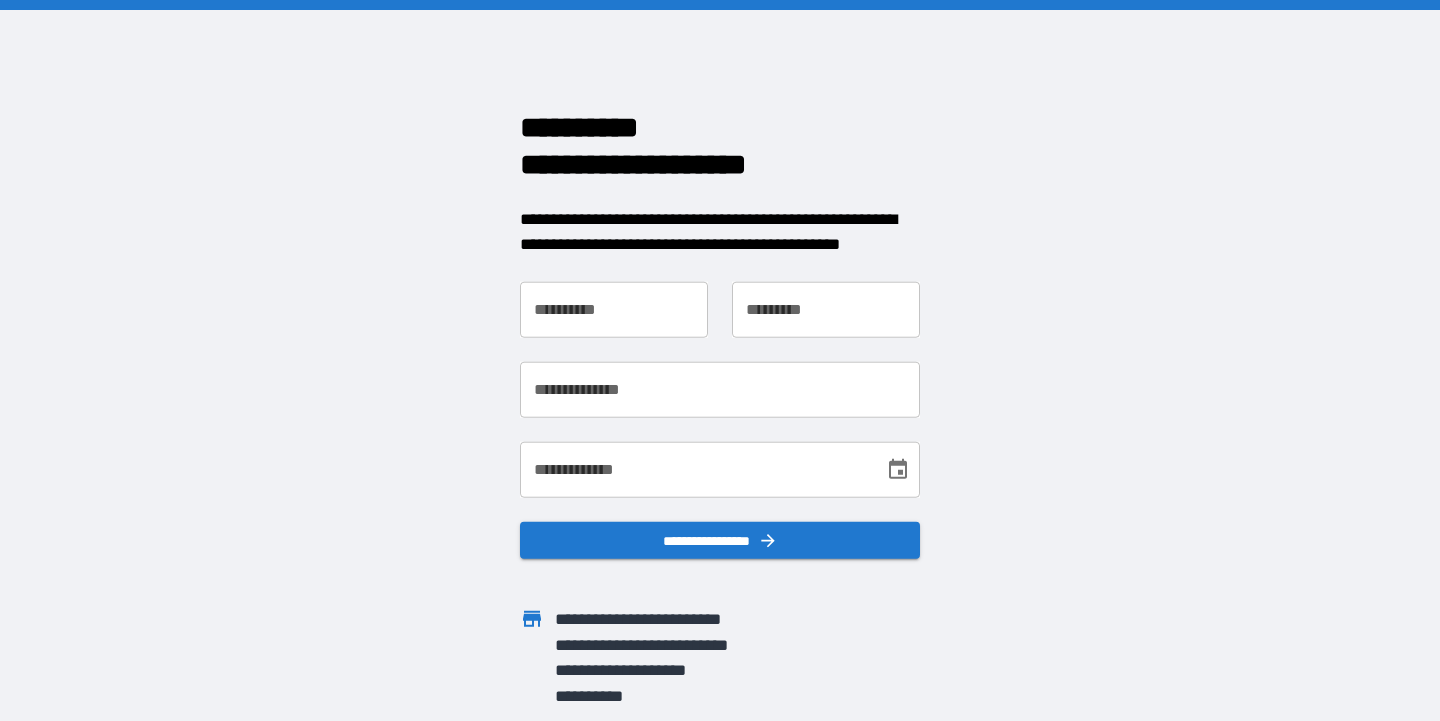 scroll, scrollTop: 0, scrollLeft: 0, axis: both 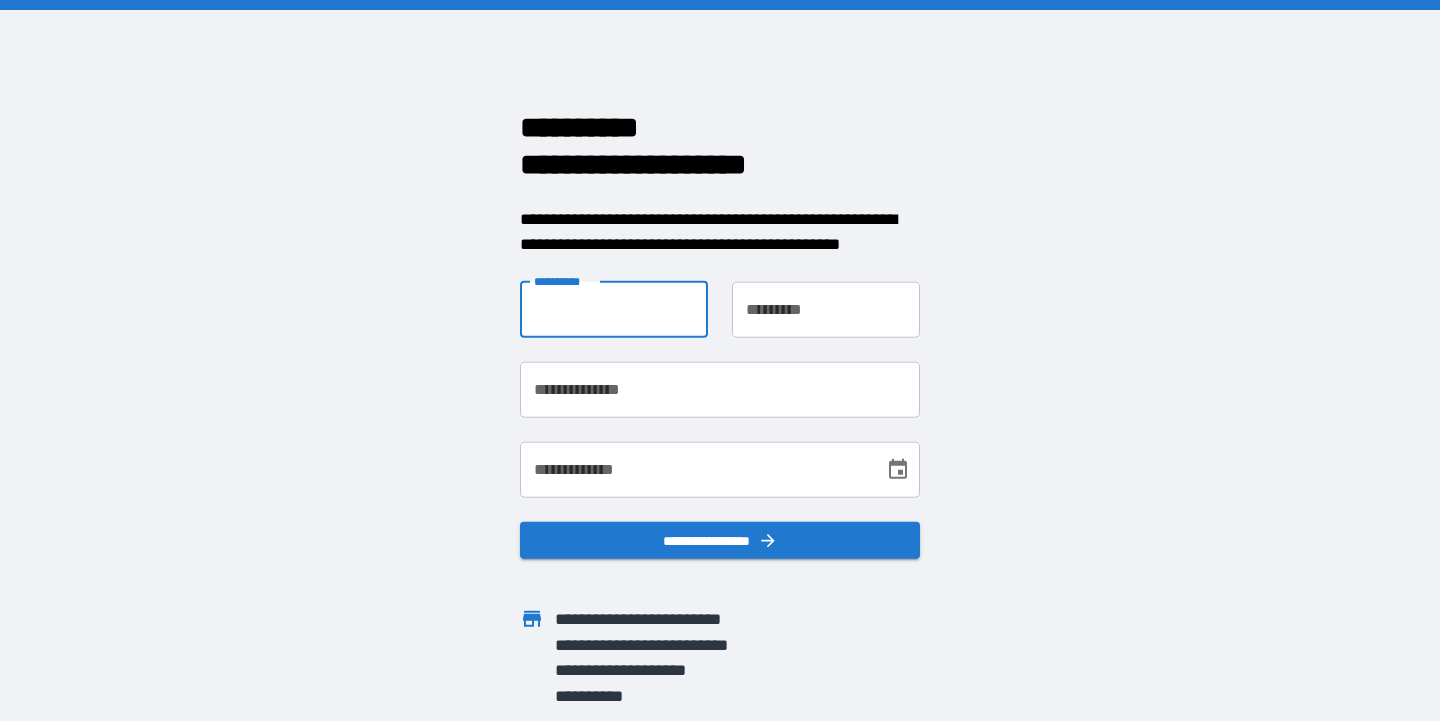 click on "**********" at bounding box center [614, 309] 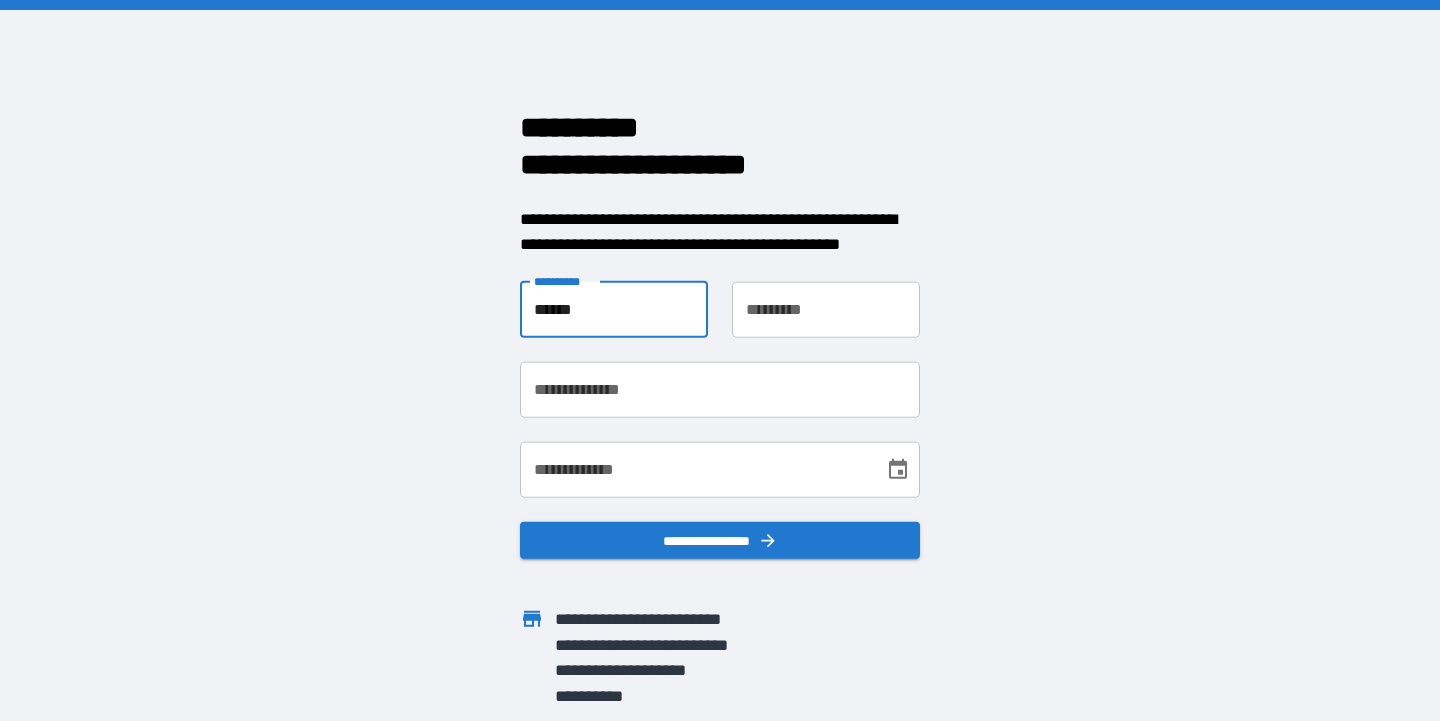 type on "******" 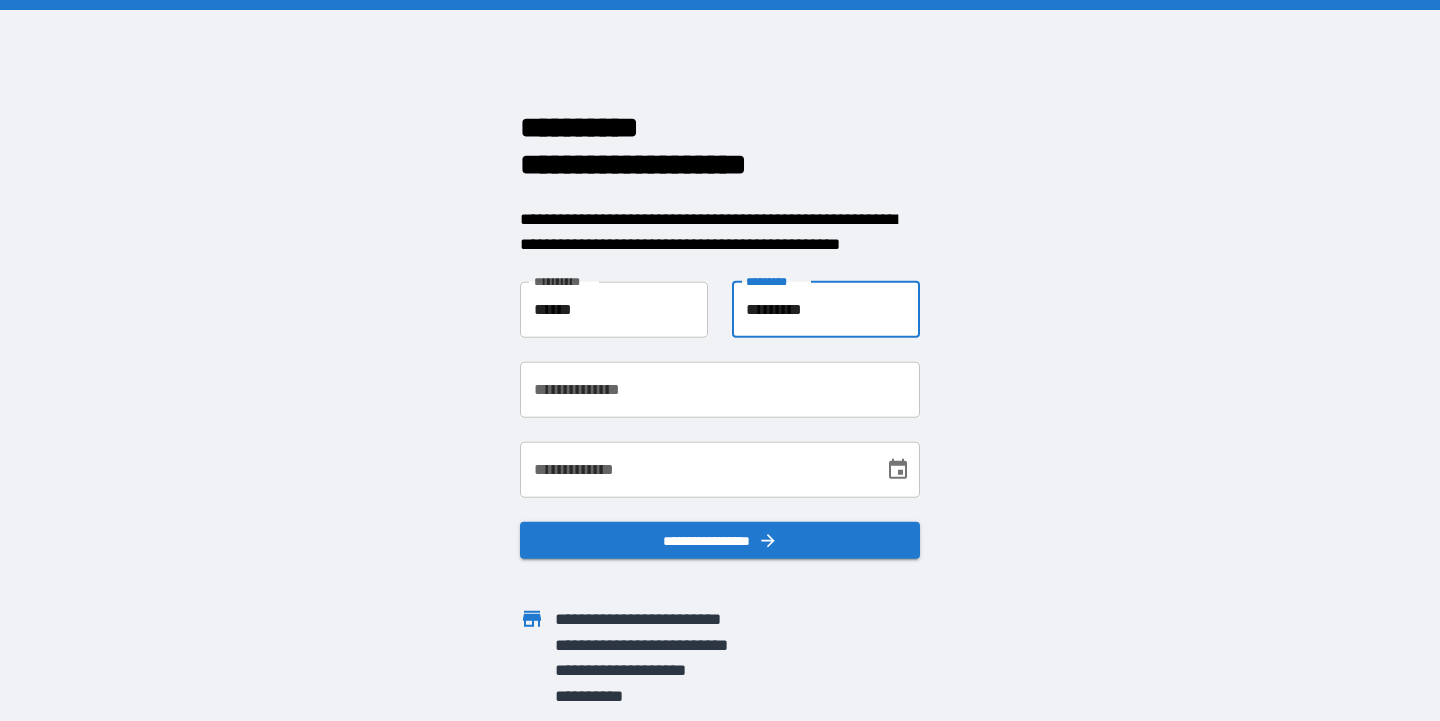 type on "*********" 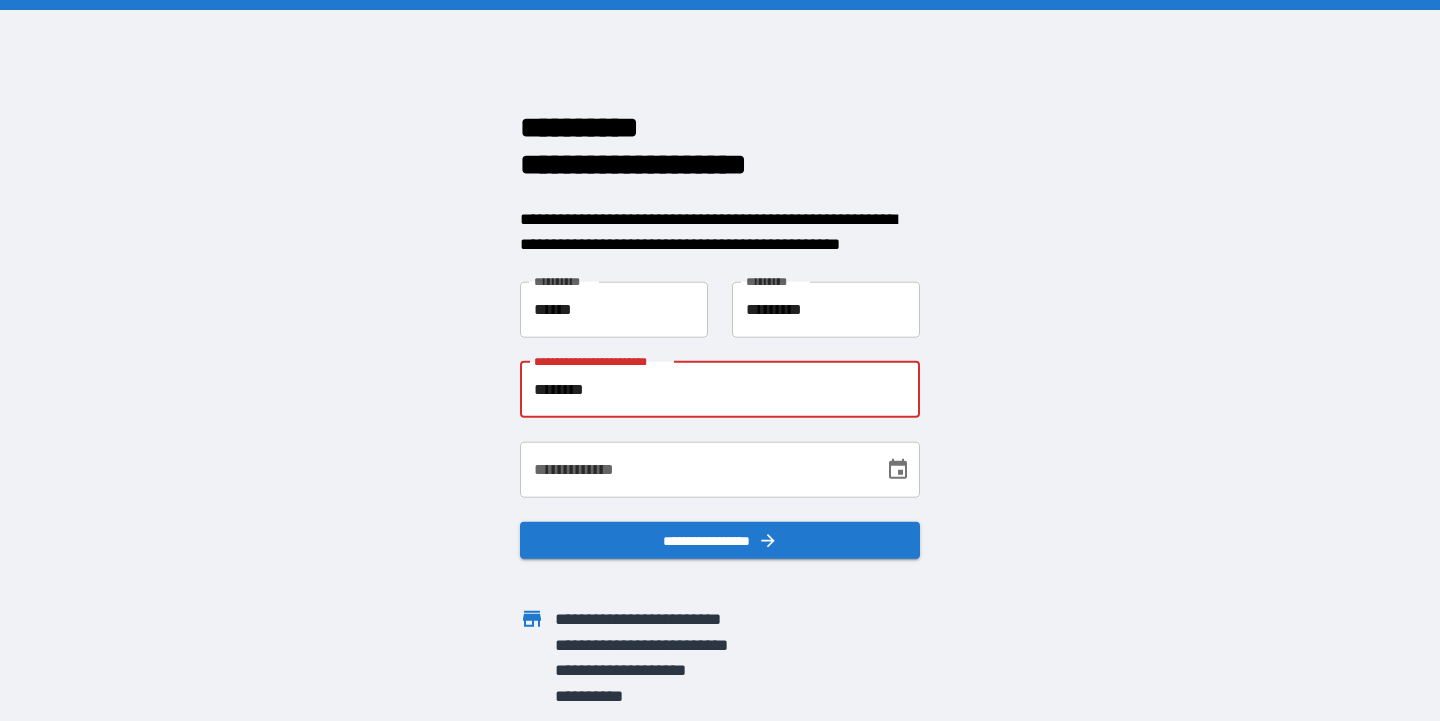 type on "**********" 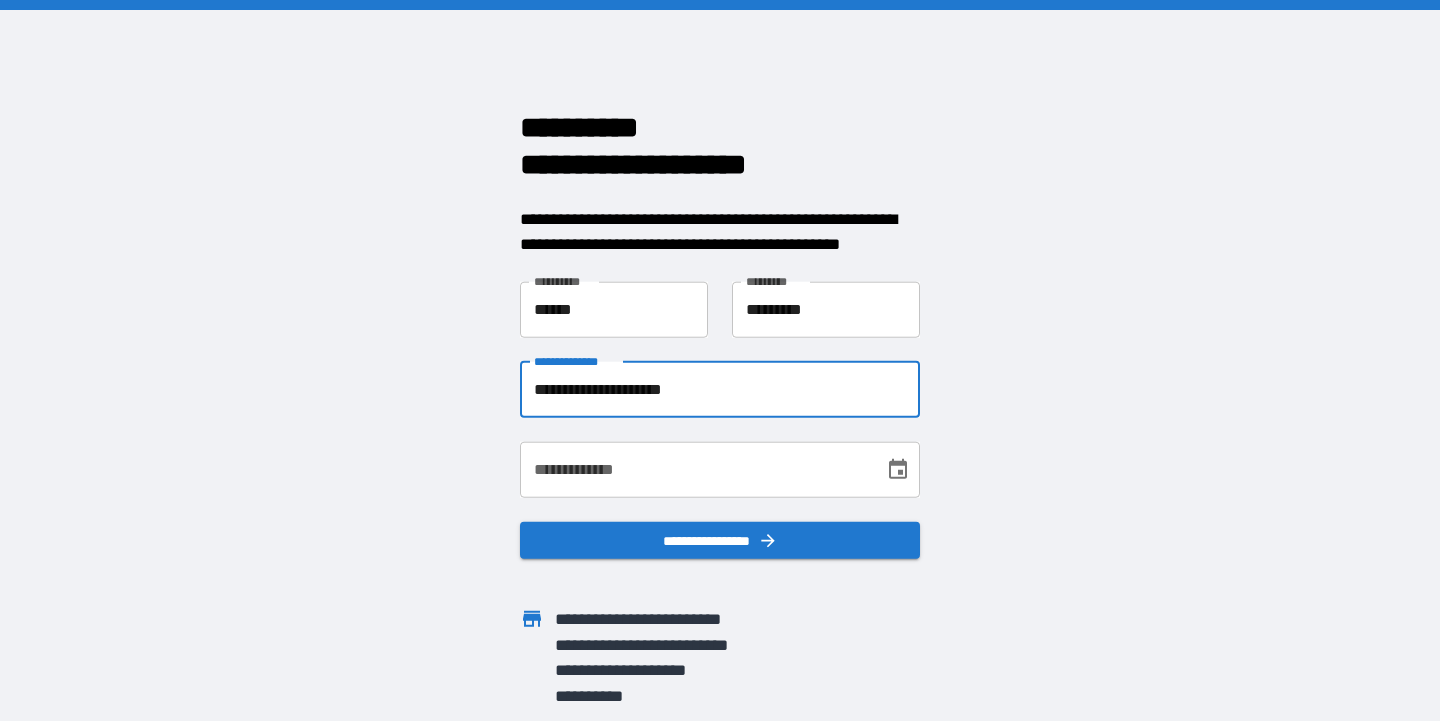 click on "**********" at bounding box center [695, 469] 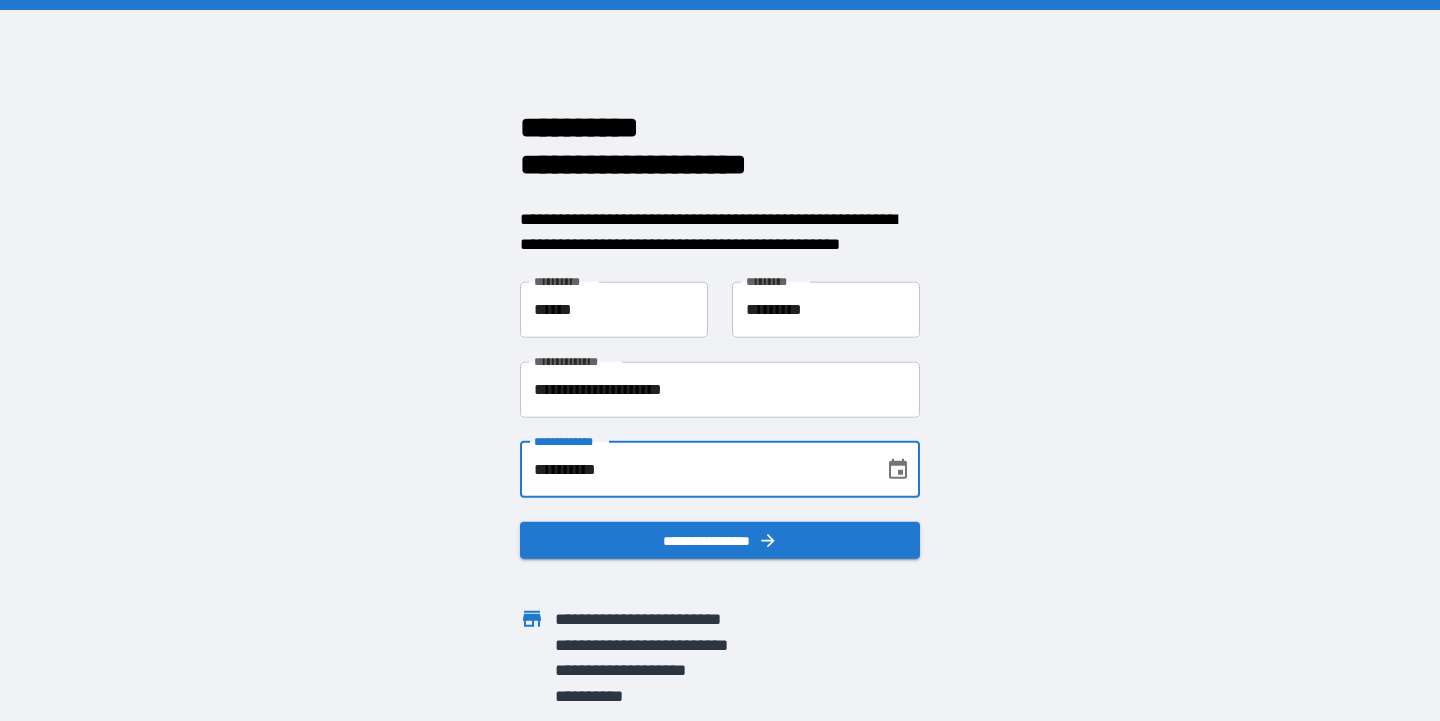type on "**********" 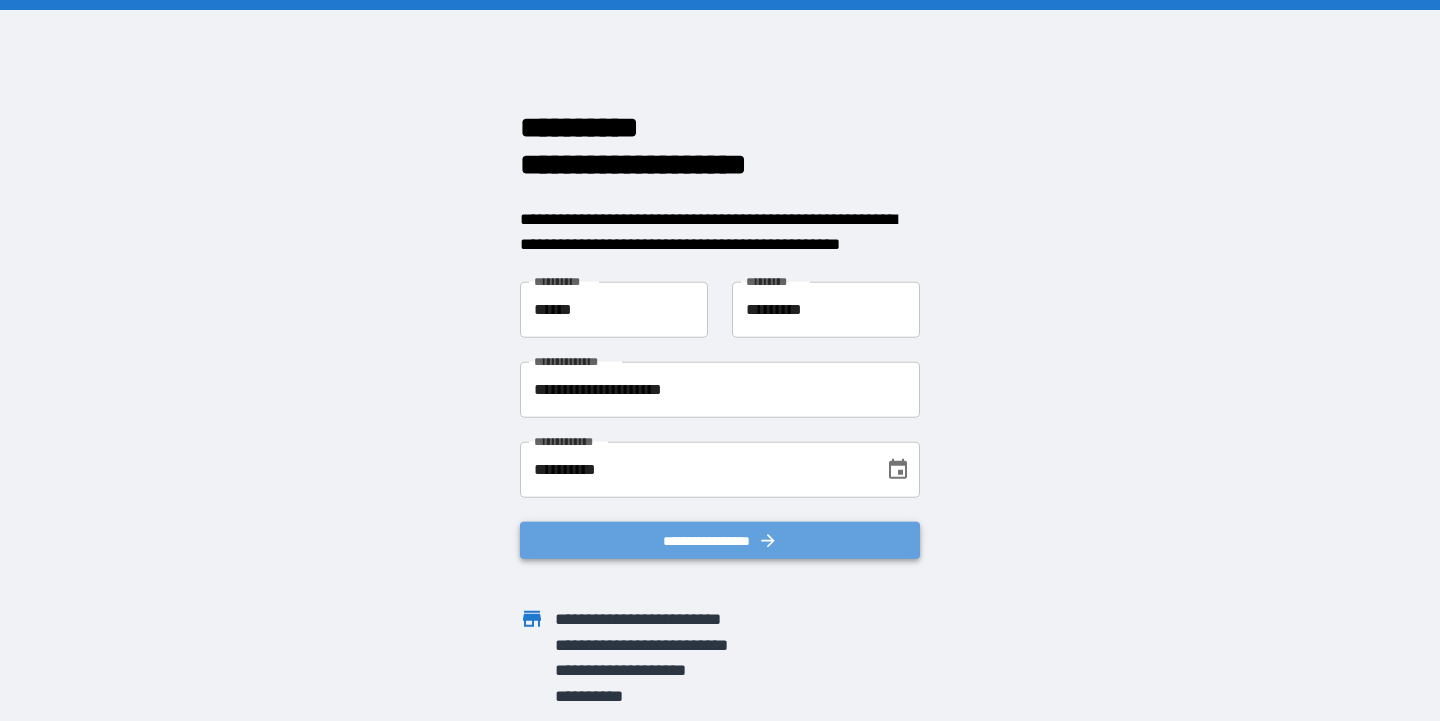 click on "**********" at bounding box center (720, 540) 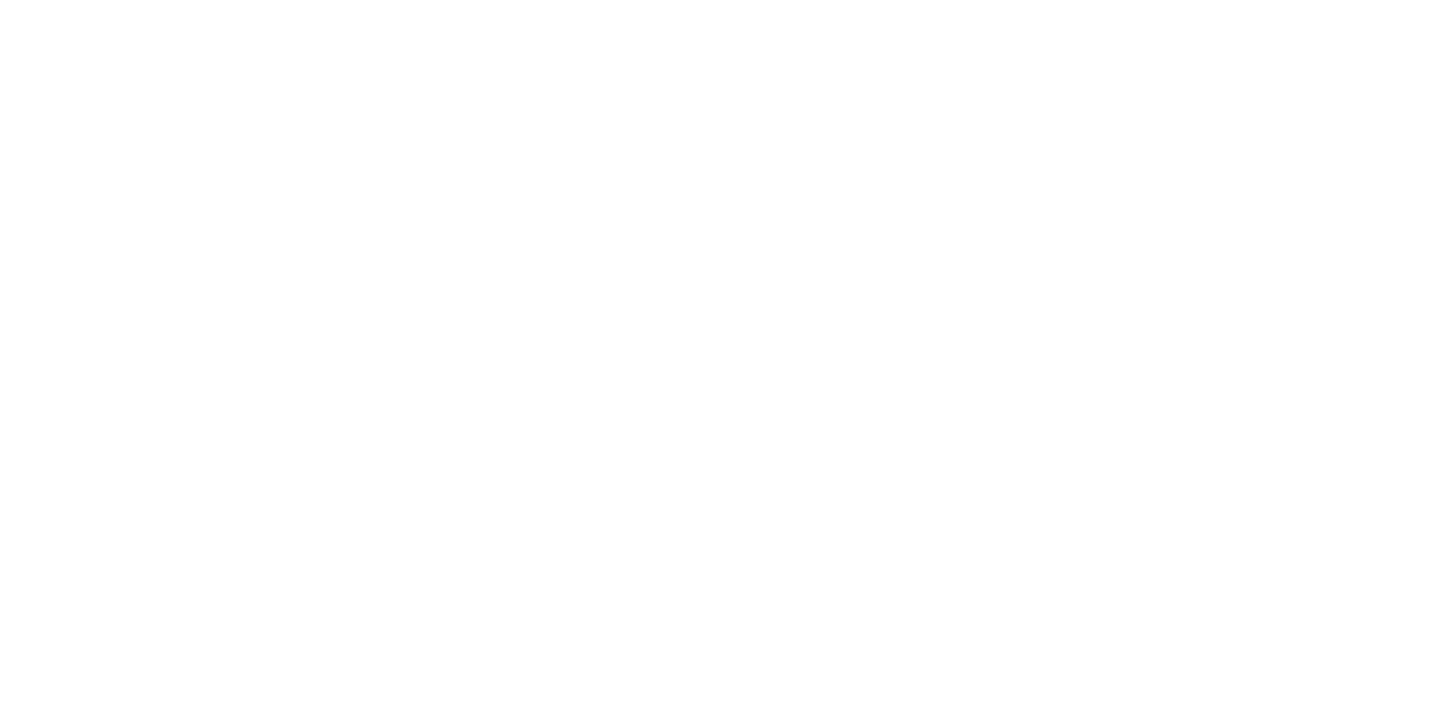 scroll, scrollTop: 0, scrollLeft: 0, axis: both 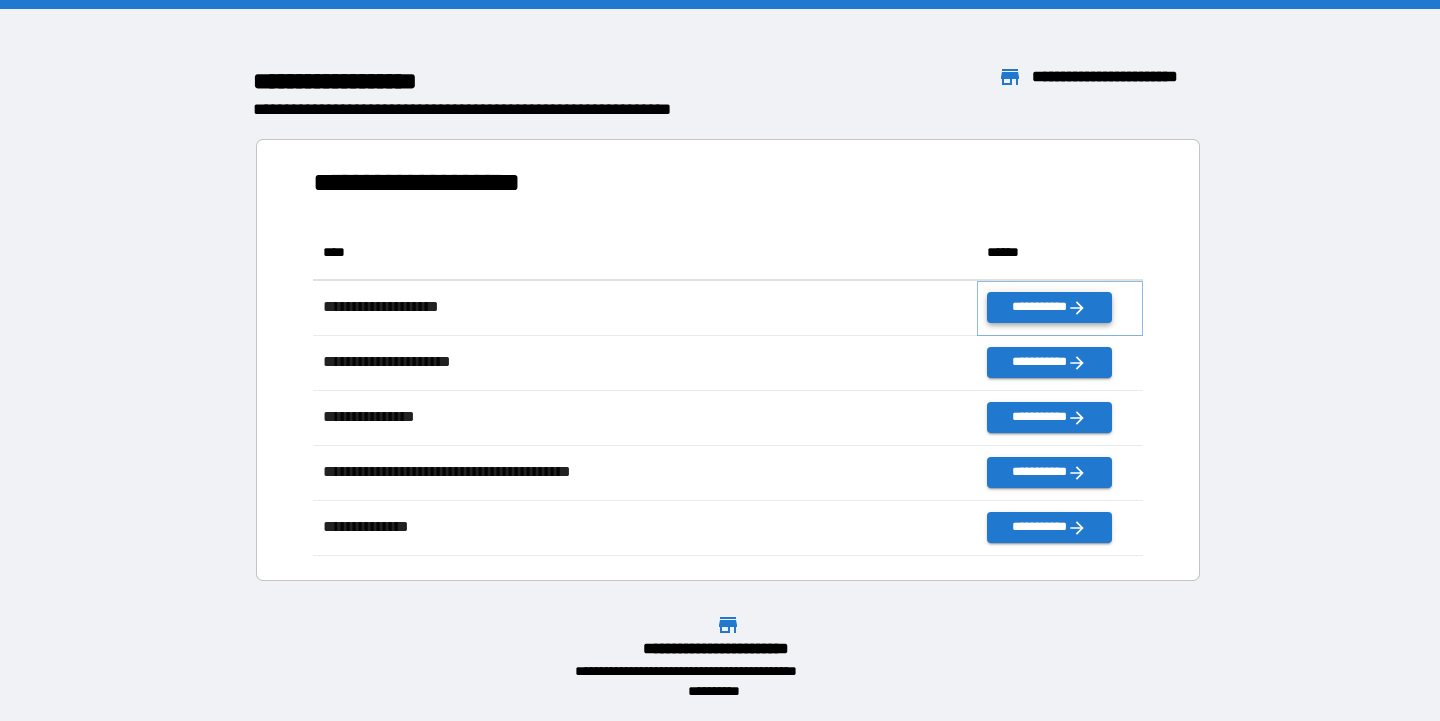 click on "**********" at bounding box center (1049, 307) 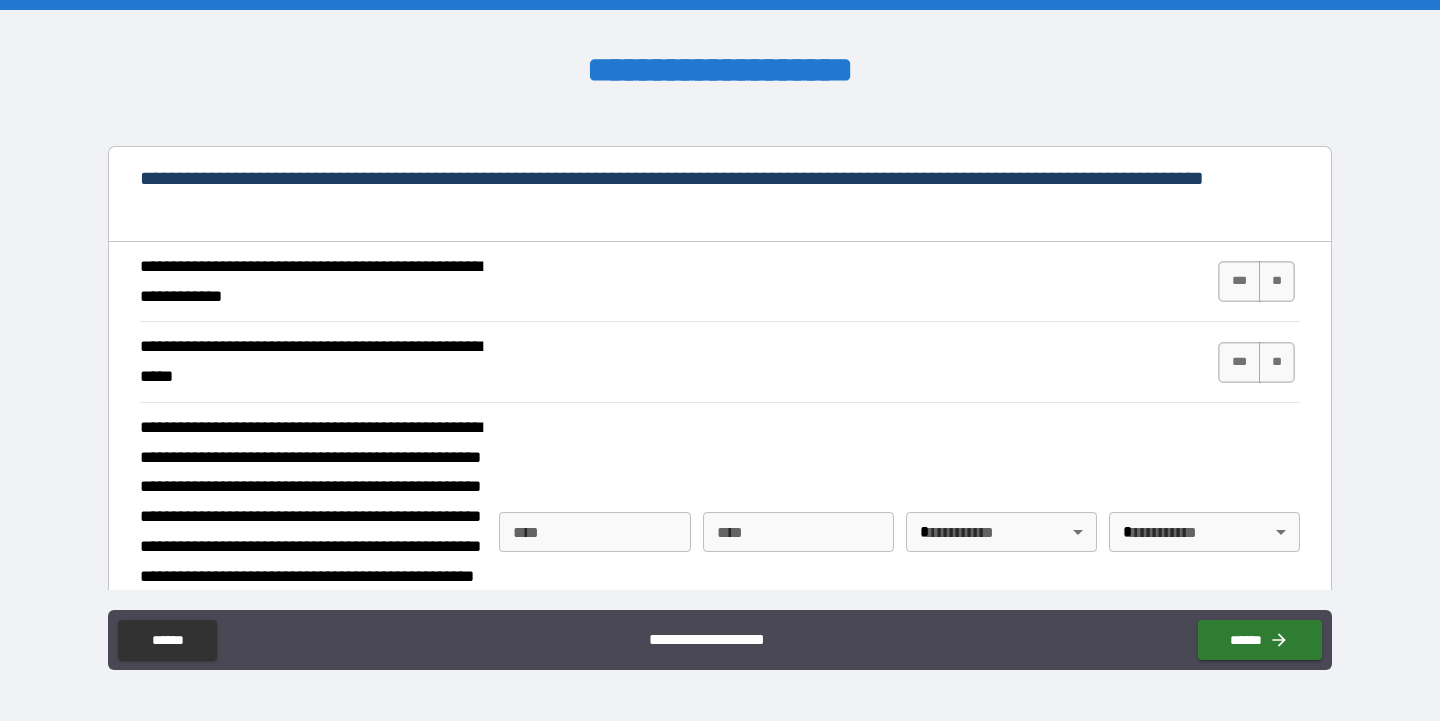 scroll, scrollTop: 944, scrollLeft: 0, axis: vertical 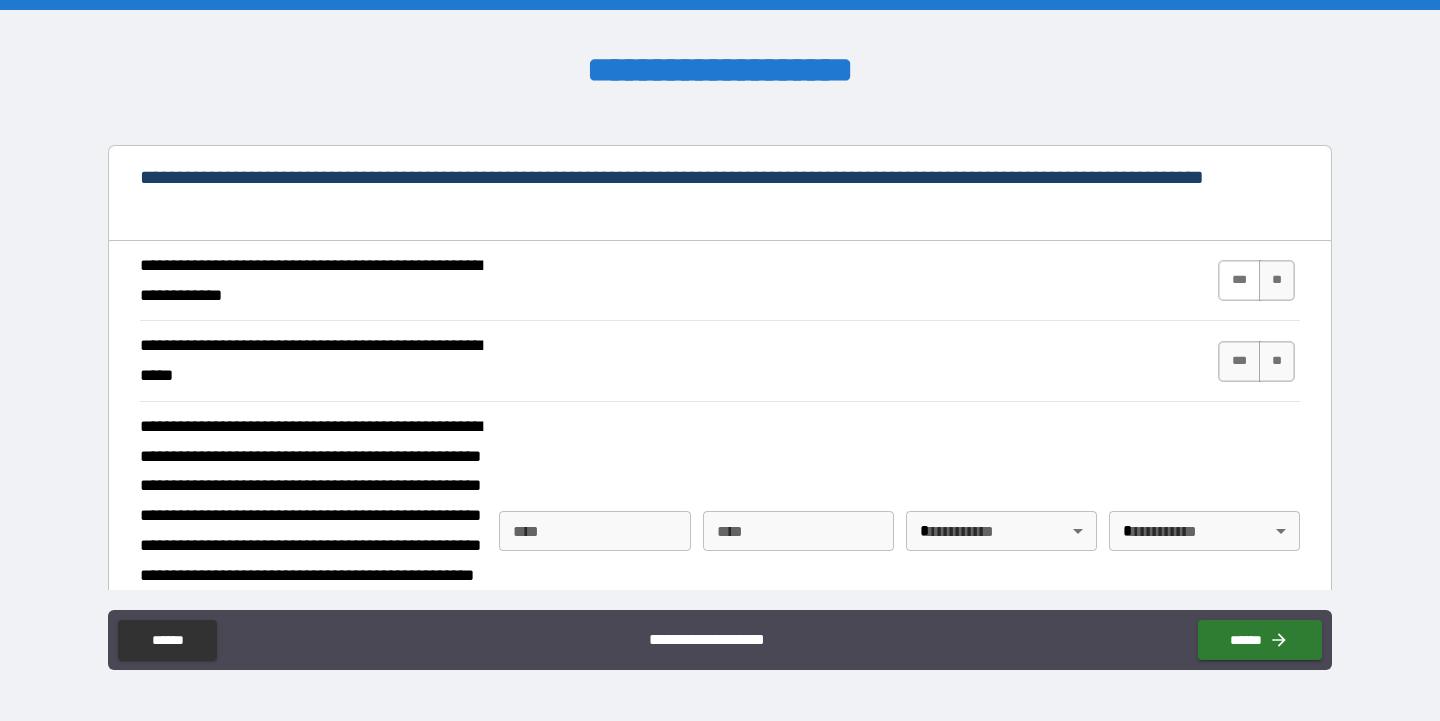 click on "***" at bounding box center (1239, 280) 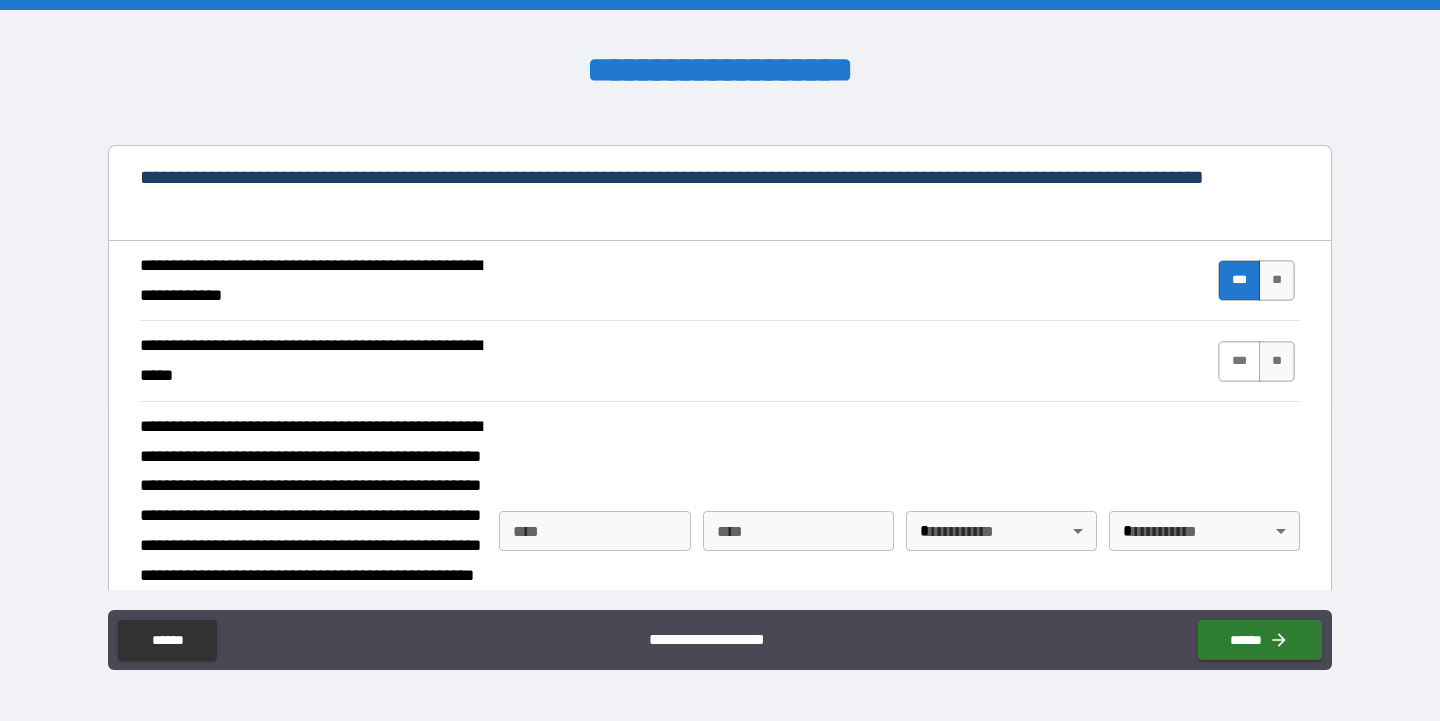 click on "***" at bounding box center [1239, 361] 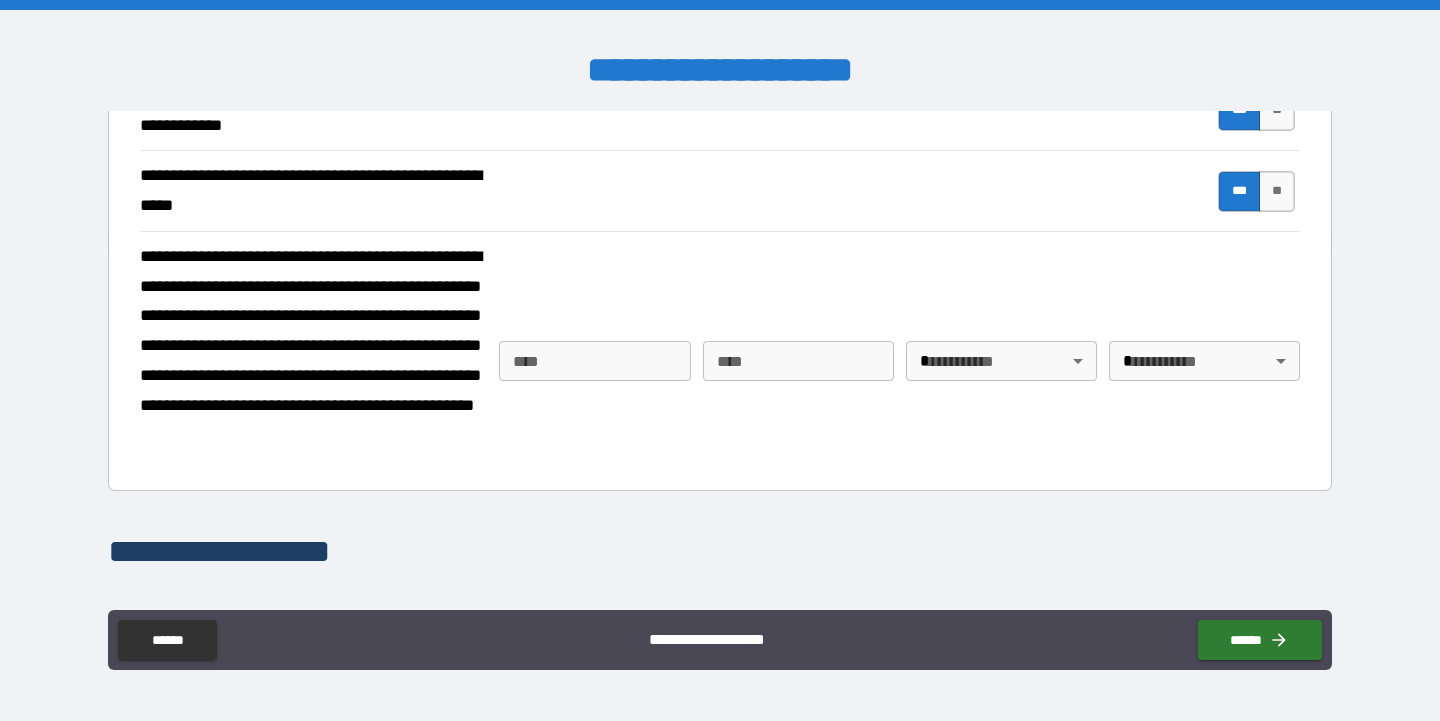 scroll, scrollTop: 1115, scrollLeft: 0, axis: vertical 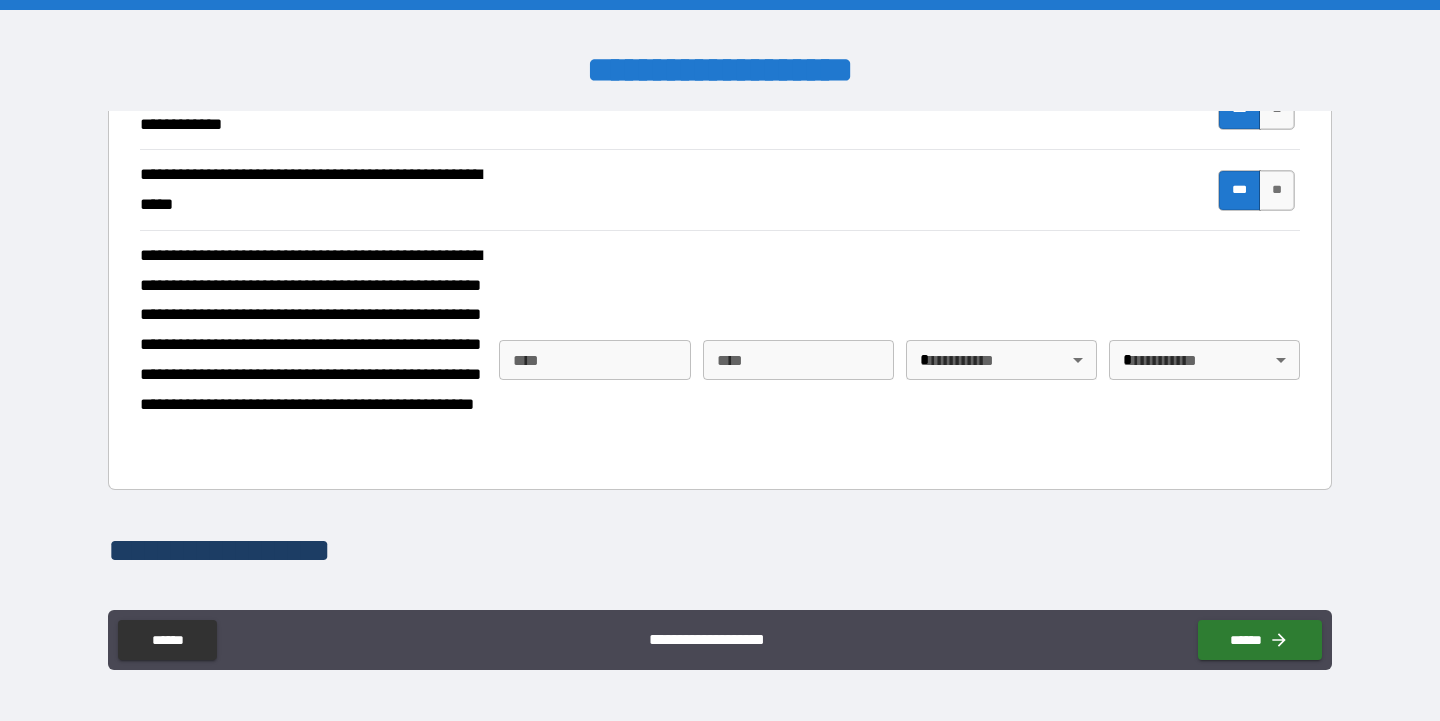 click on "****" at bounding box center [595, 360] 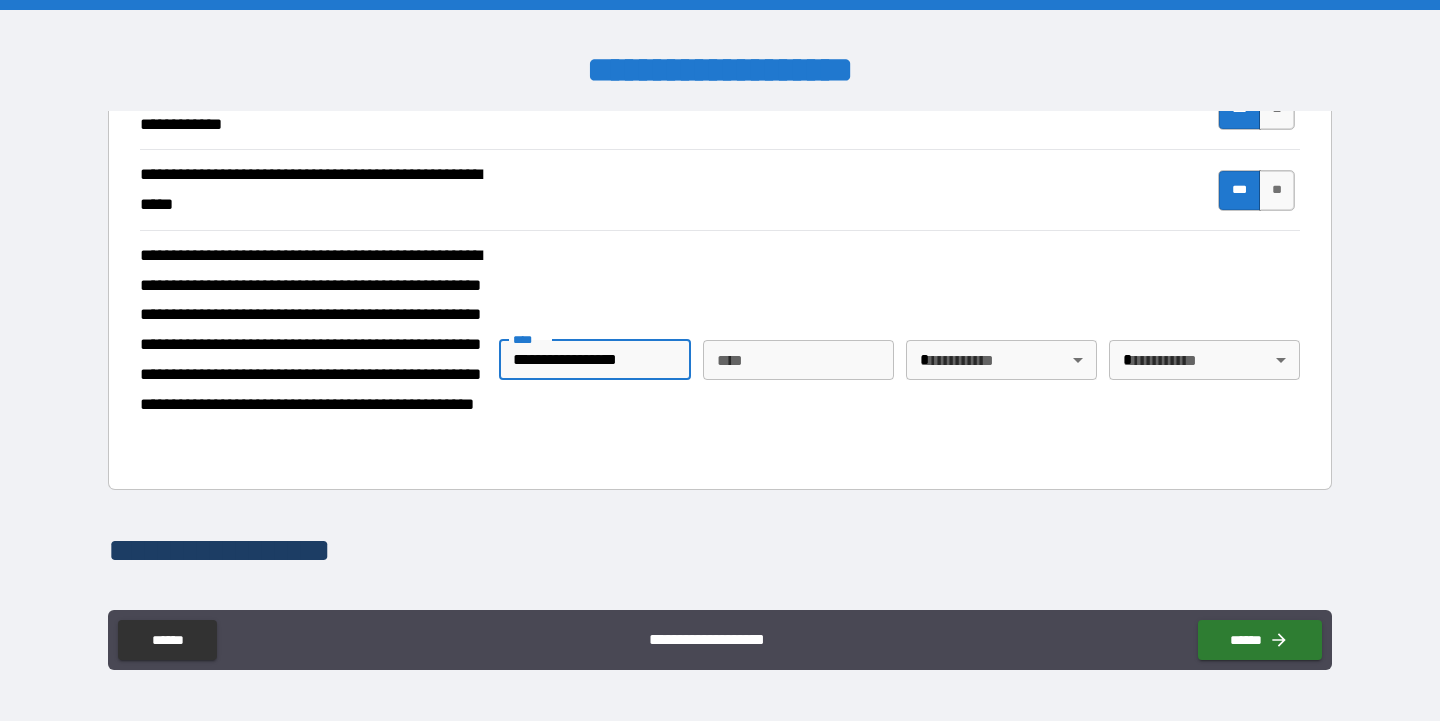 type on "**********" 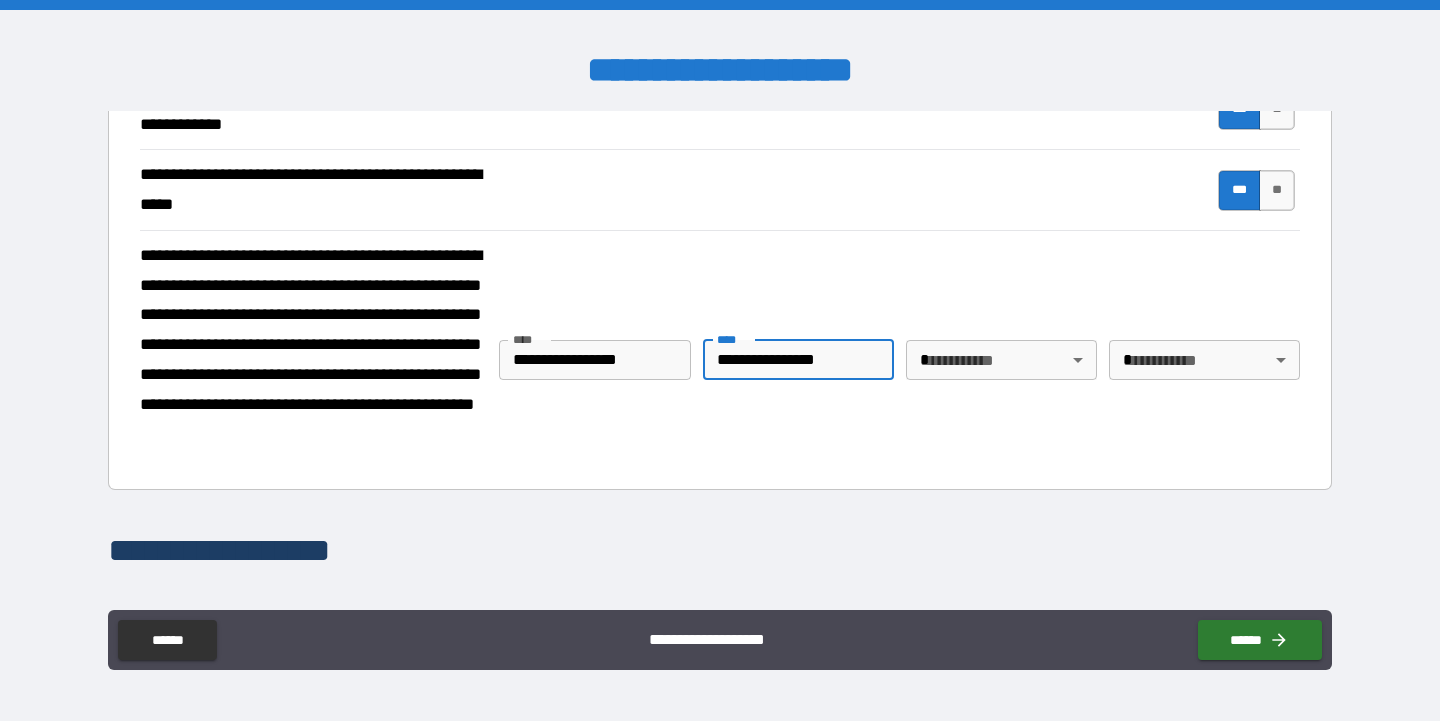 type on "**********" 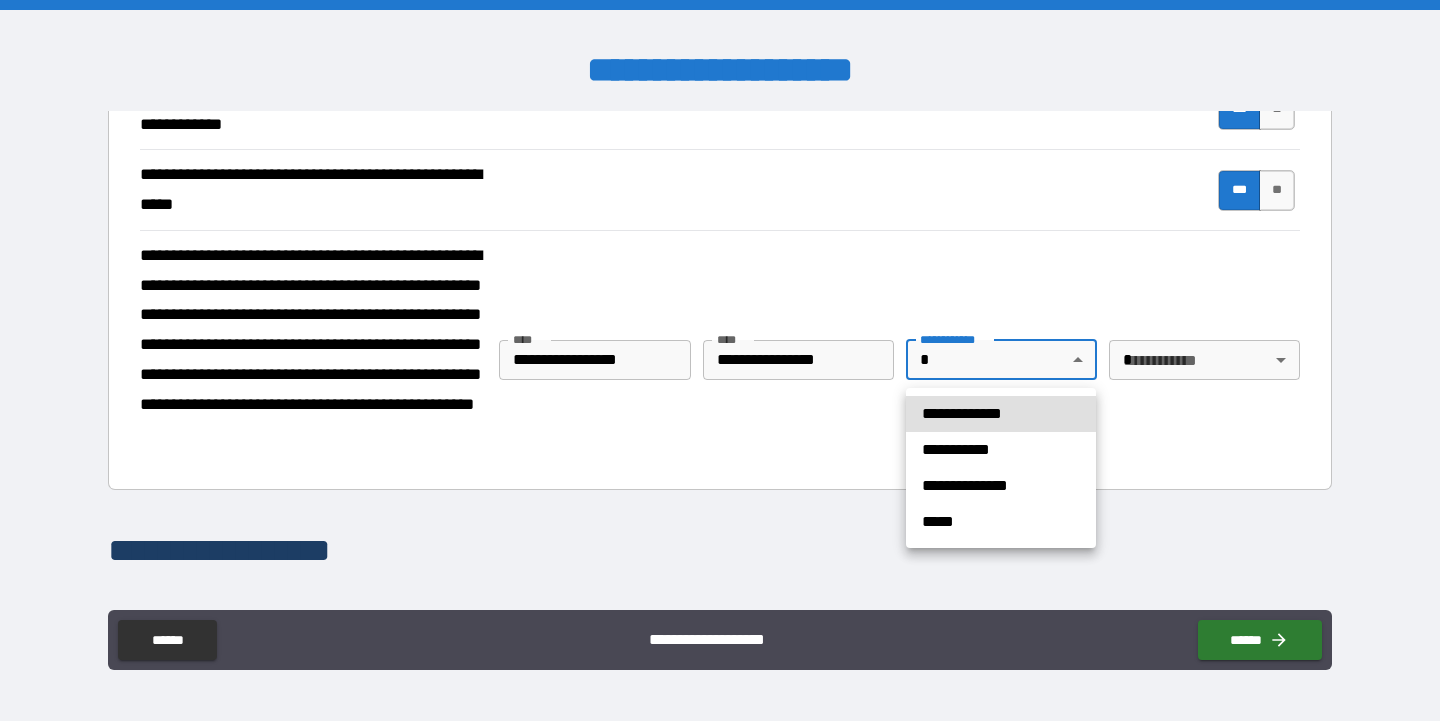 click on "**********" at bounding box center [1001, 414] 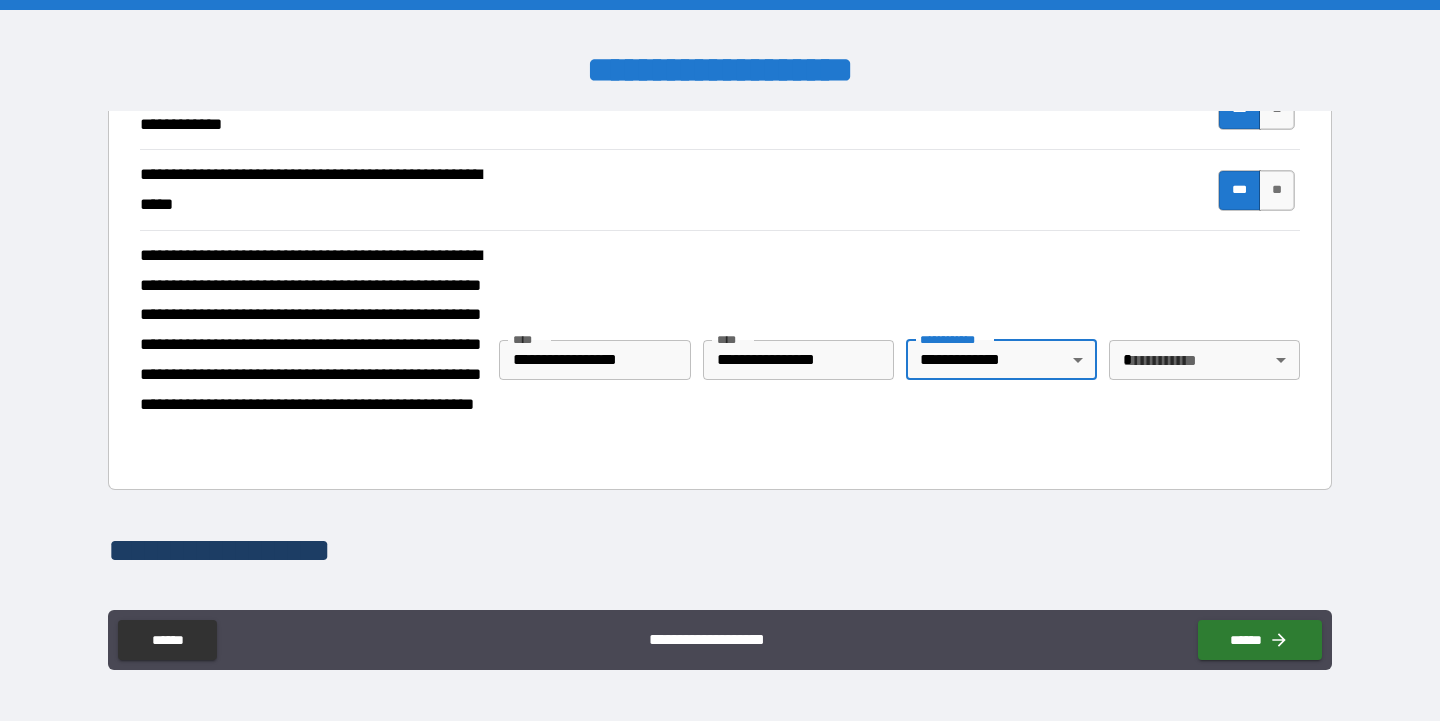 click on "**********" at bounding box center (720, 360) 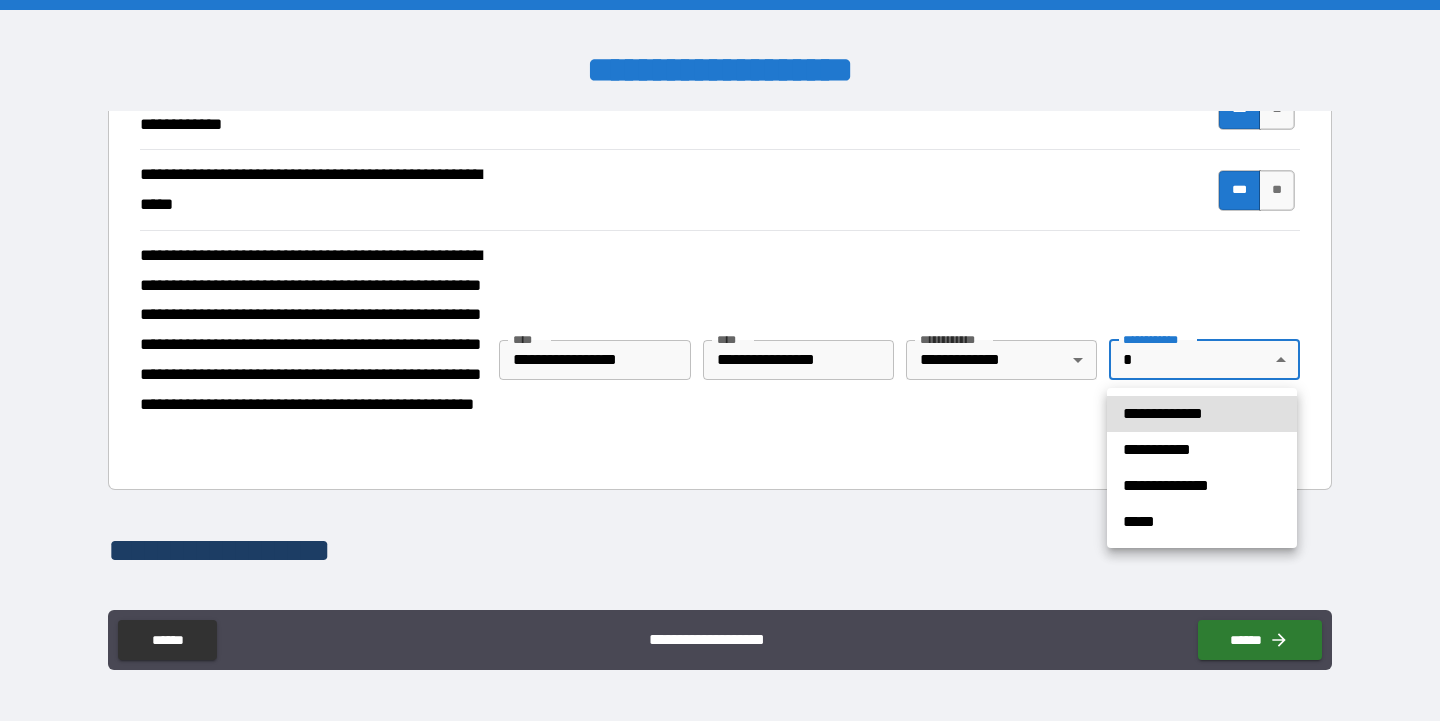click on "**********" at bounding box center [1202, 414] 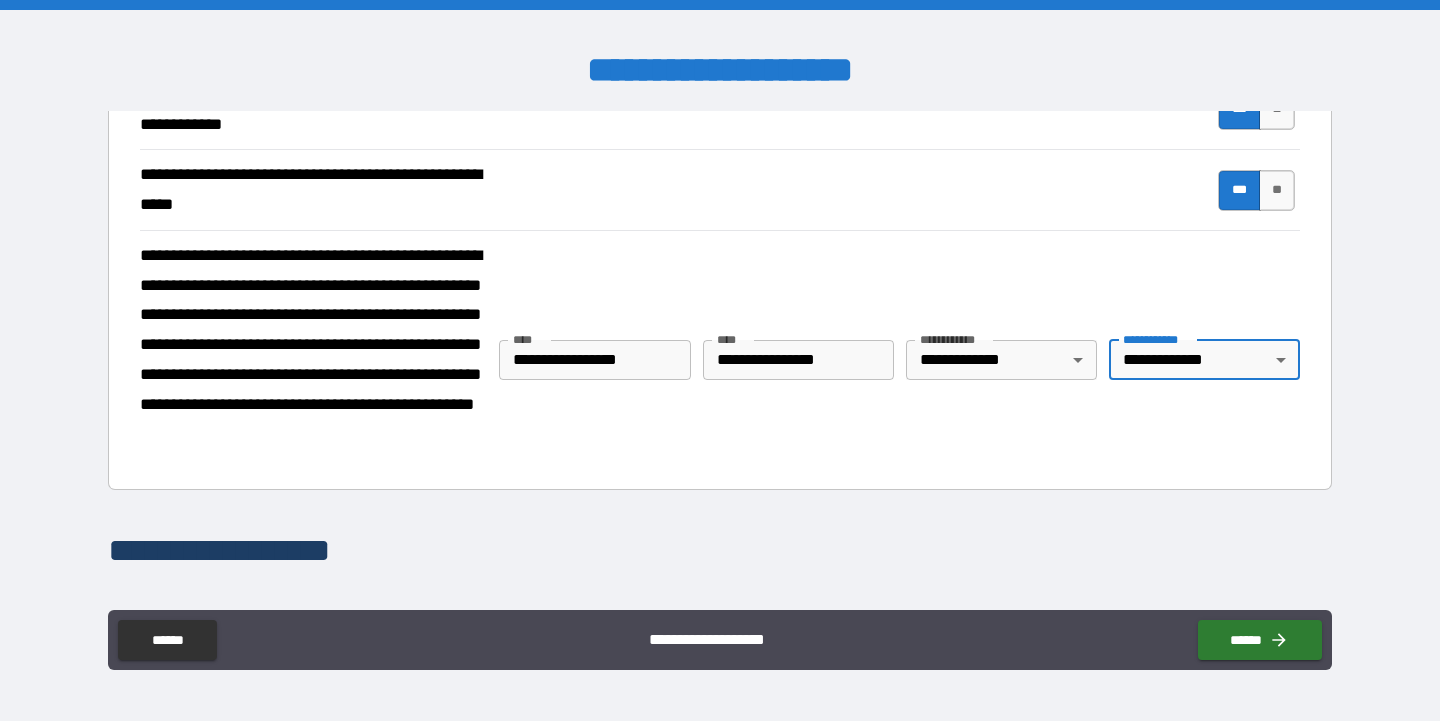 click on "**********" at bounding box center [1002, 360] 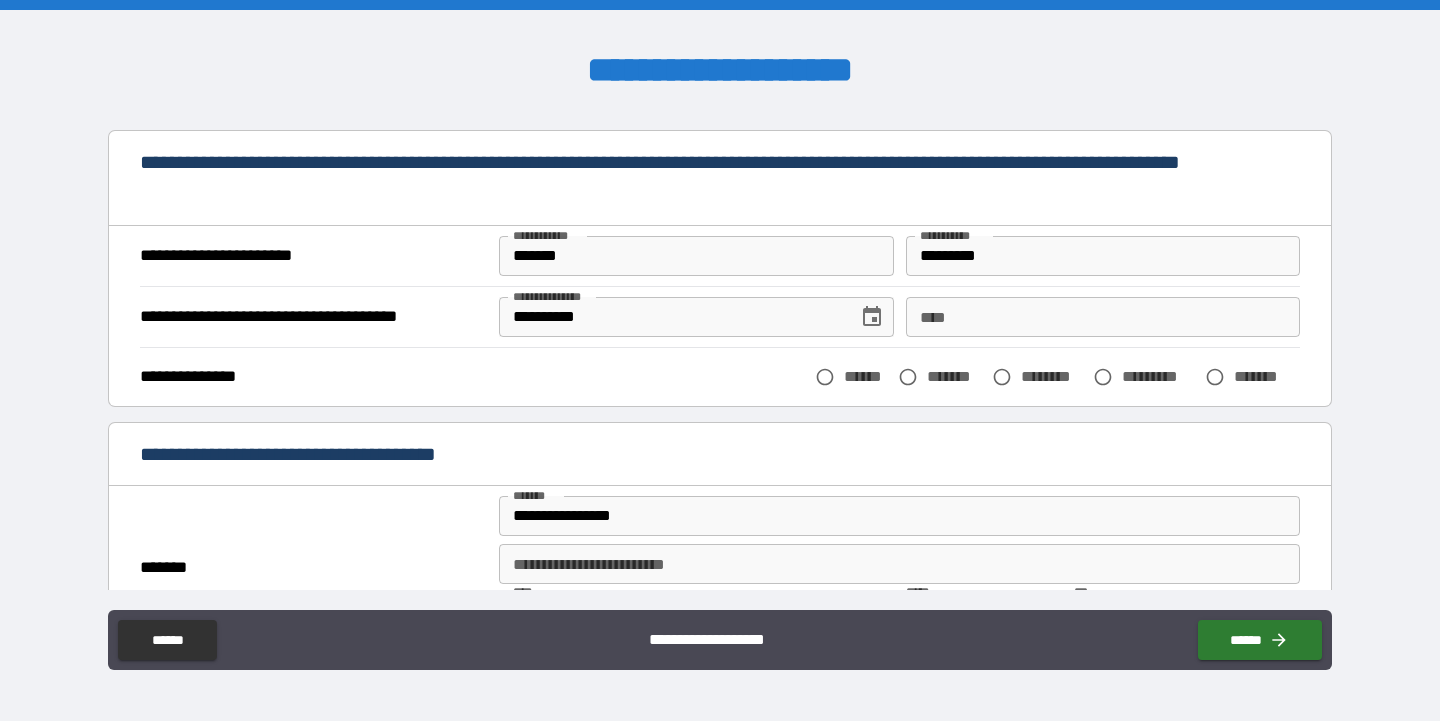 scroll, scrollTop: 1584, scrollLeft: 0, axis: vertical 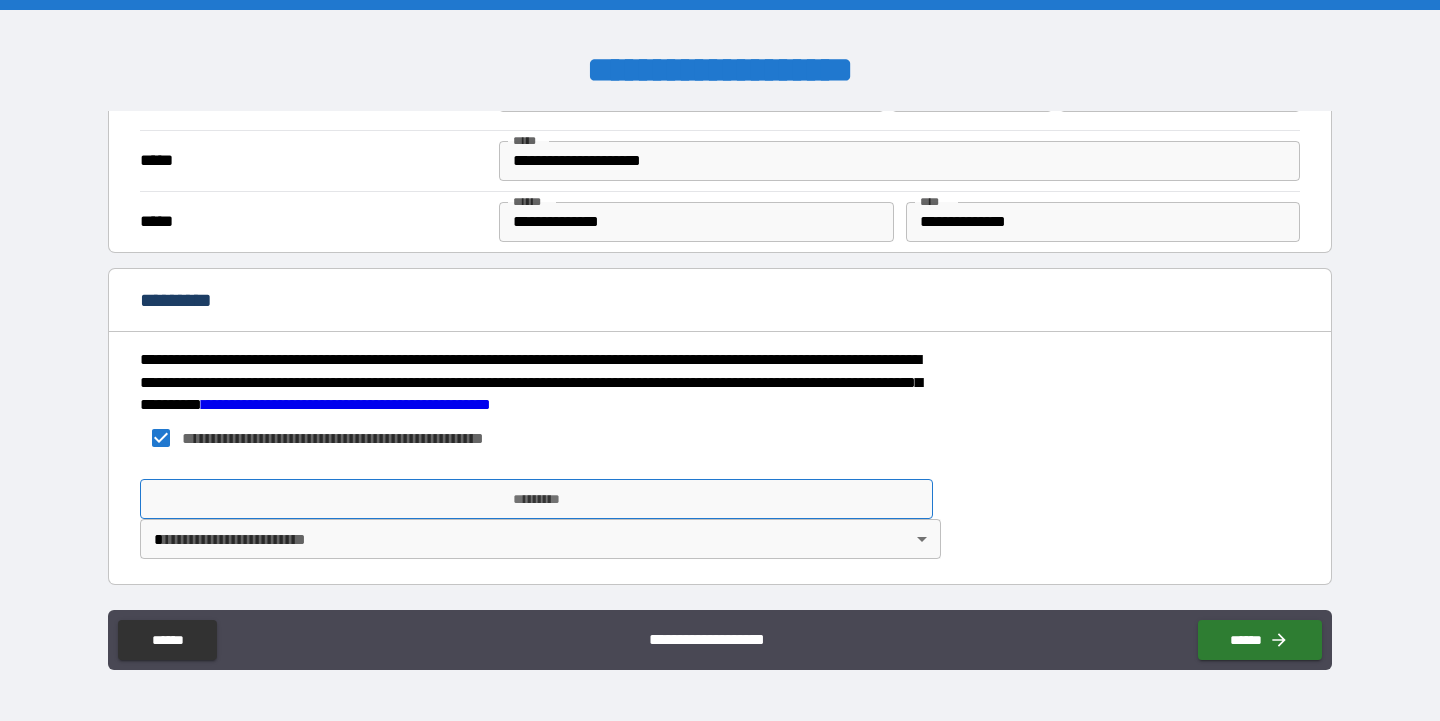 click on "*********" at bounding box center [536, 499] 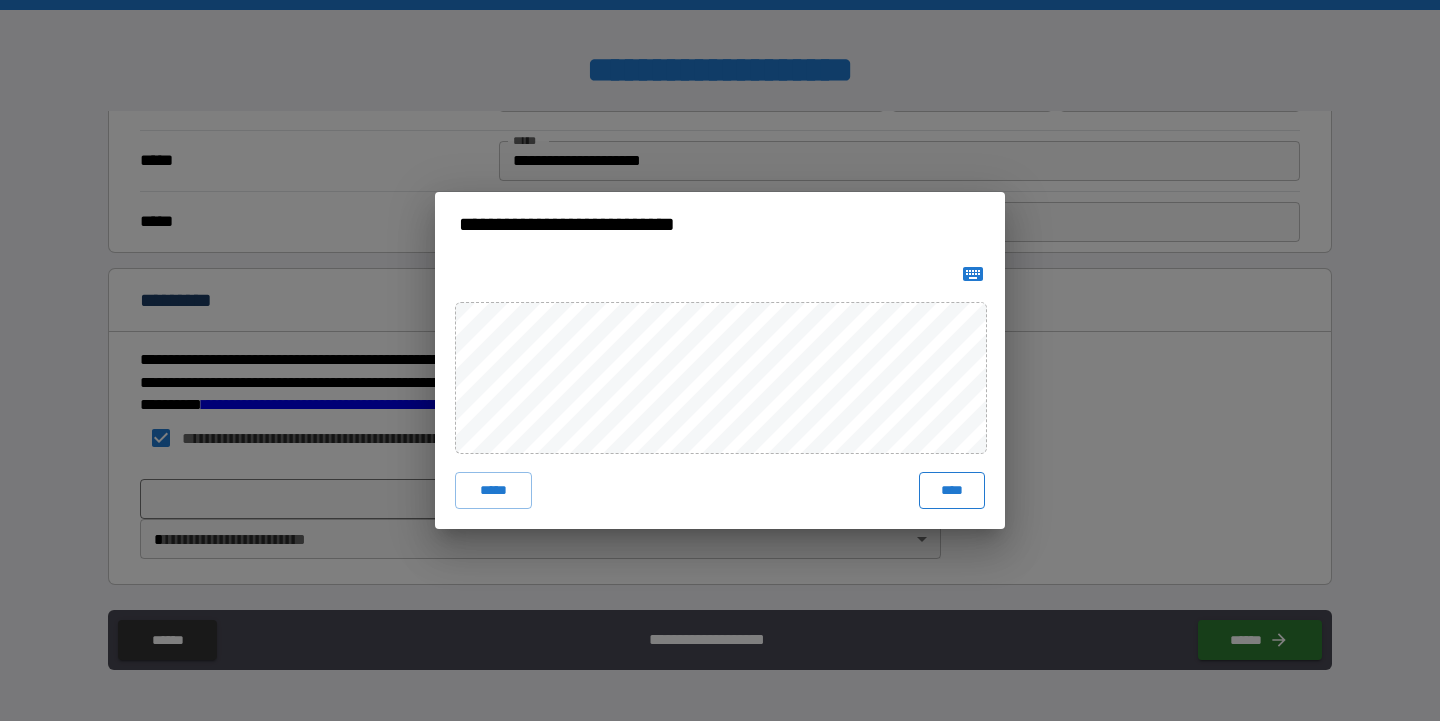 click on "****" at bounding box center [952, 490] 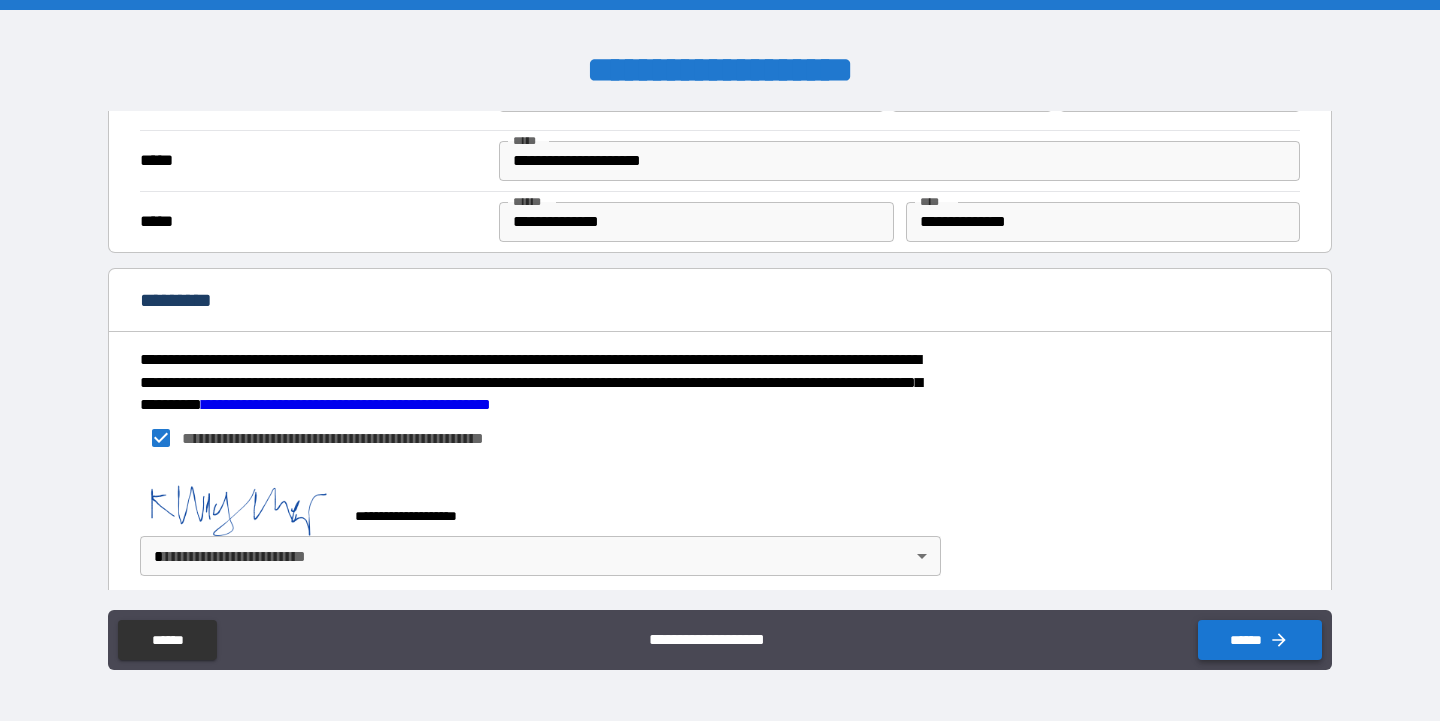 click on "******" at bounding box center [1260, 640] 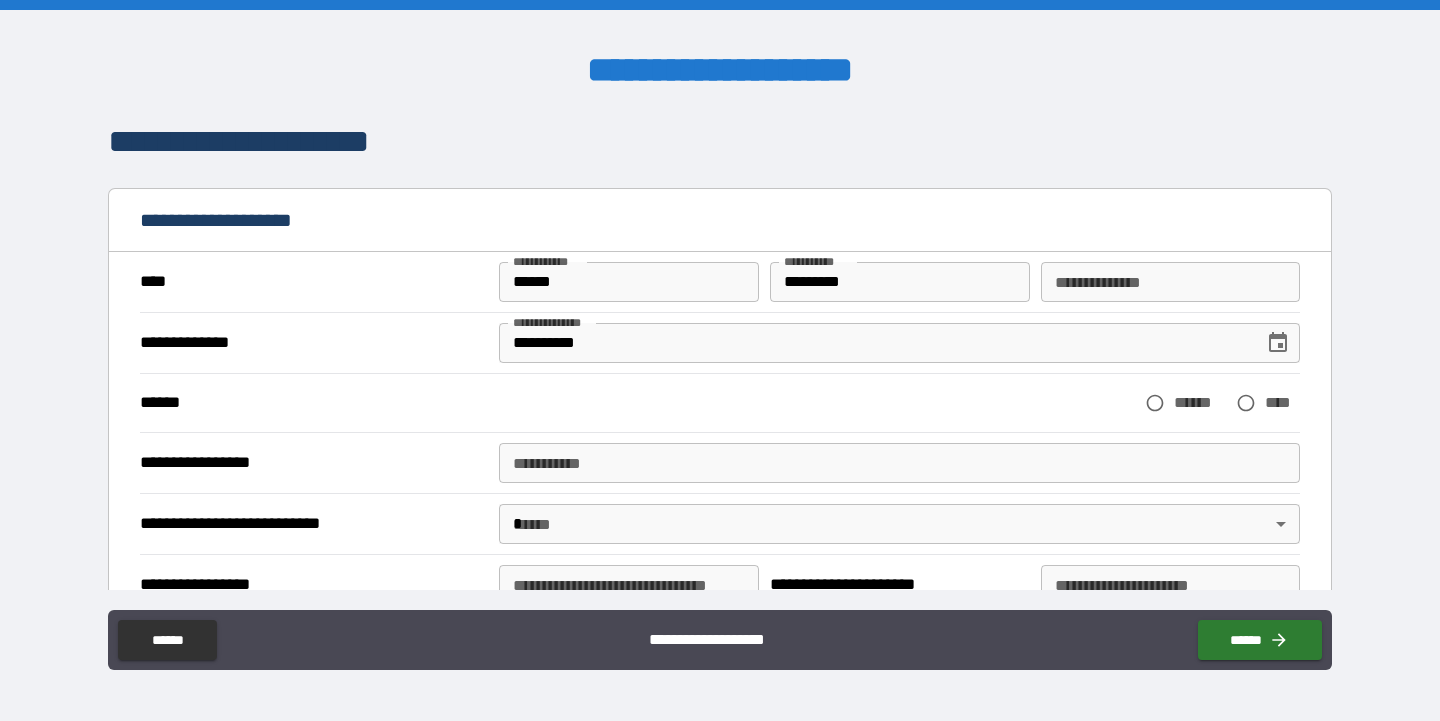 scroll, scrollTop: 30, scrollLeft: 0, axis: vertical 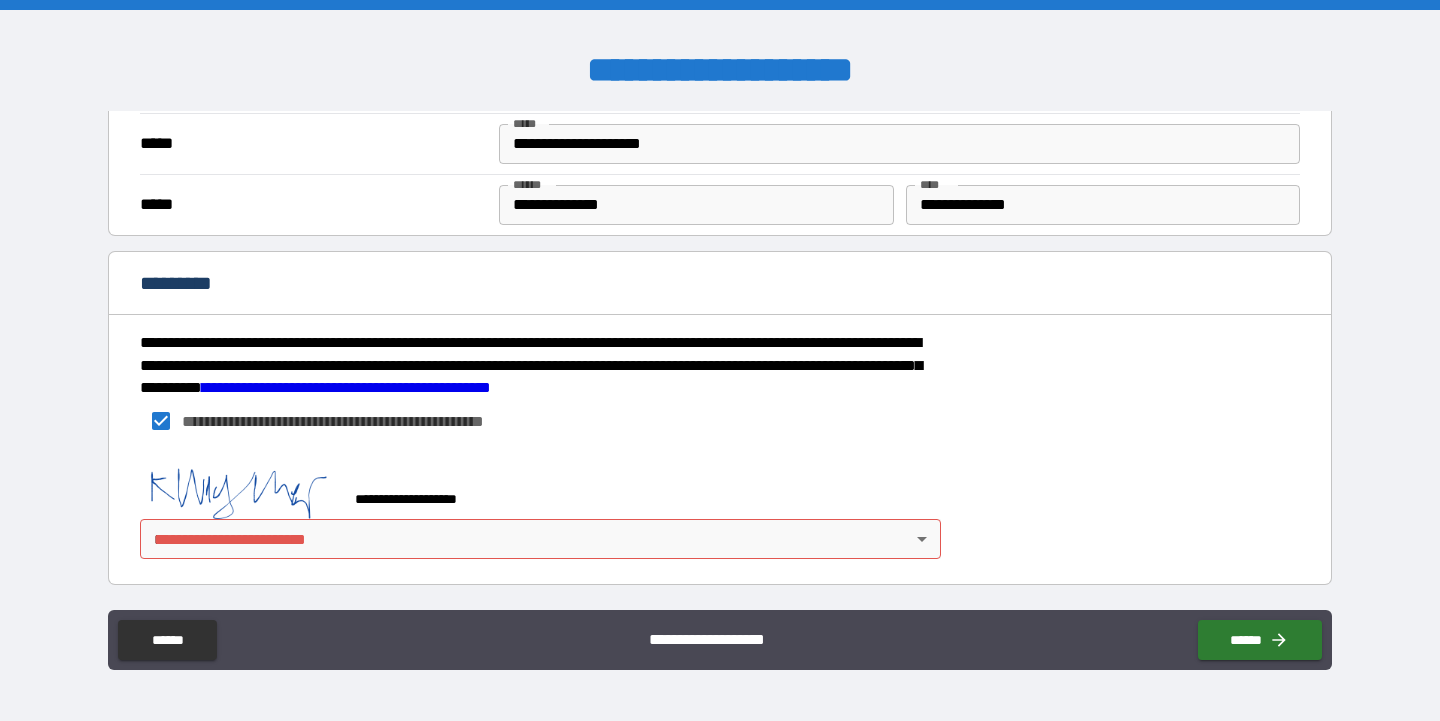 click on "**********" at bounding box center (720, 360) 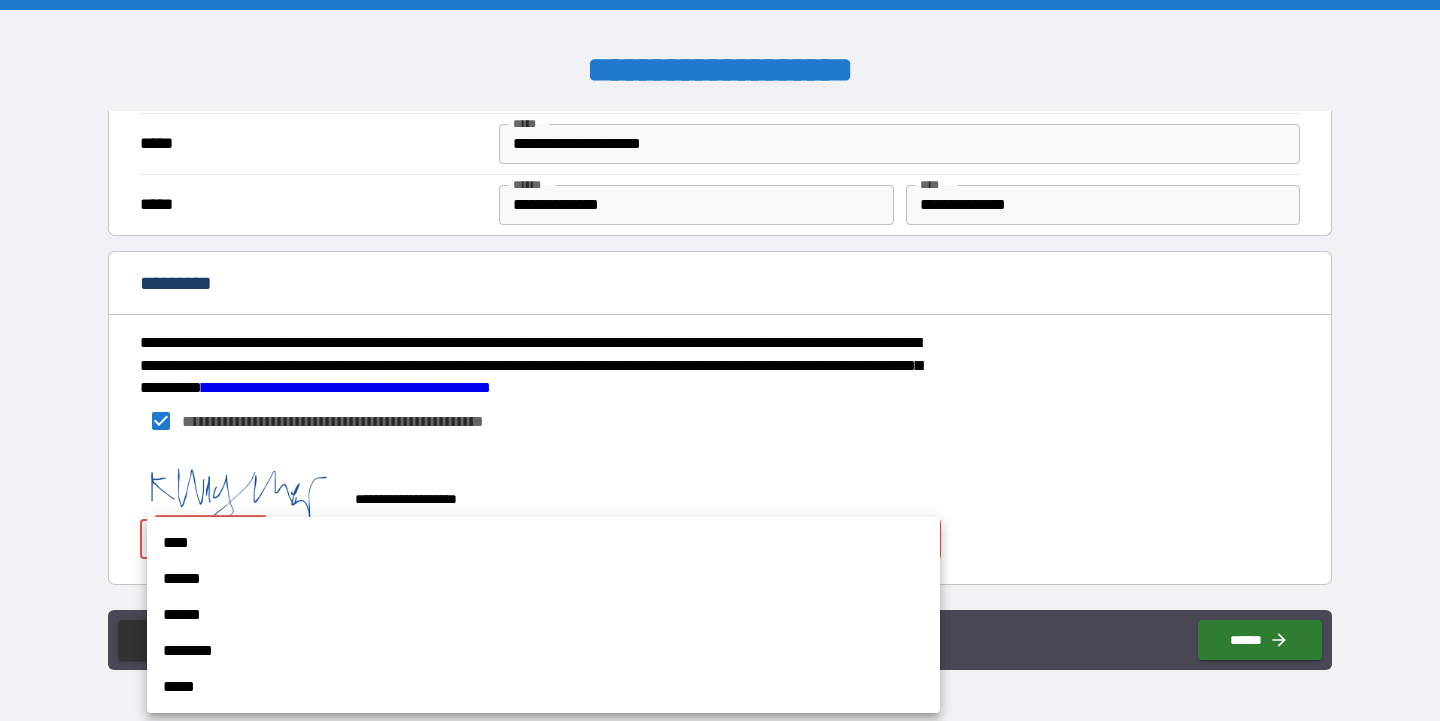 click on "******" at bounding box center (543, 579) 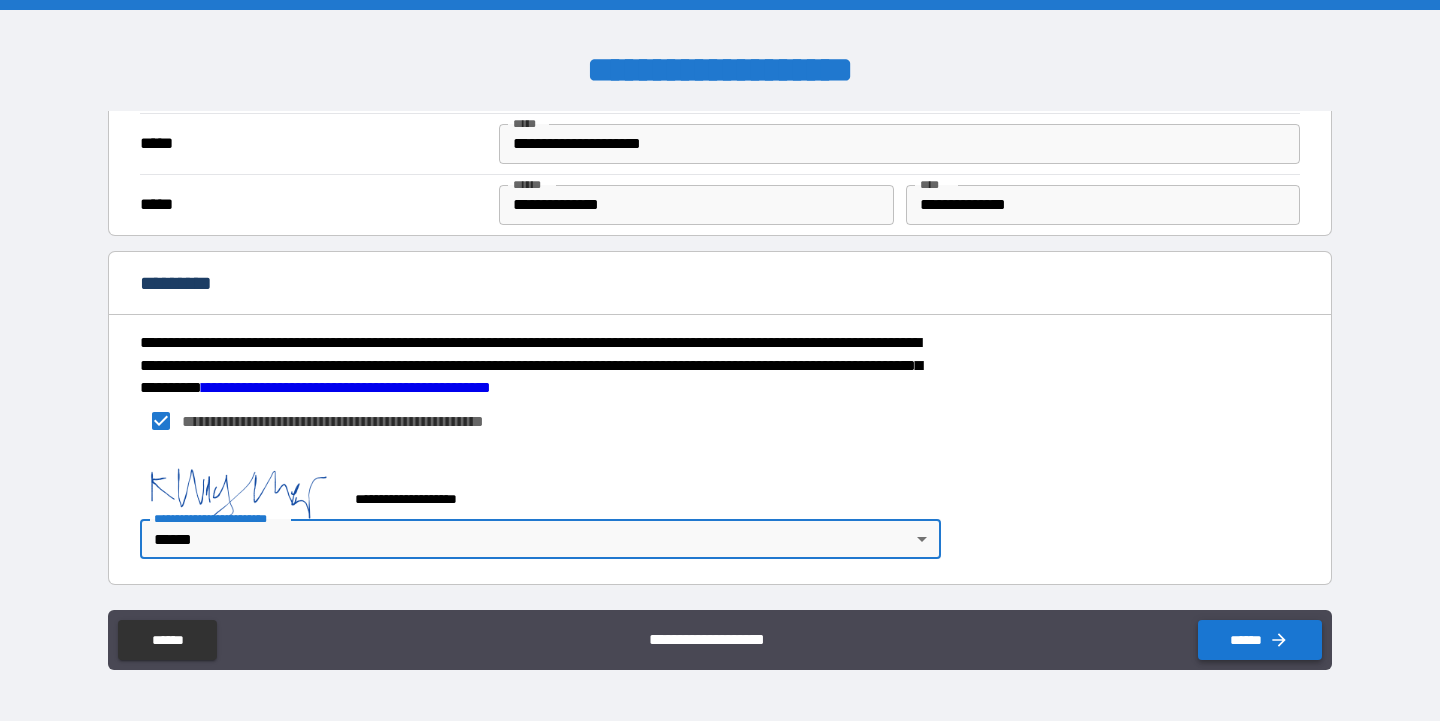 click on "******" at bounding box center [1260, 640] 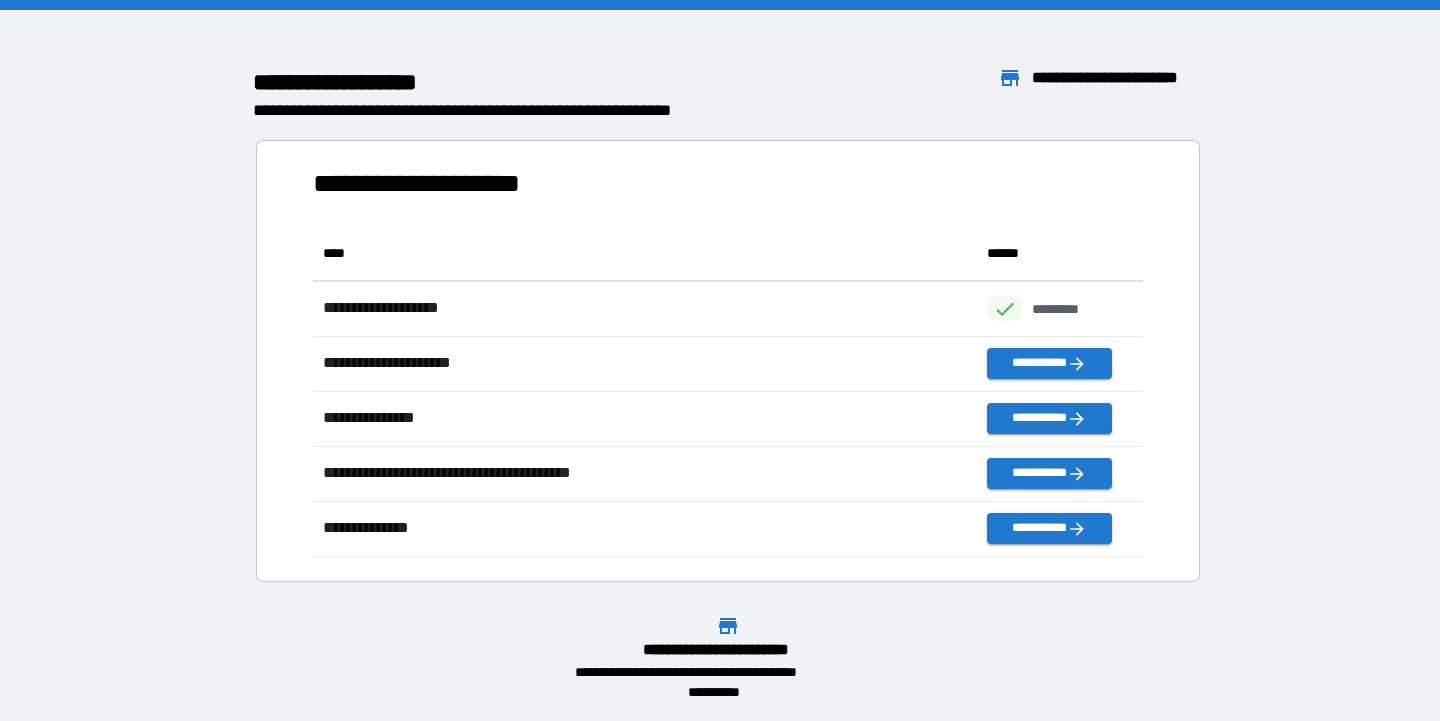 scroll, scrollTop: 1, scrollLeft: 1, axis: both 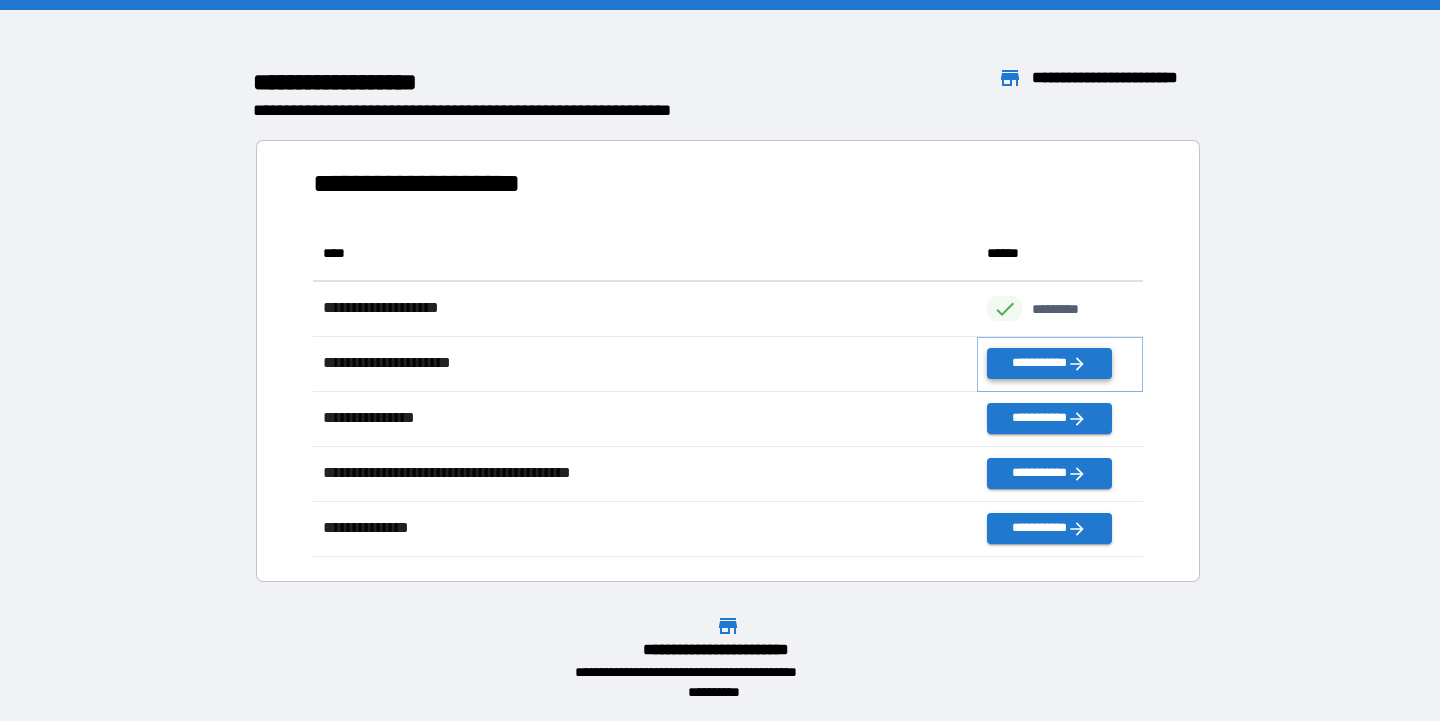 click on "**********" at bounding box center (1049, 363) 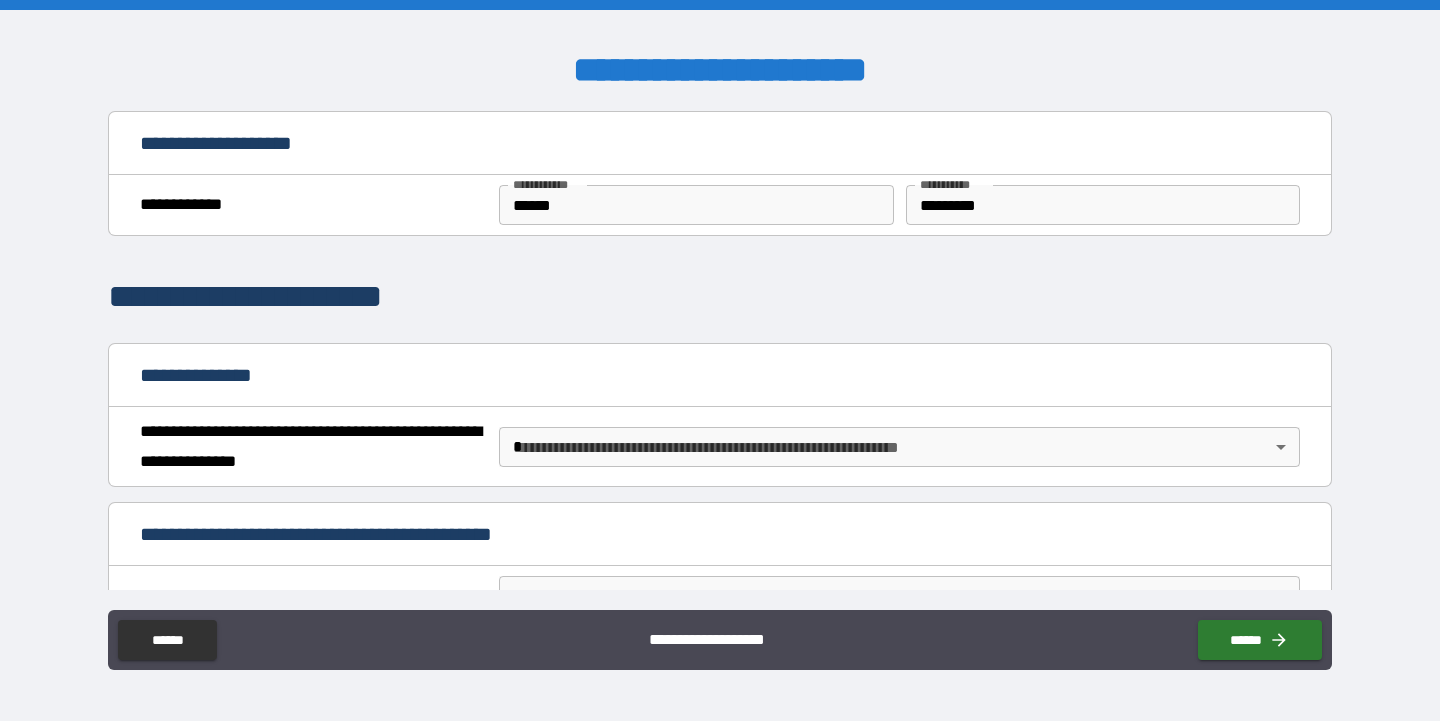 scroll, scrollTop: 97, scrollLeft: 0, axis: vertical 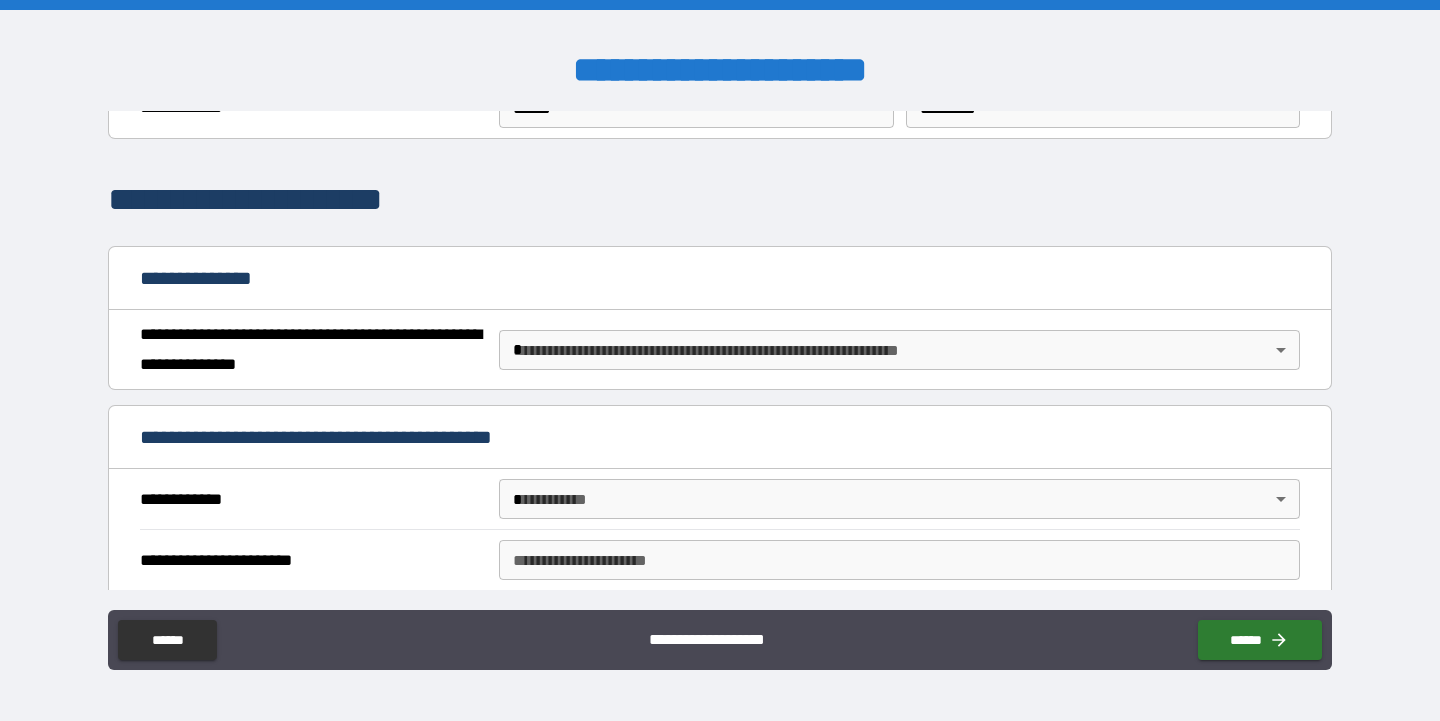 click on "**********" at bounding box center [720, 360] 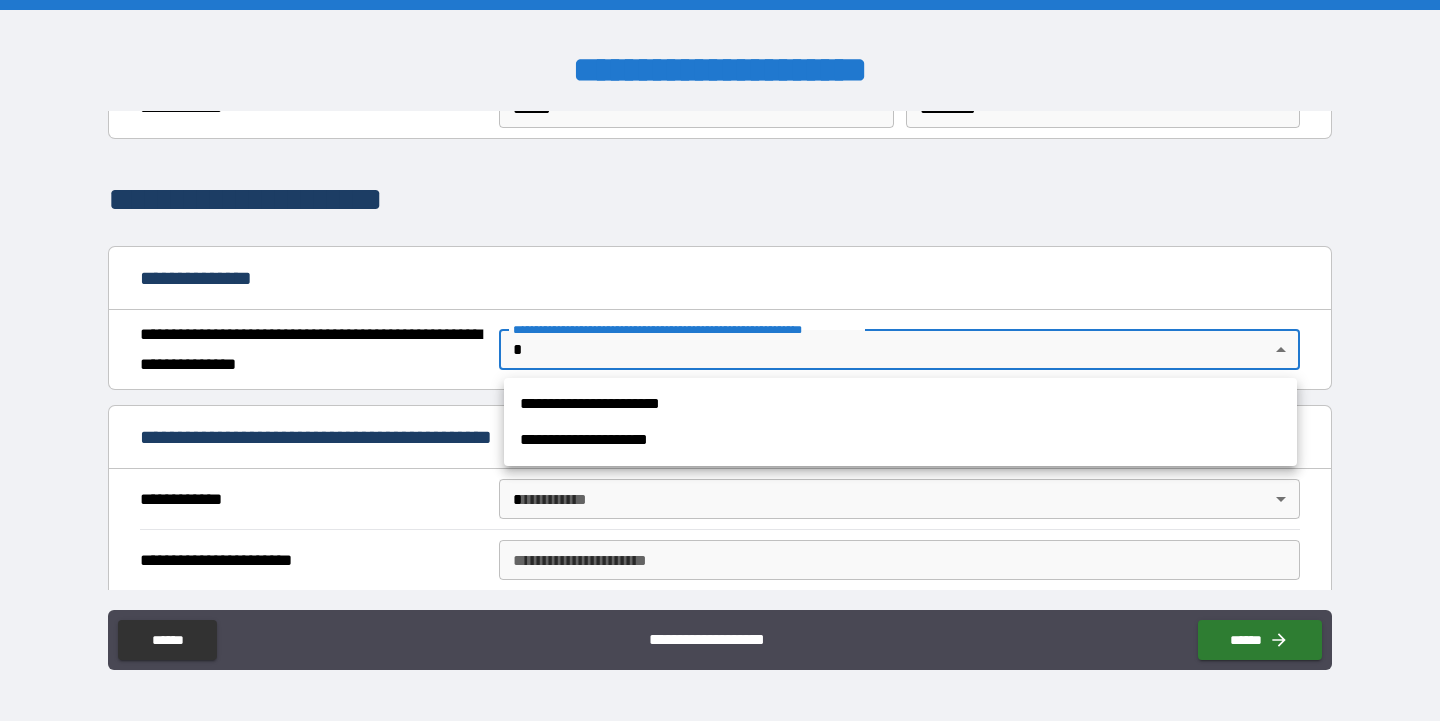 click on "**********" at bounding box center (900, 404) 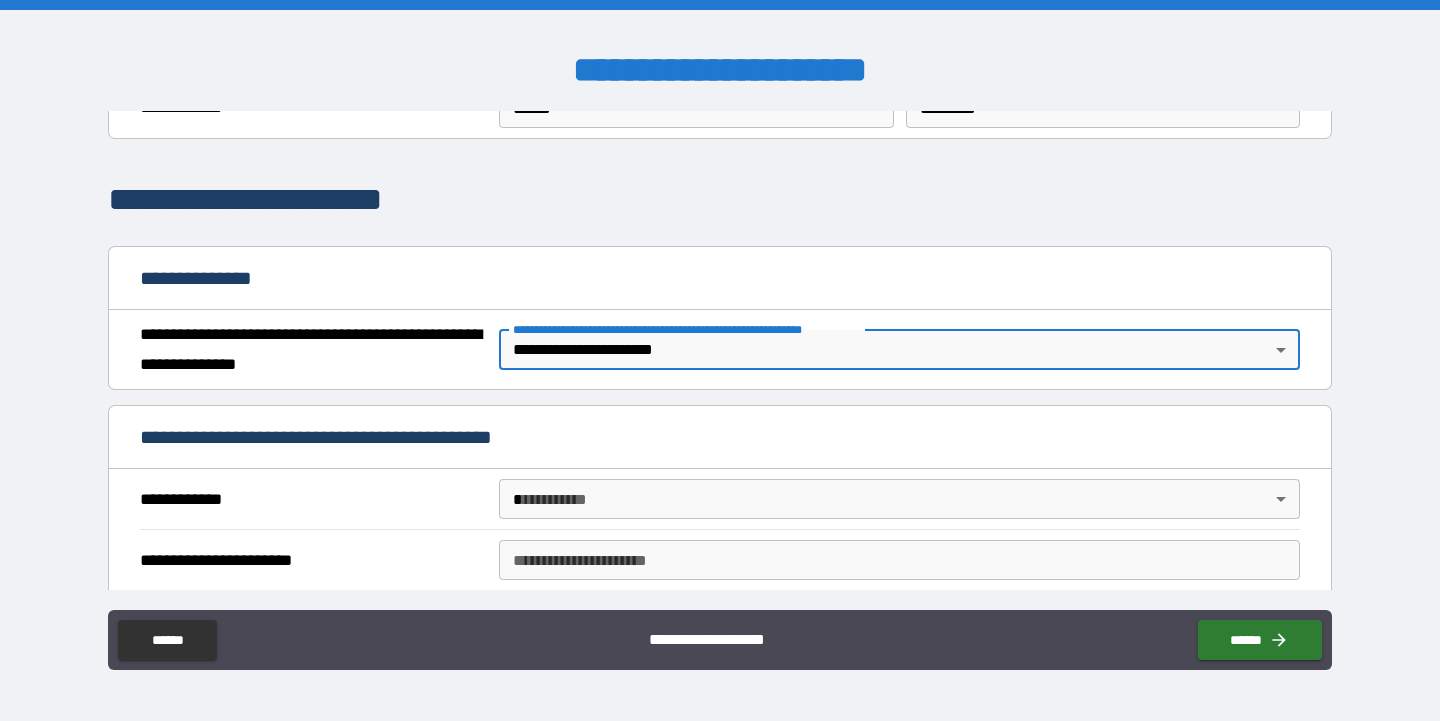 click on "**********" at bounding box center (720, 360) 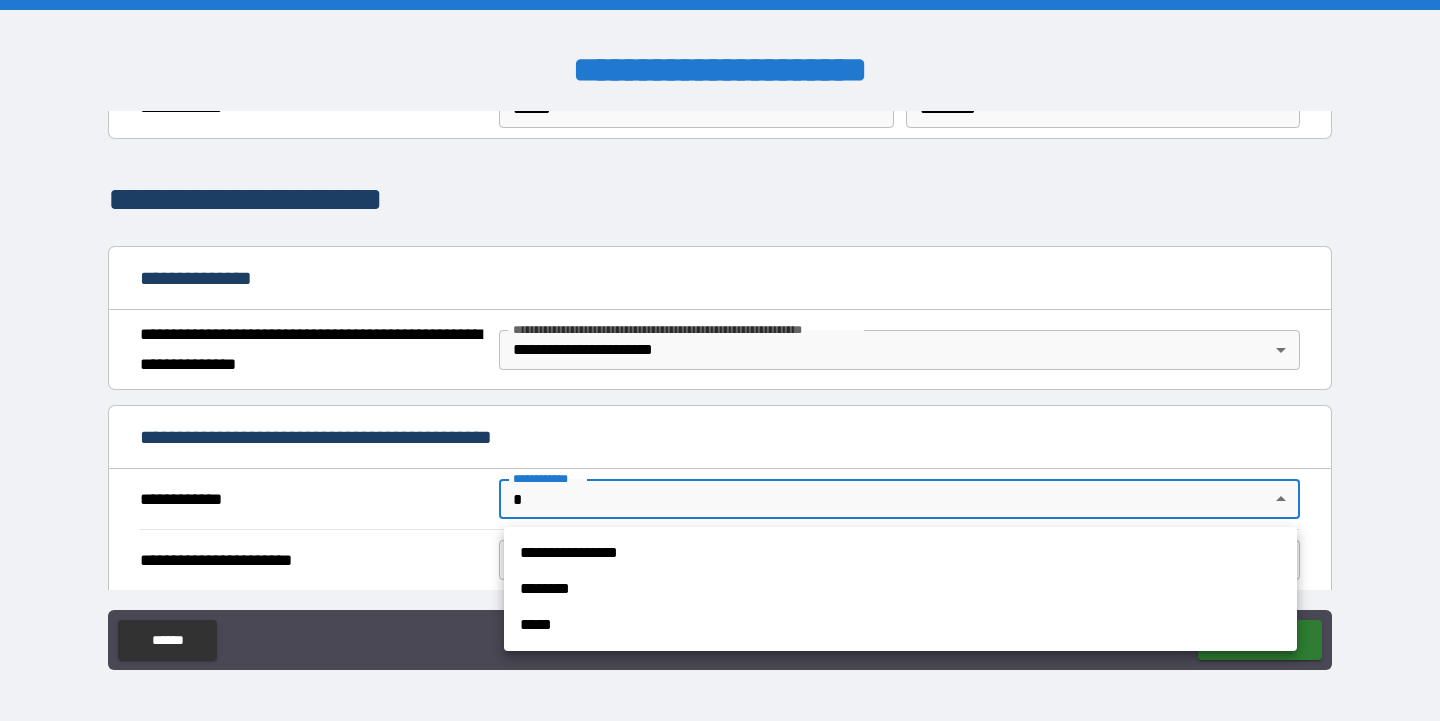 click on "**********" at bounding box center [900, 553] 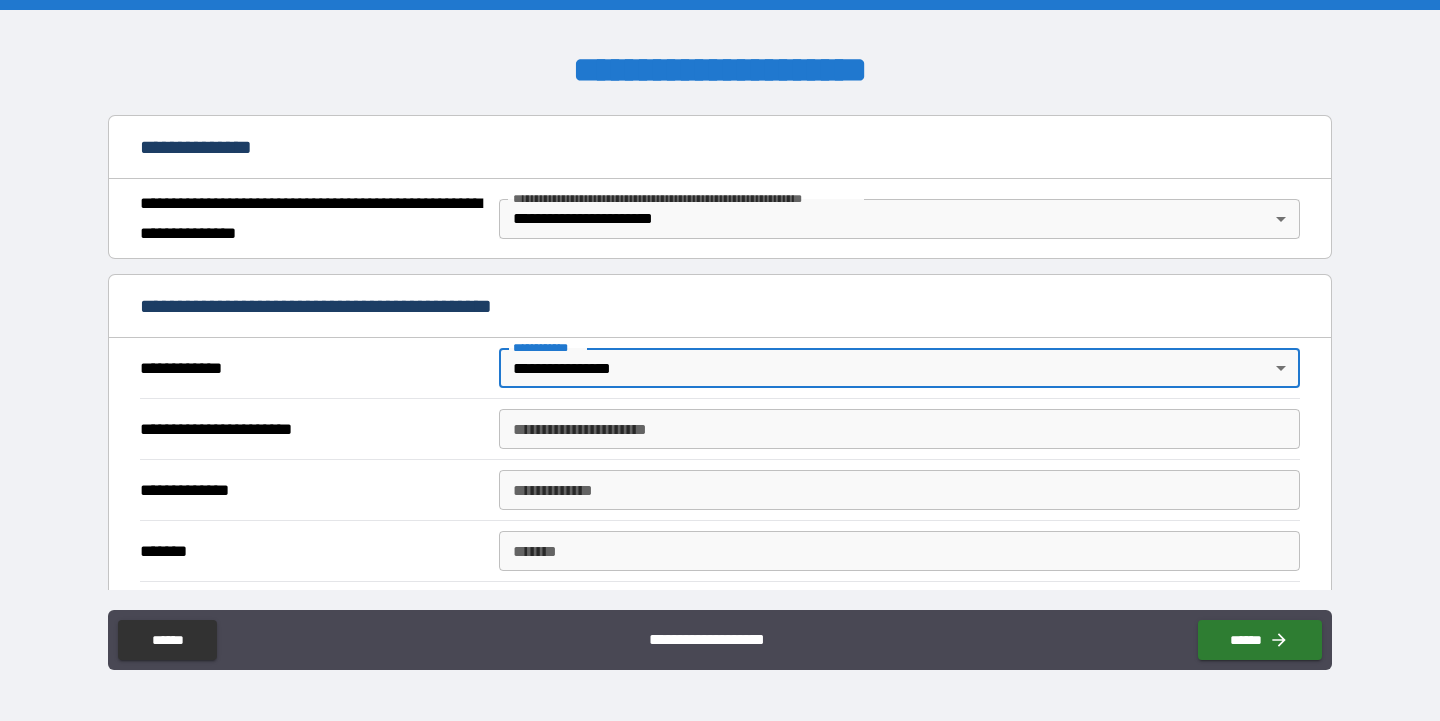 scroll, scrollTop: 230, scrollLeft: 0, axis: vertical 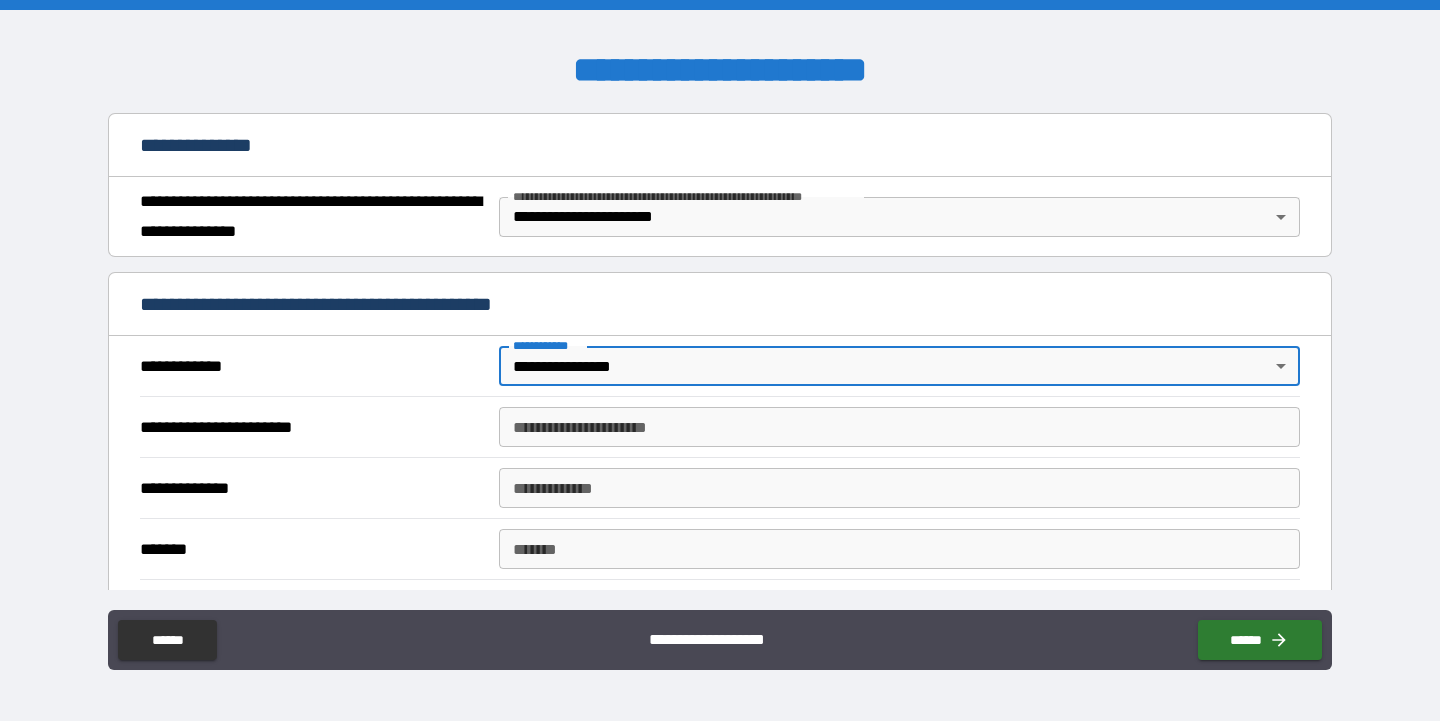 click on "**********" at bounding box center (899, 427) 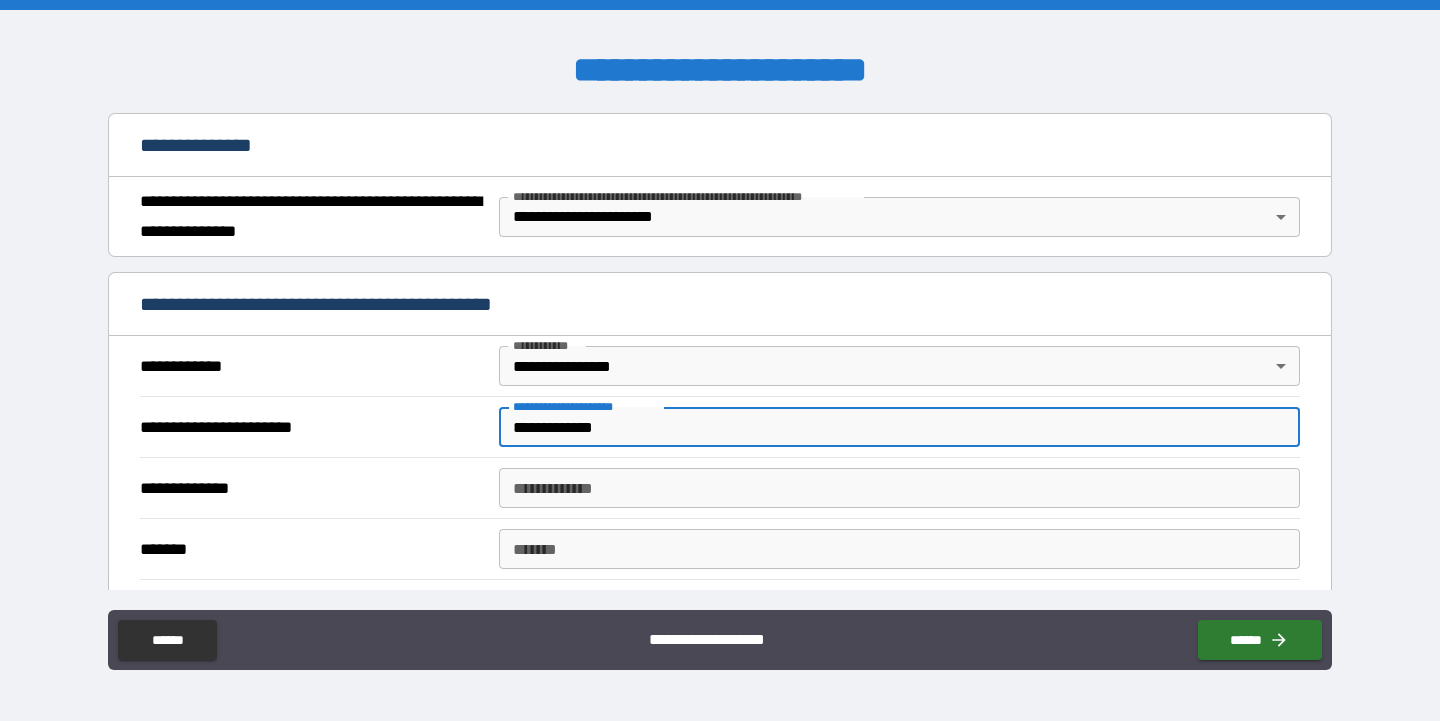 type on "**********" 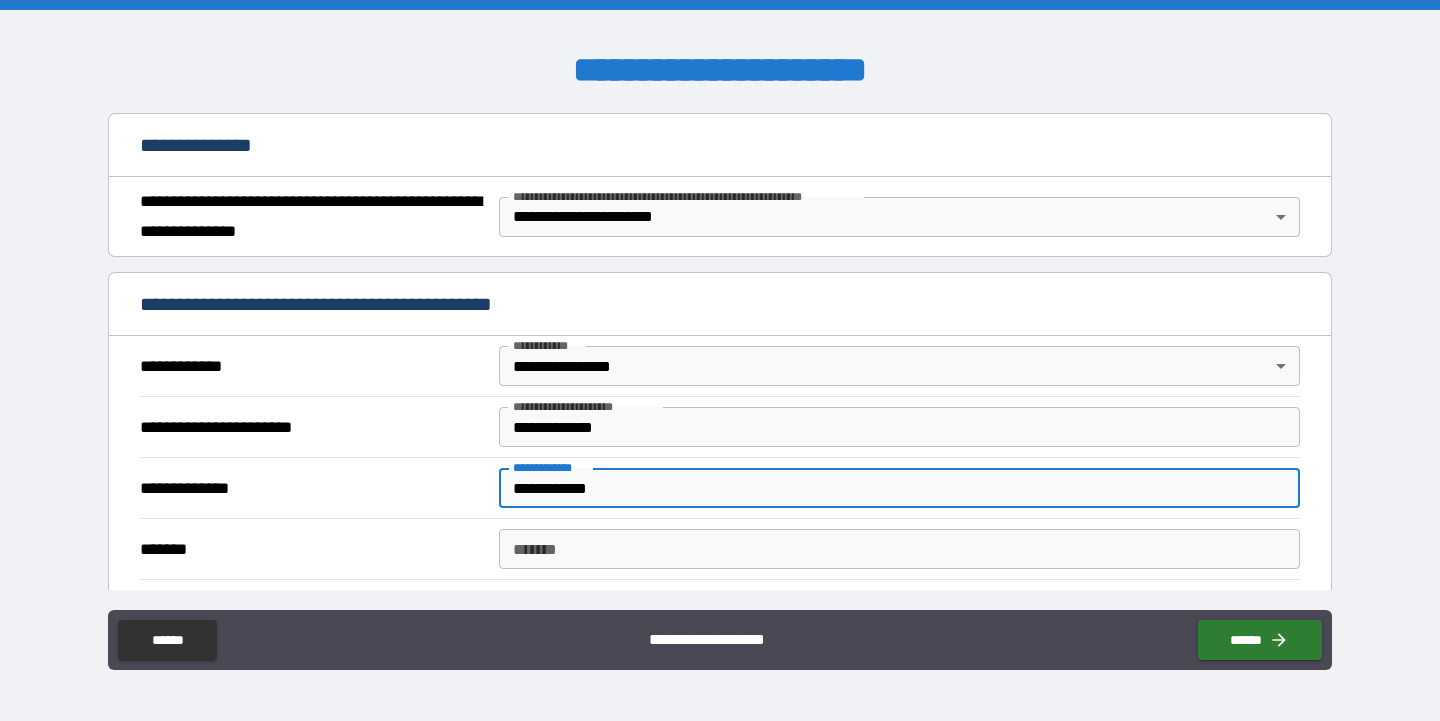 type on "**********" 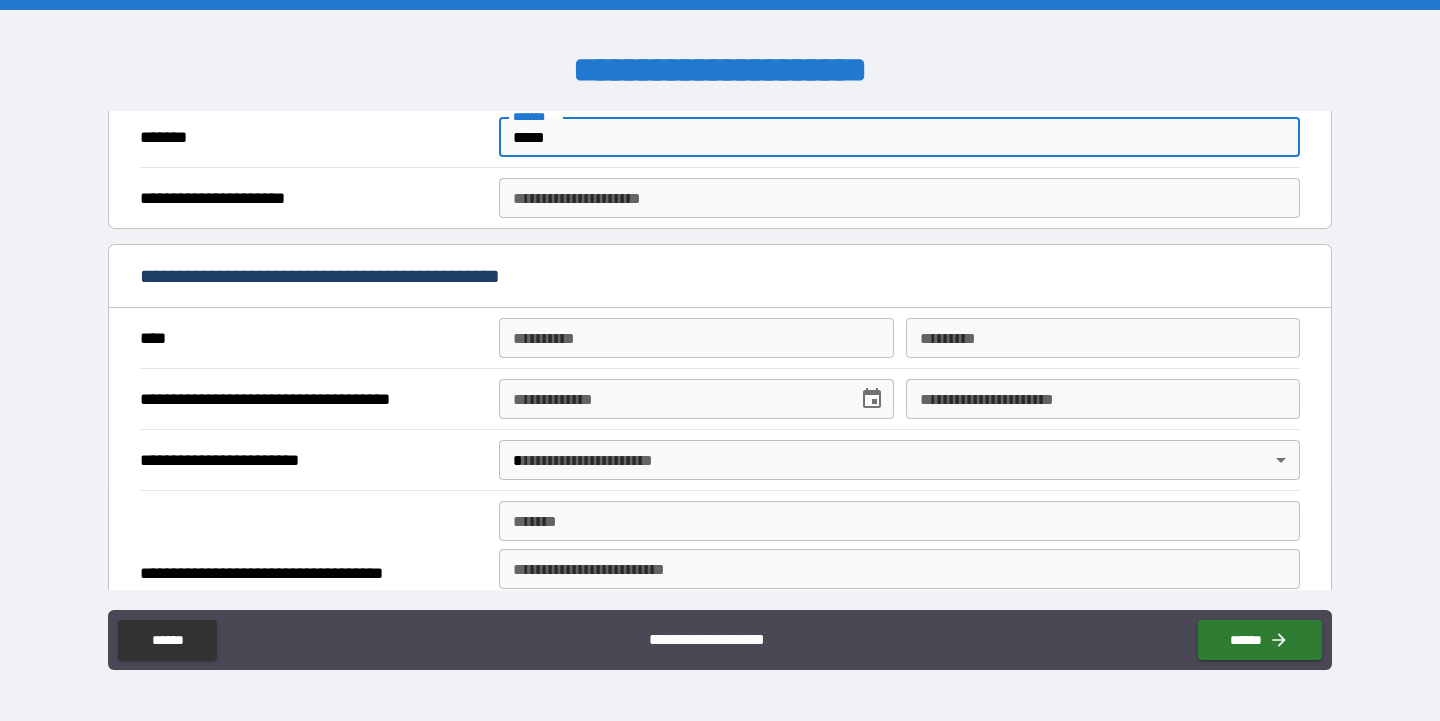scroll, scrollTop: 650, scrollLeft: 0, axis: vertical 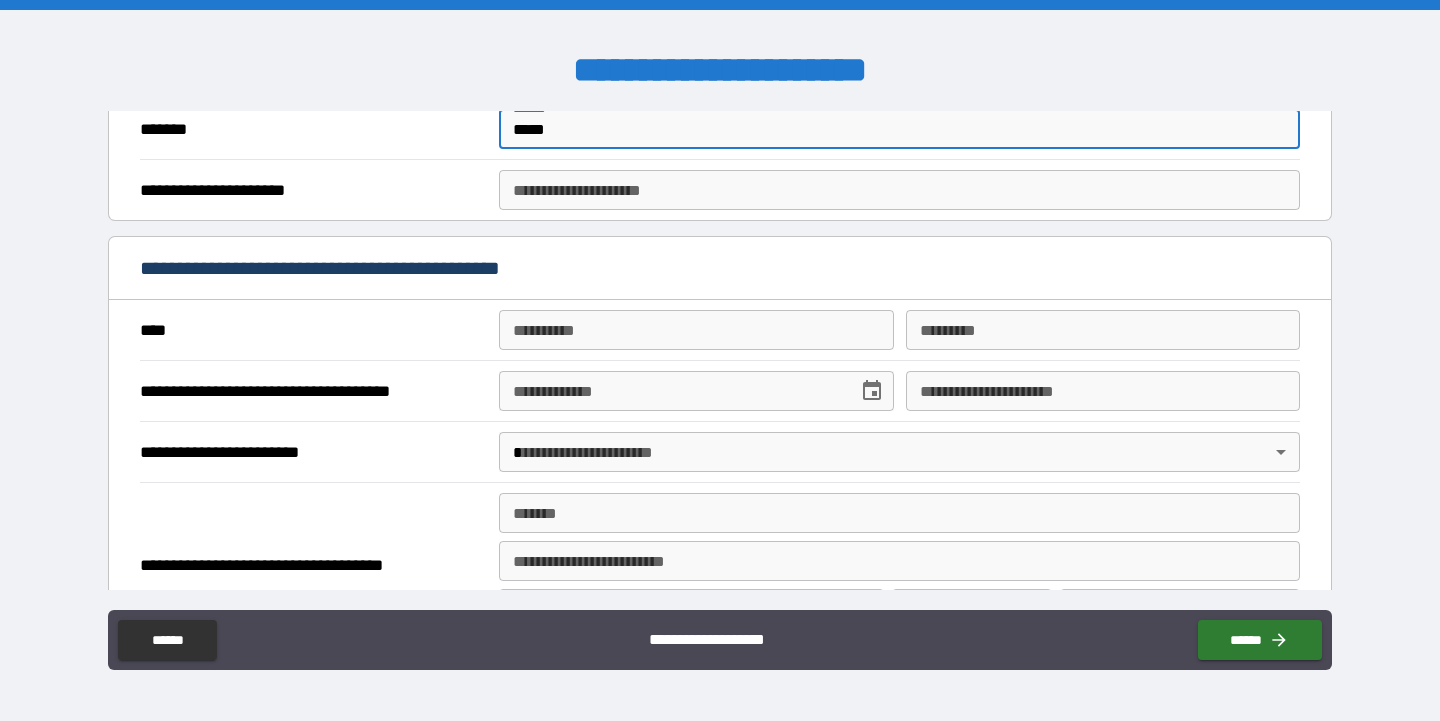 type on "*****" 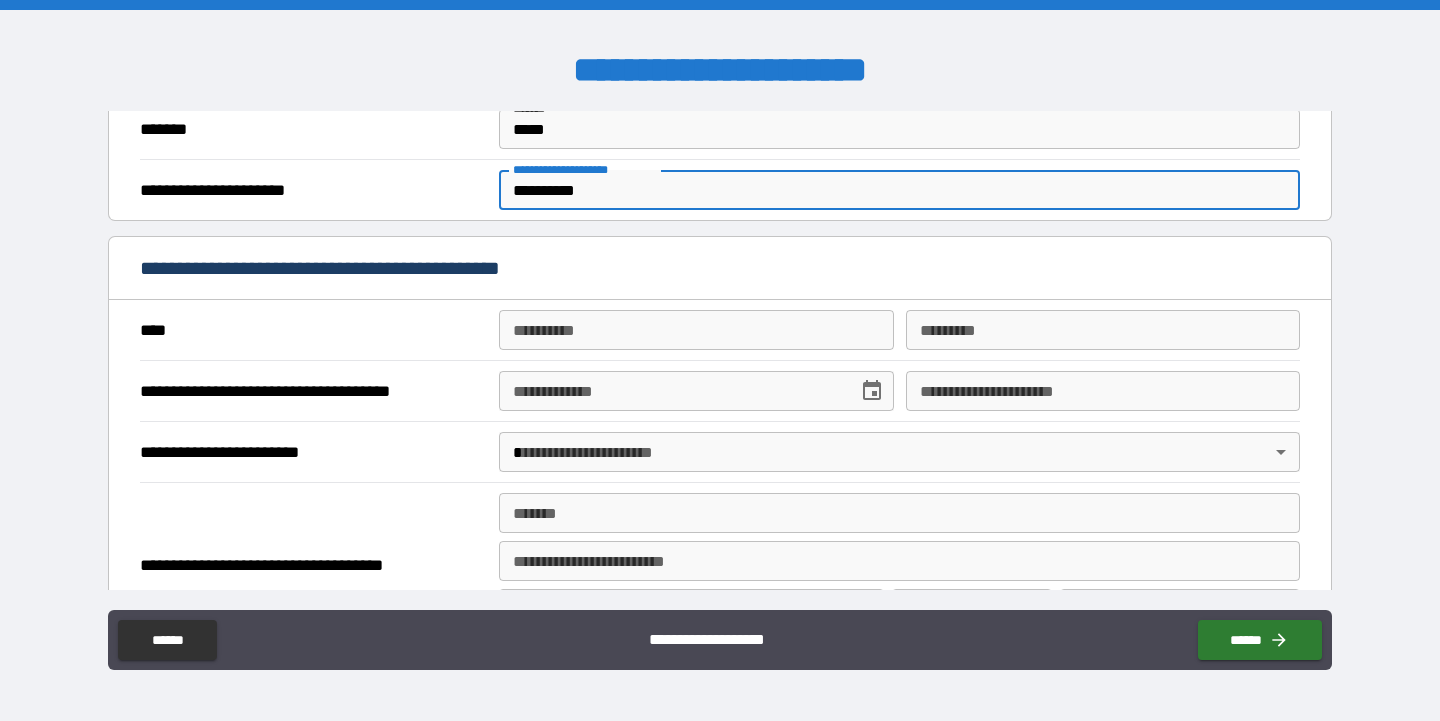 type on "**********" 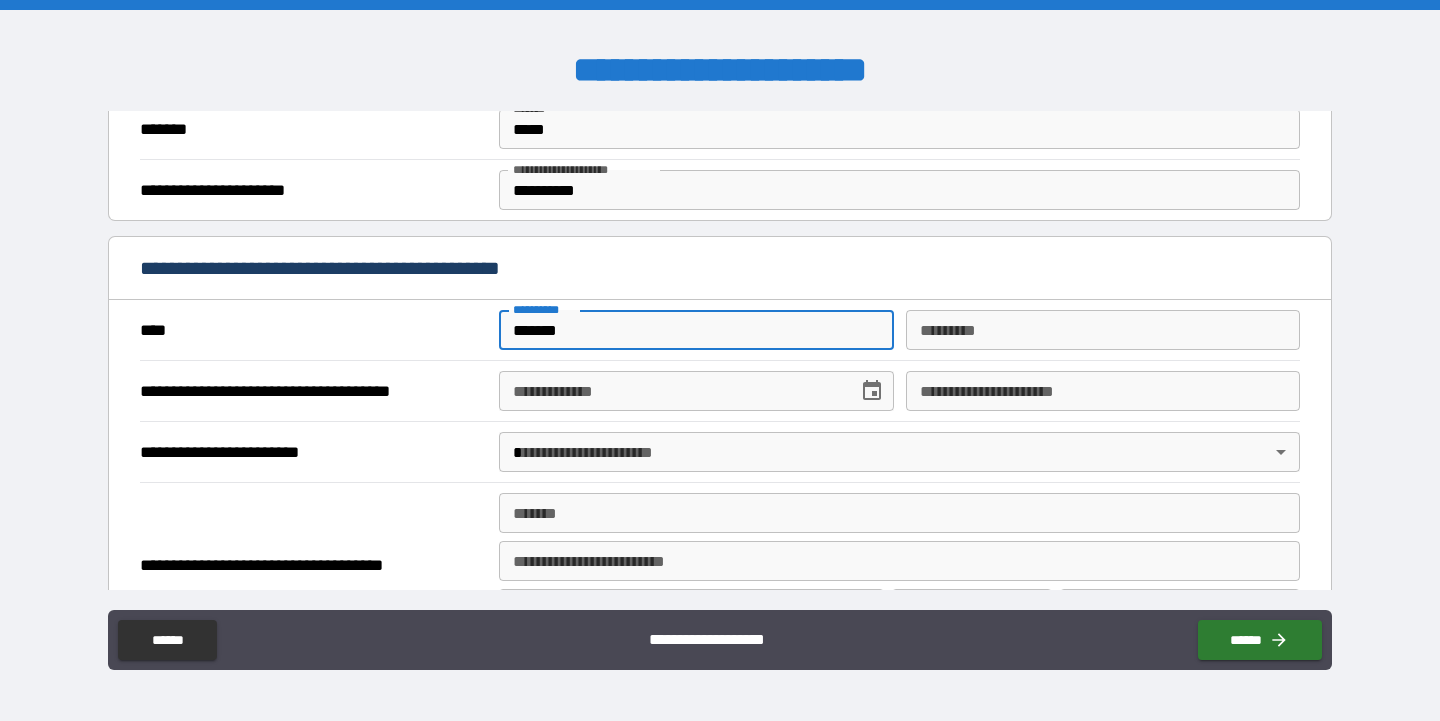 type on "******" 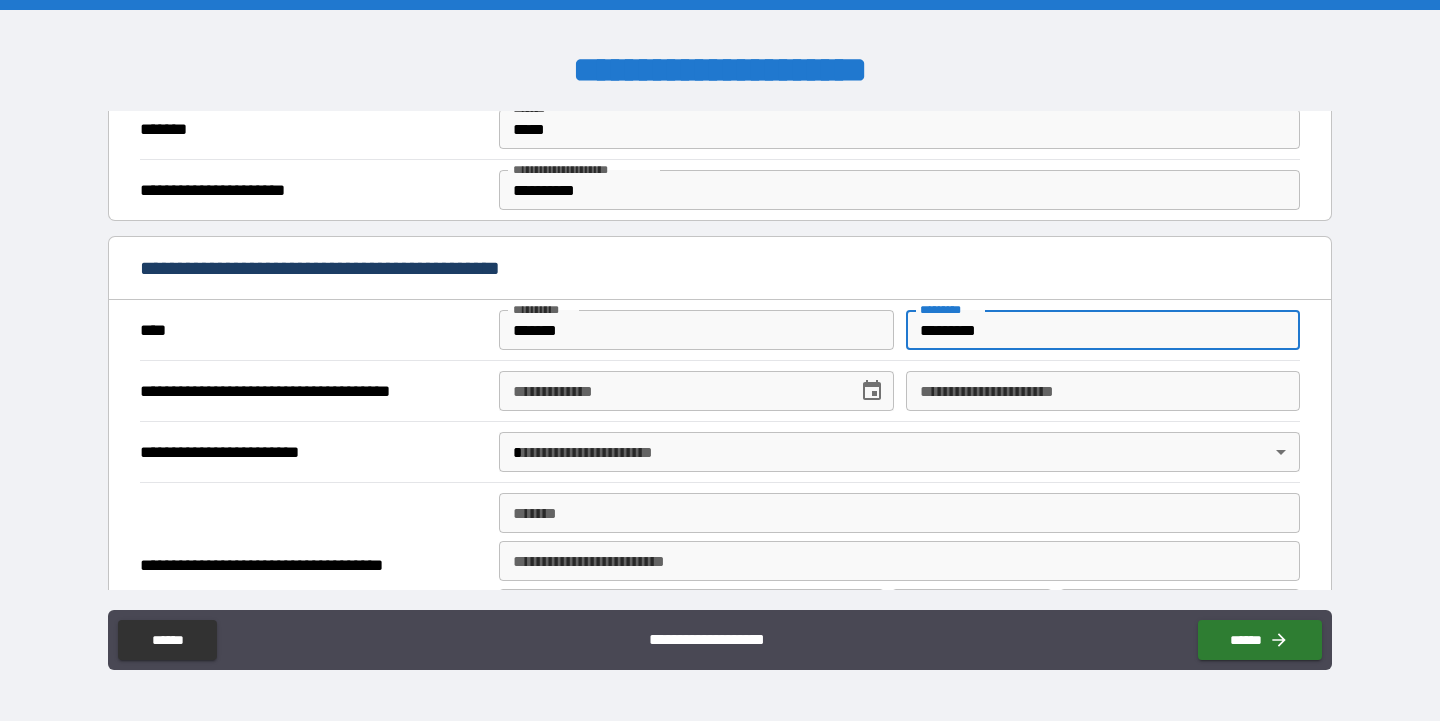 type on "*********" 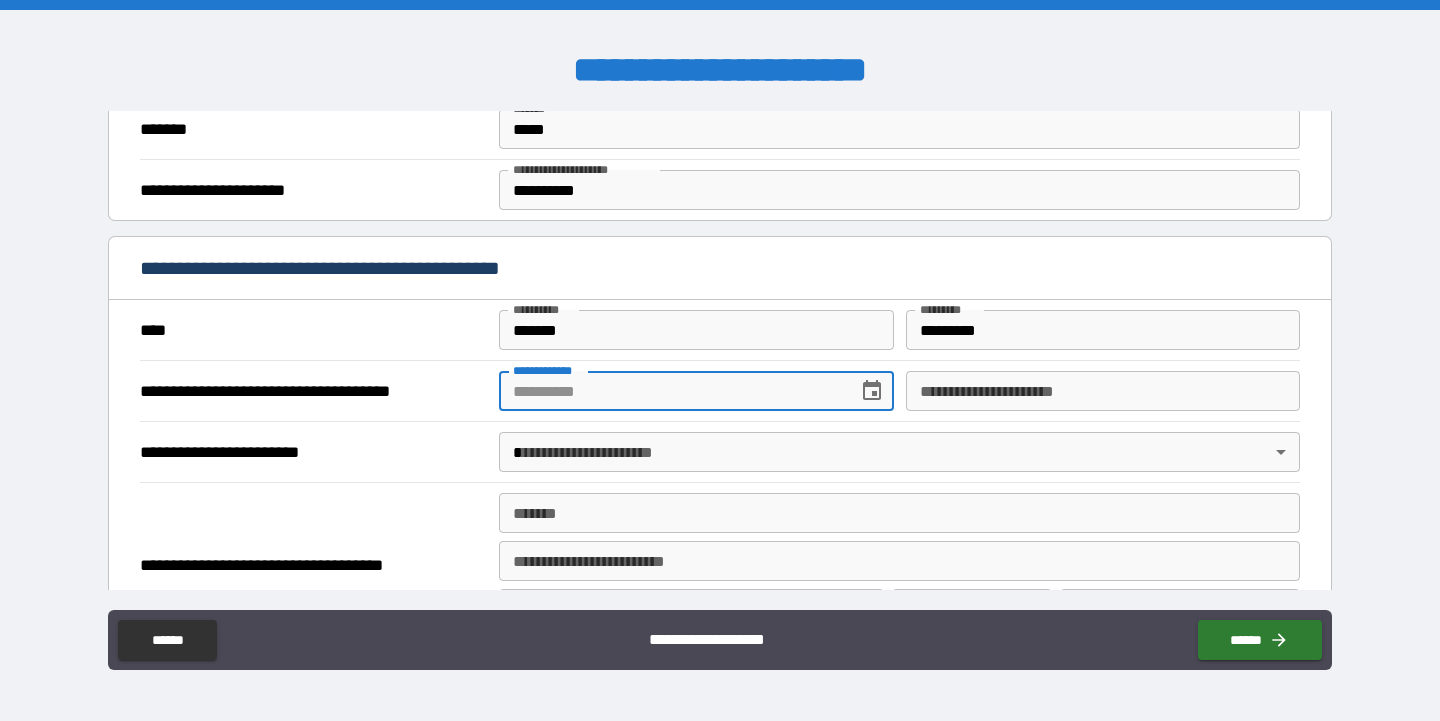 click 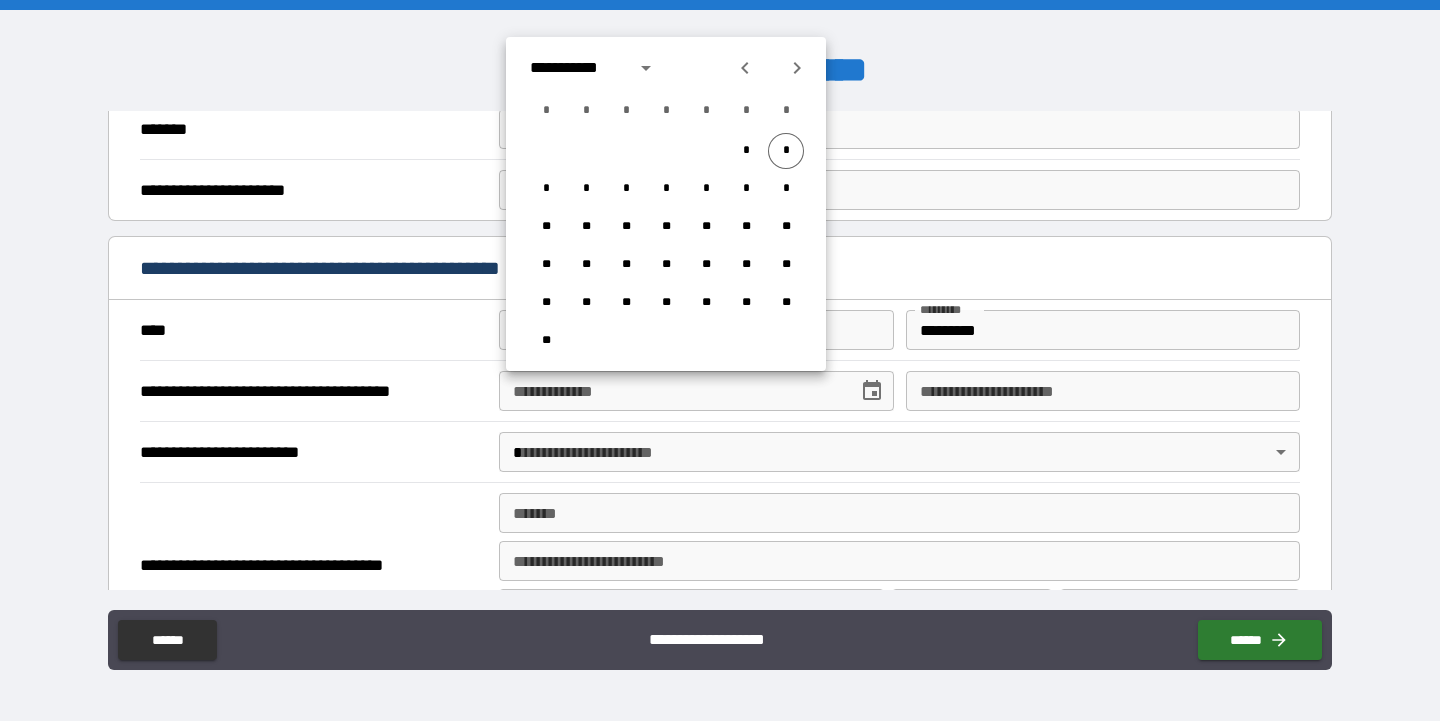 click on "**********" at bounding box center [696, 391] 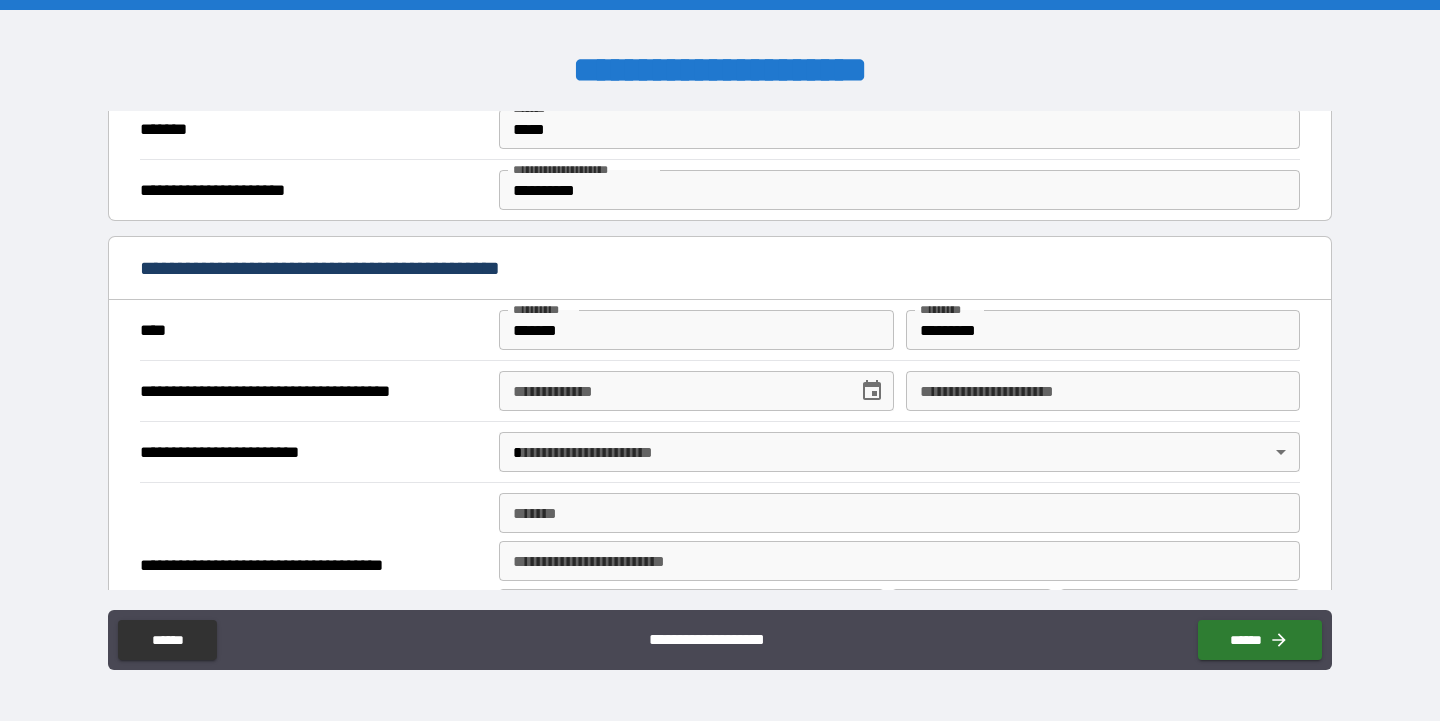 type 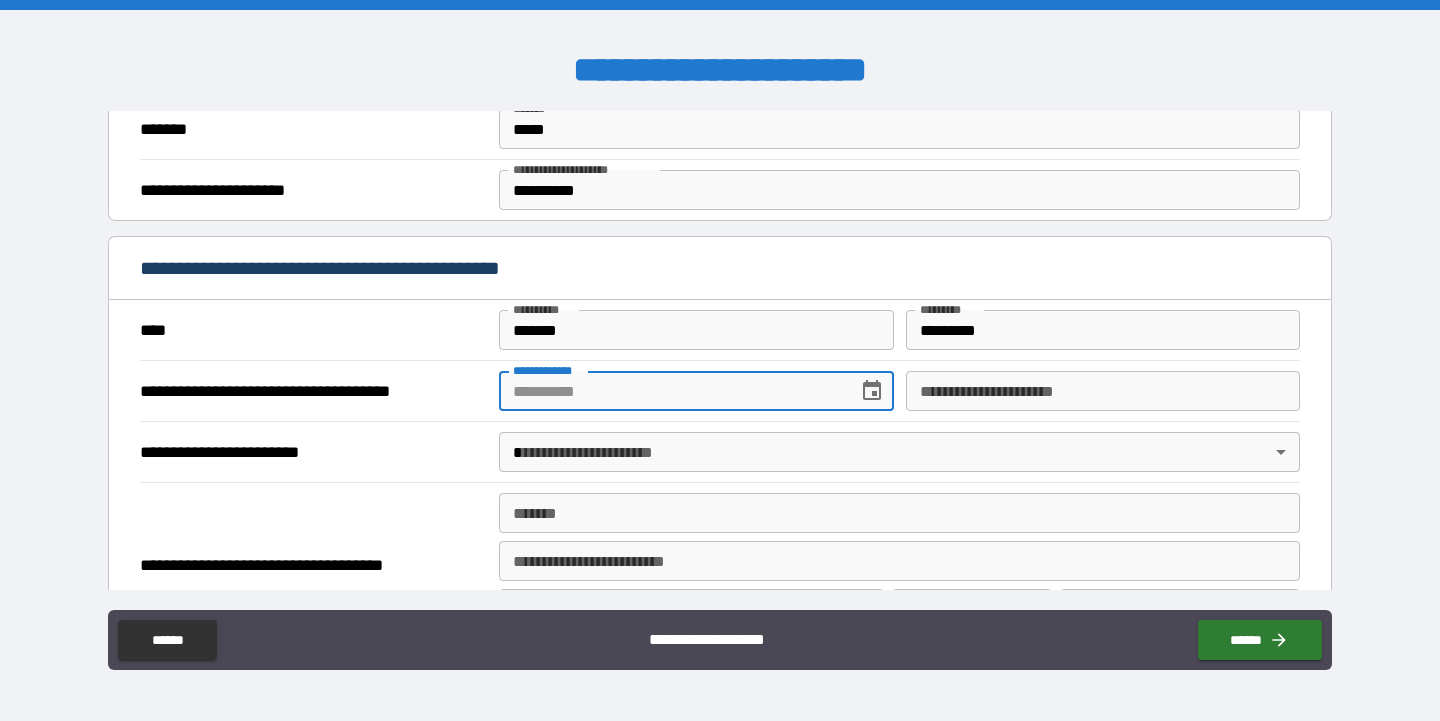 click on "**********" at bounding box center (671, 391) 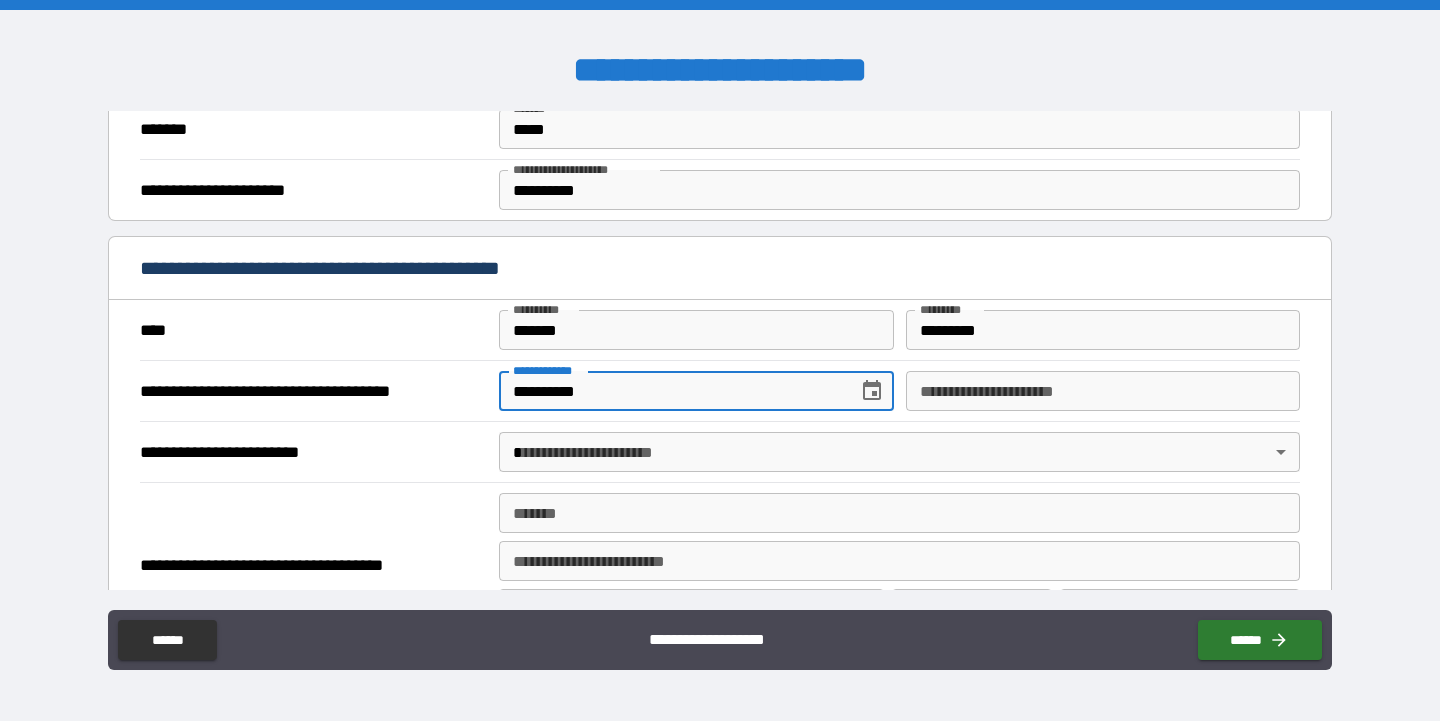 type on "**********" 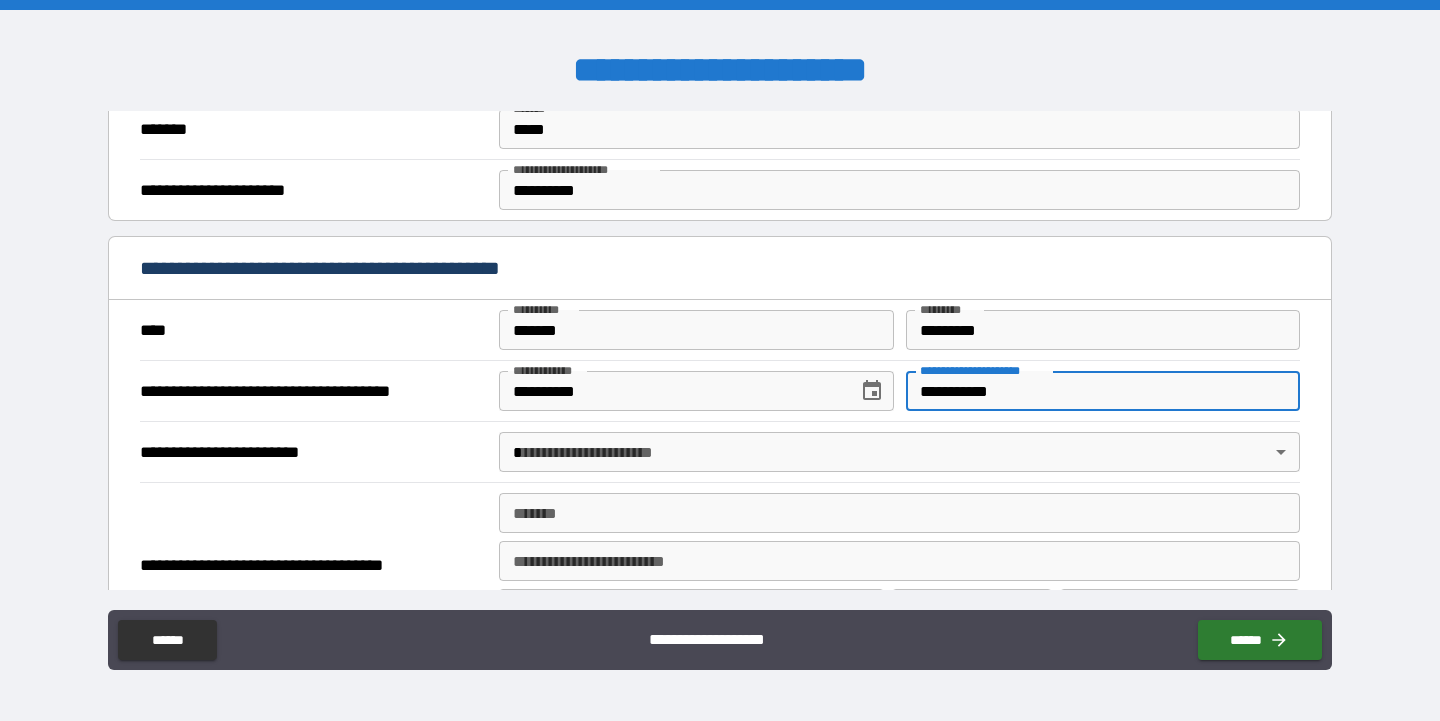 type on "**********" 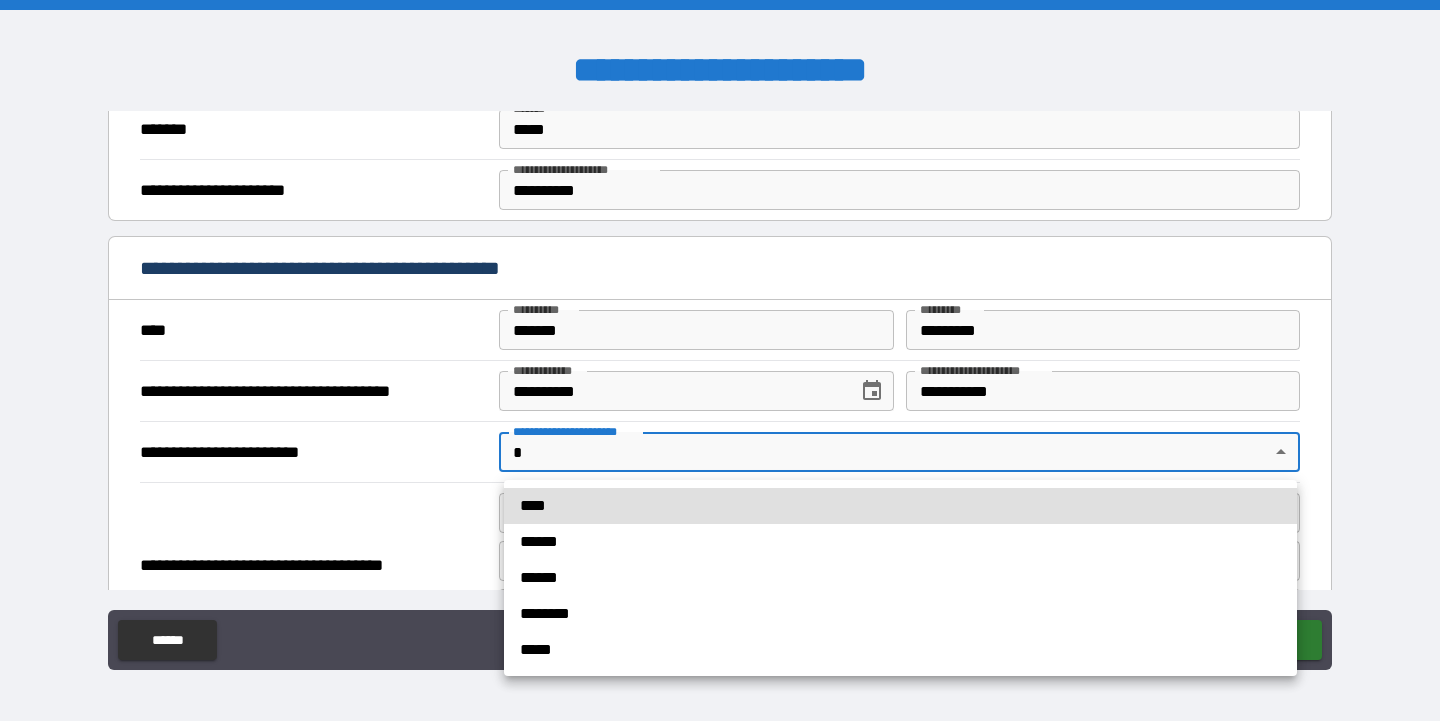click on "******" at bounding box center (900, 542) 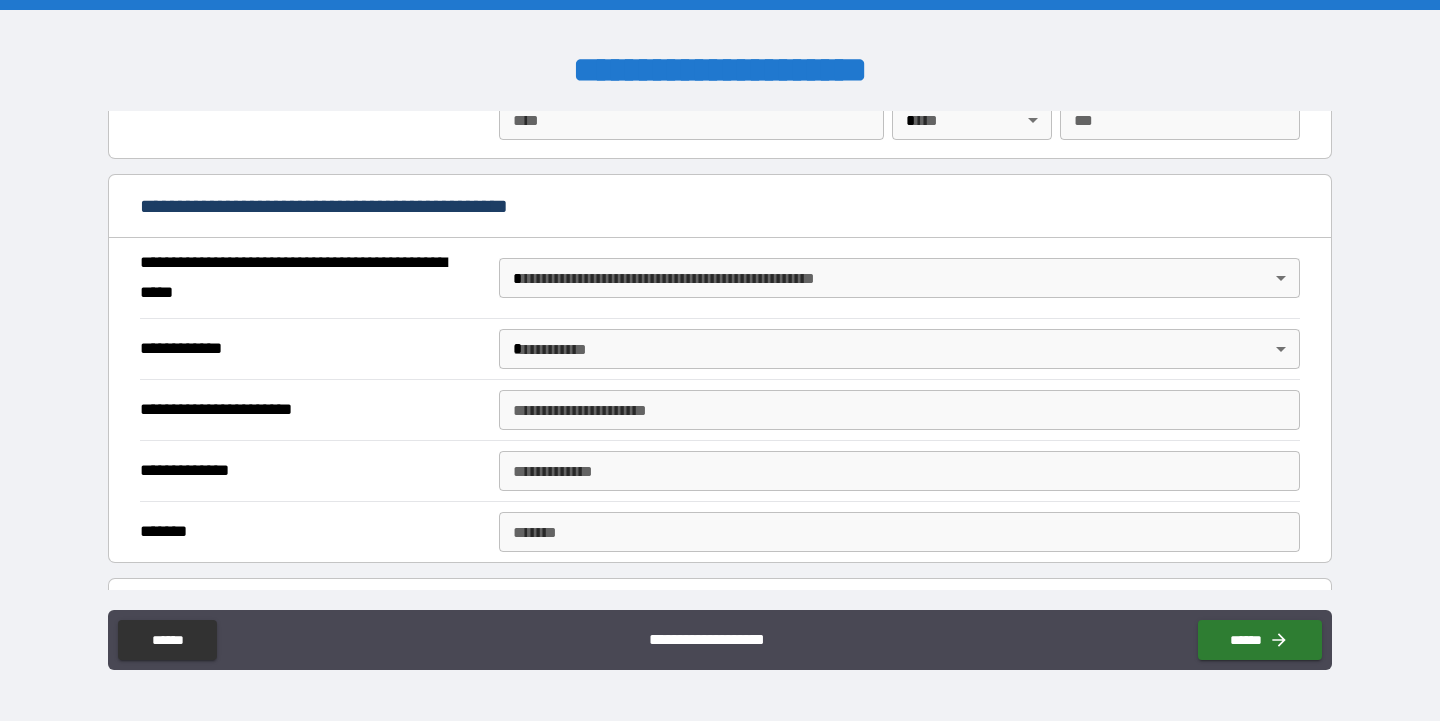 scroll, scrollTop: 1165, scrollLeft: 0, axis: vertical 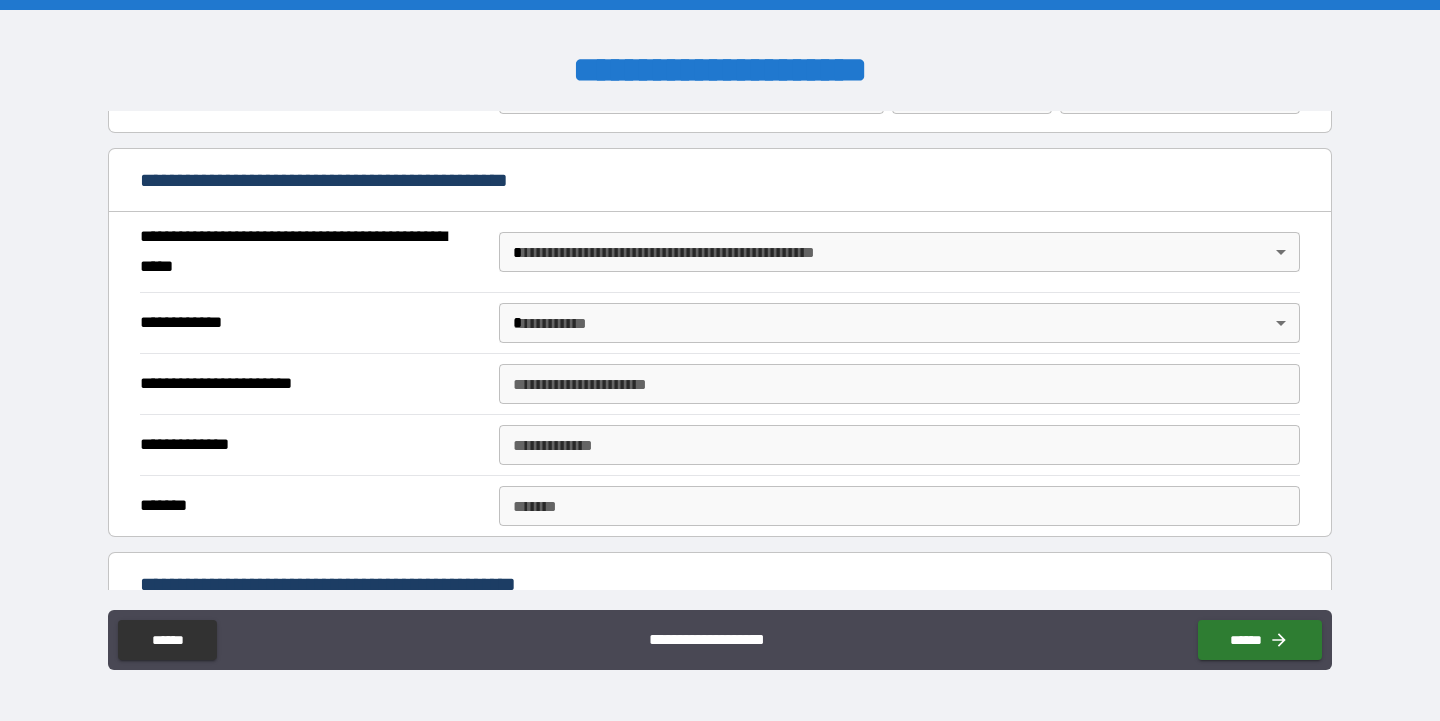 click on "**********" at bounding box center (720, 360) 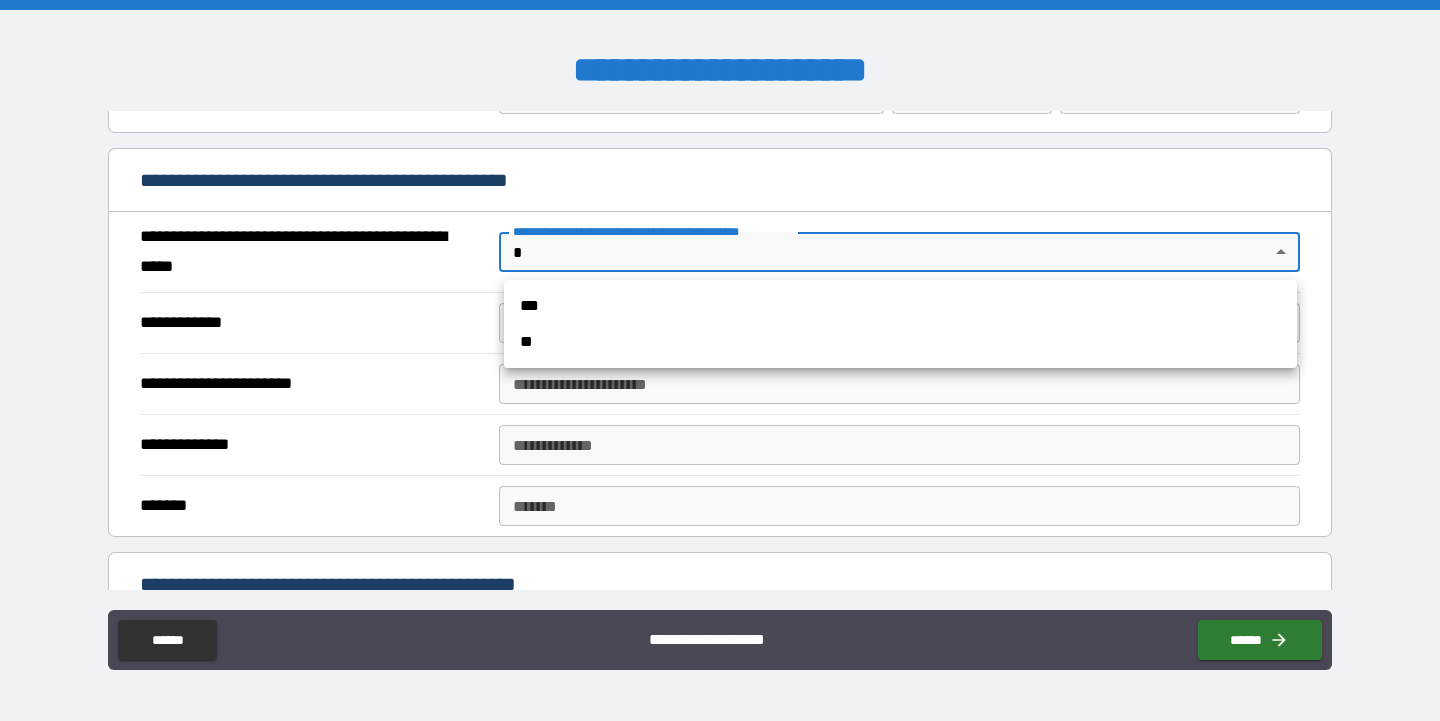 click on "**" at bounding box center [900, 342] 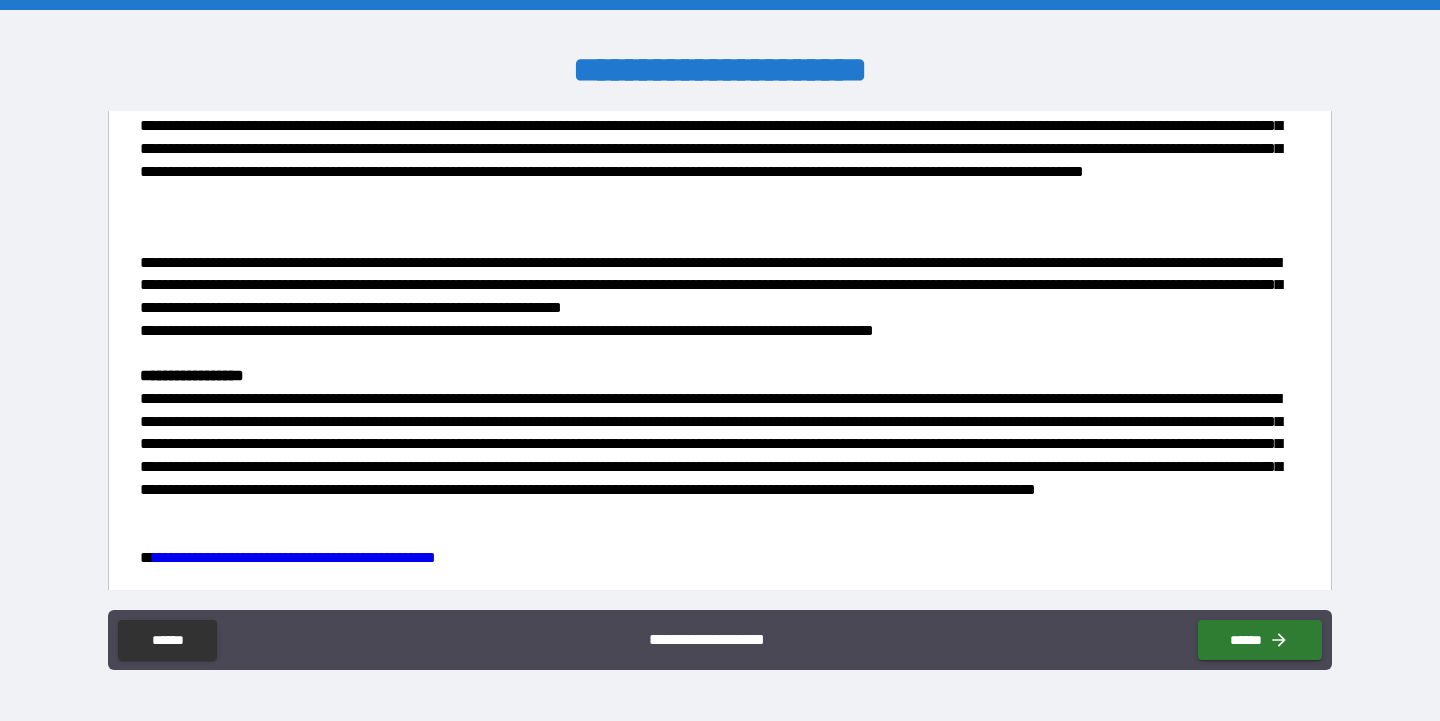 scroll, scrollTop: 2952, scrollLeft: 0, axis: vertical 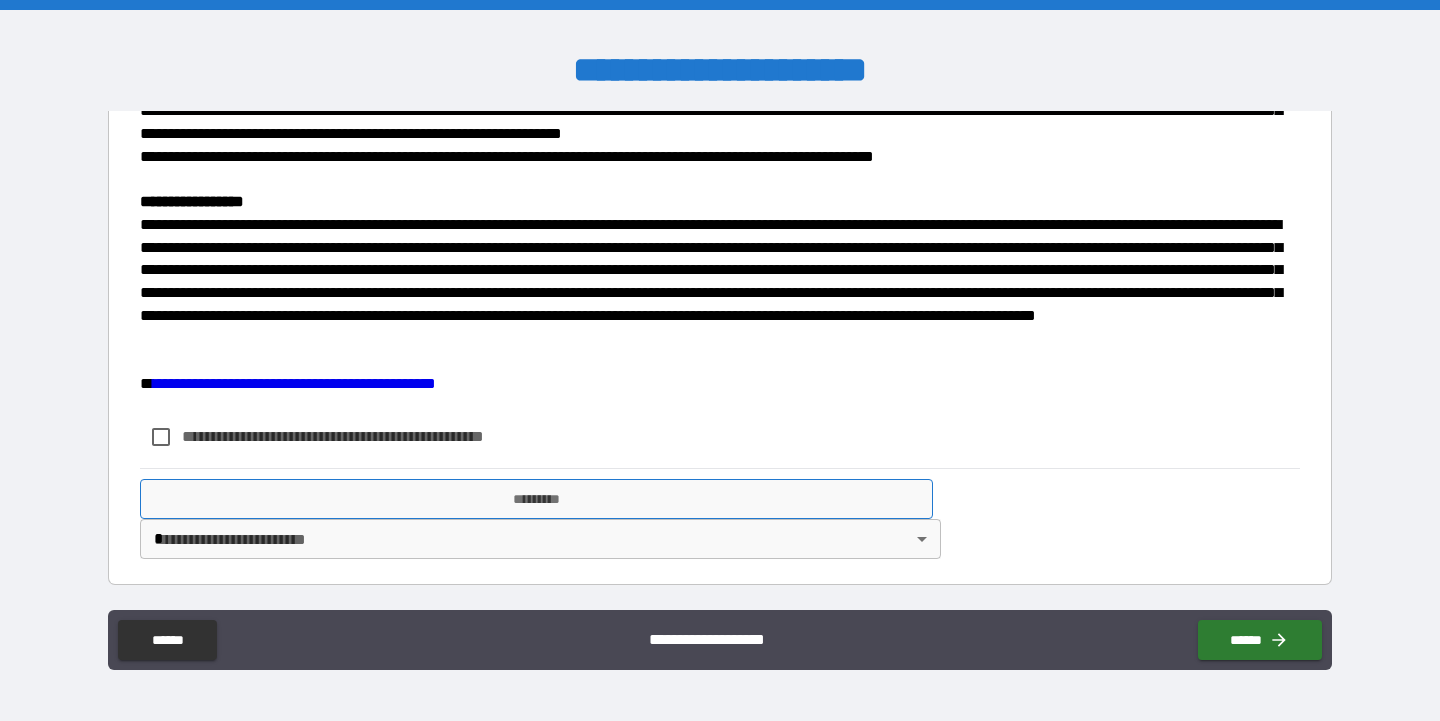click on "*********" at bounding box center (536, 499) 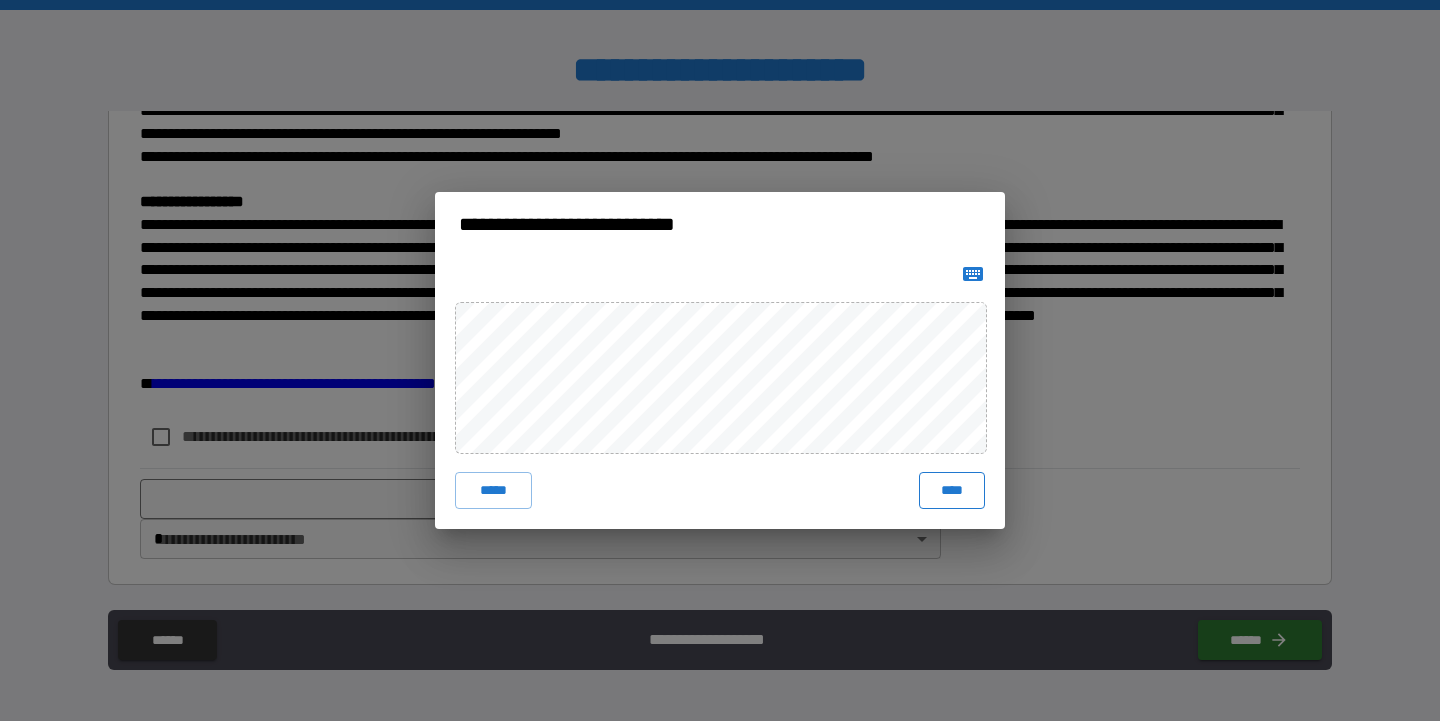 click on "****" at bounding box center [952, 490] 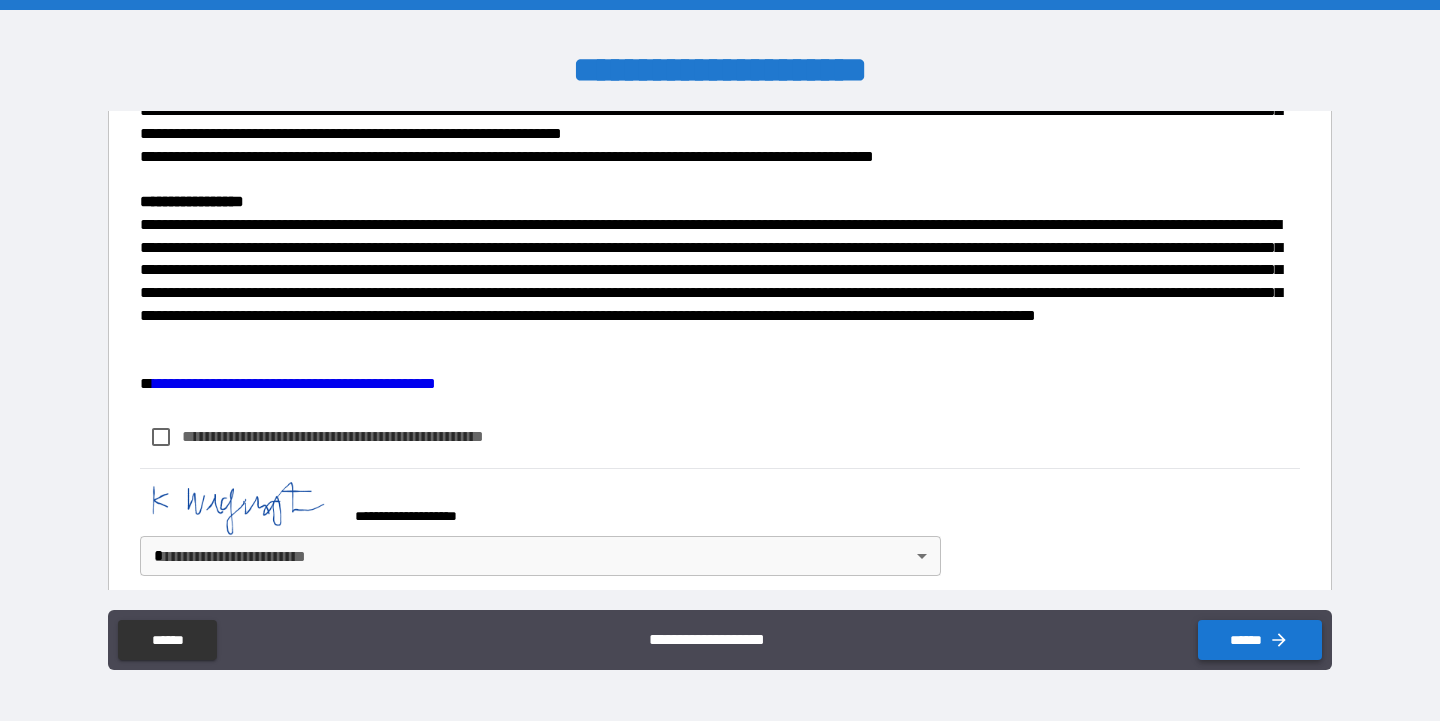 click 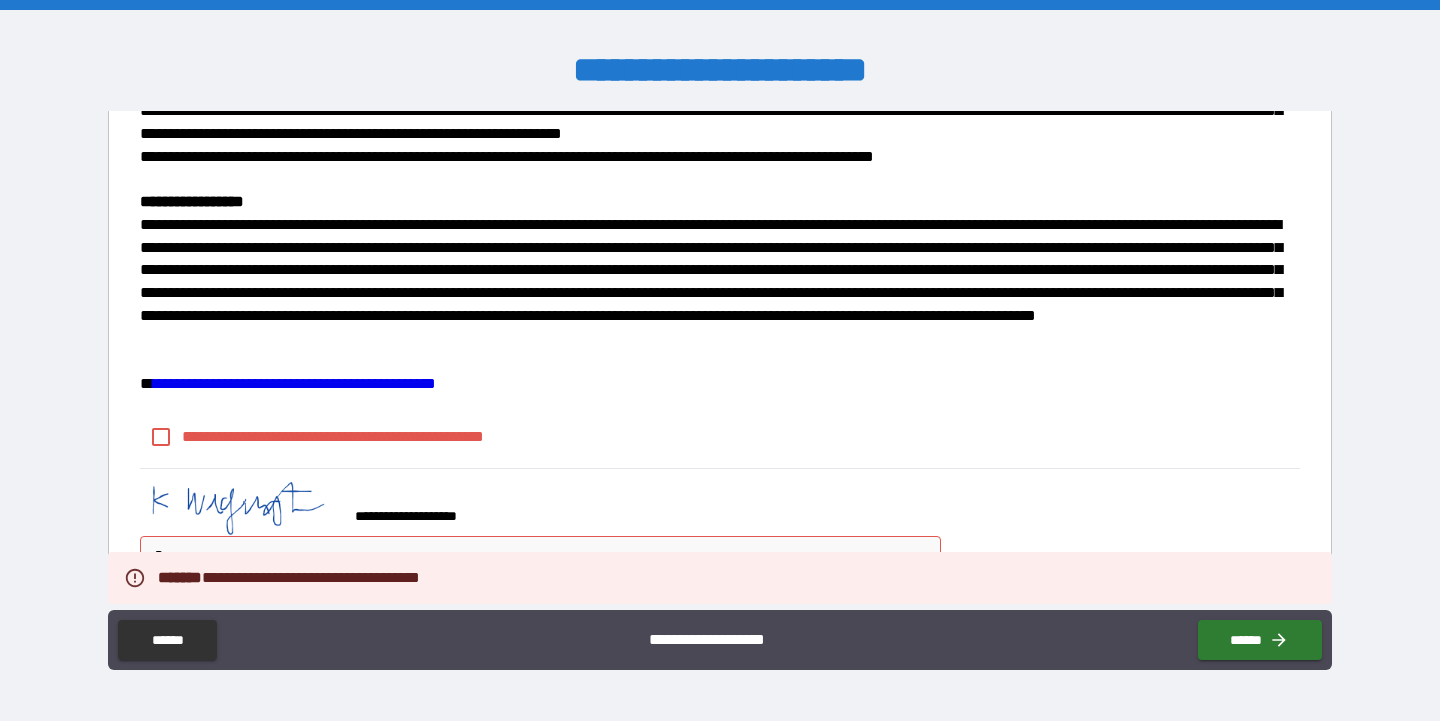 scroll, scrollTop: 2969, scrollLeft: 0, axis: vertical 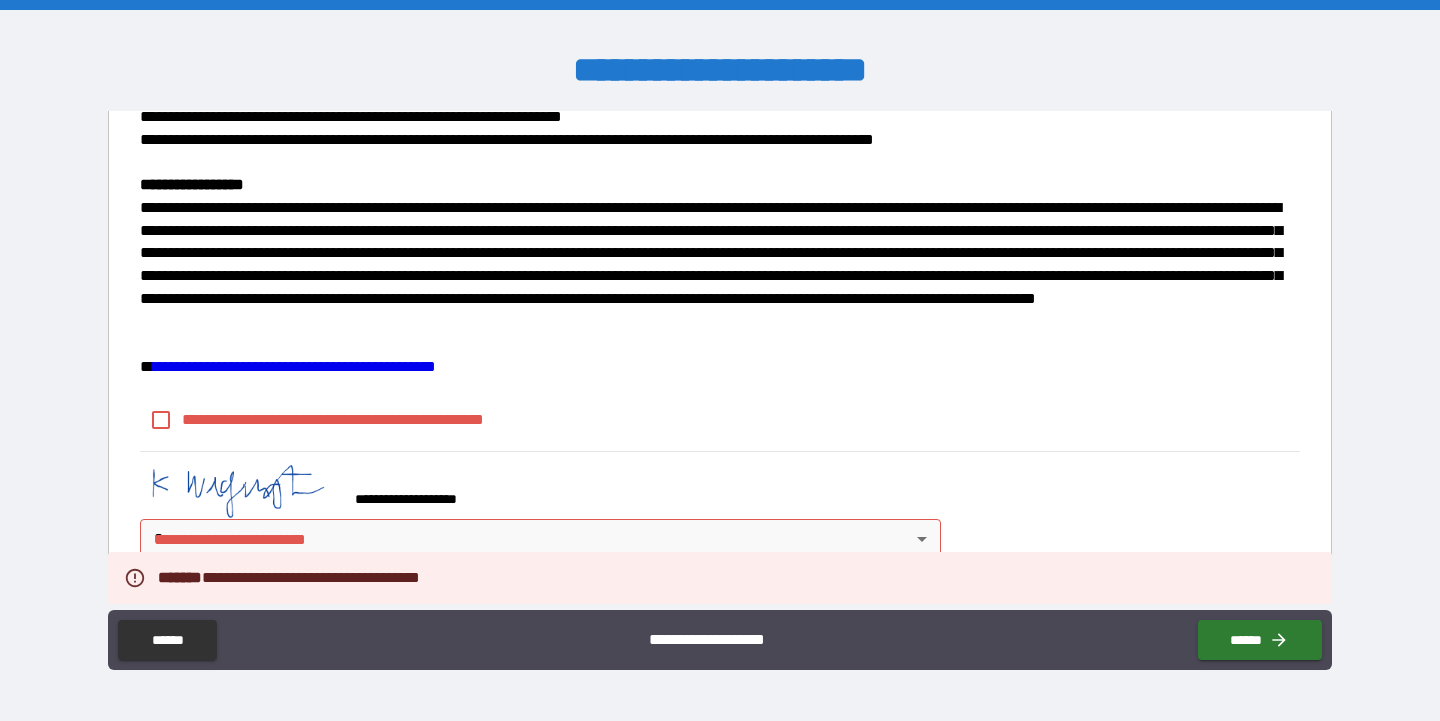 click on "**********" at bounding box center [720, 360] 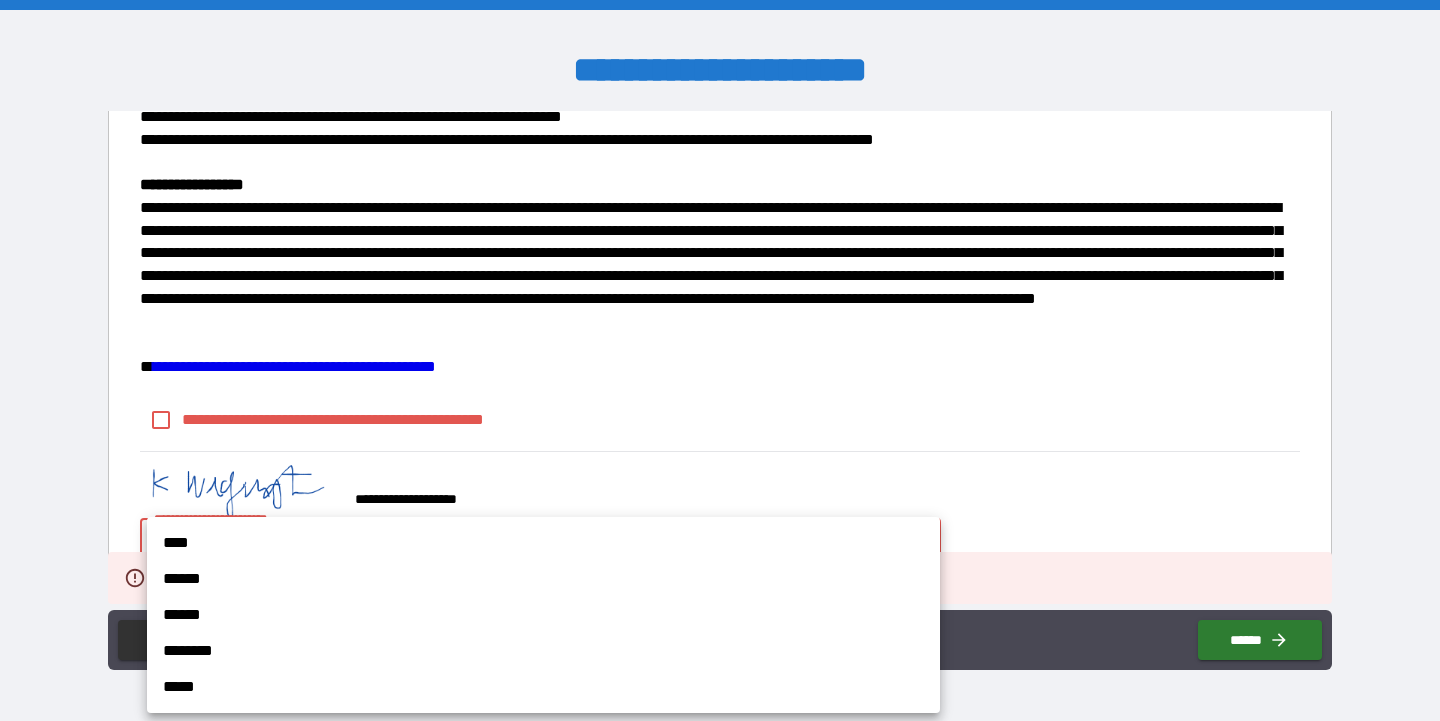 click on "******" at bounding box center (543, 579) 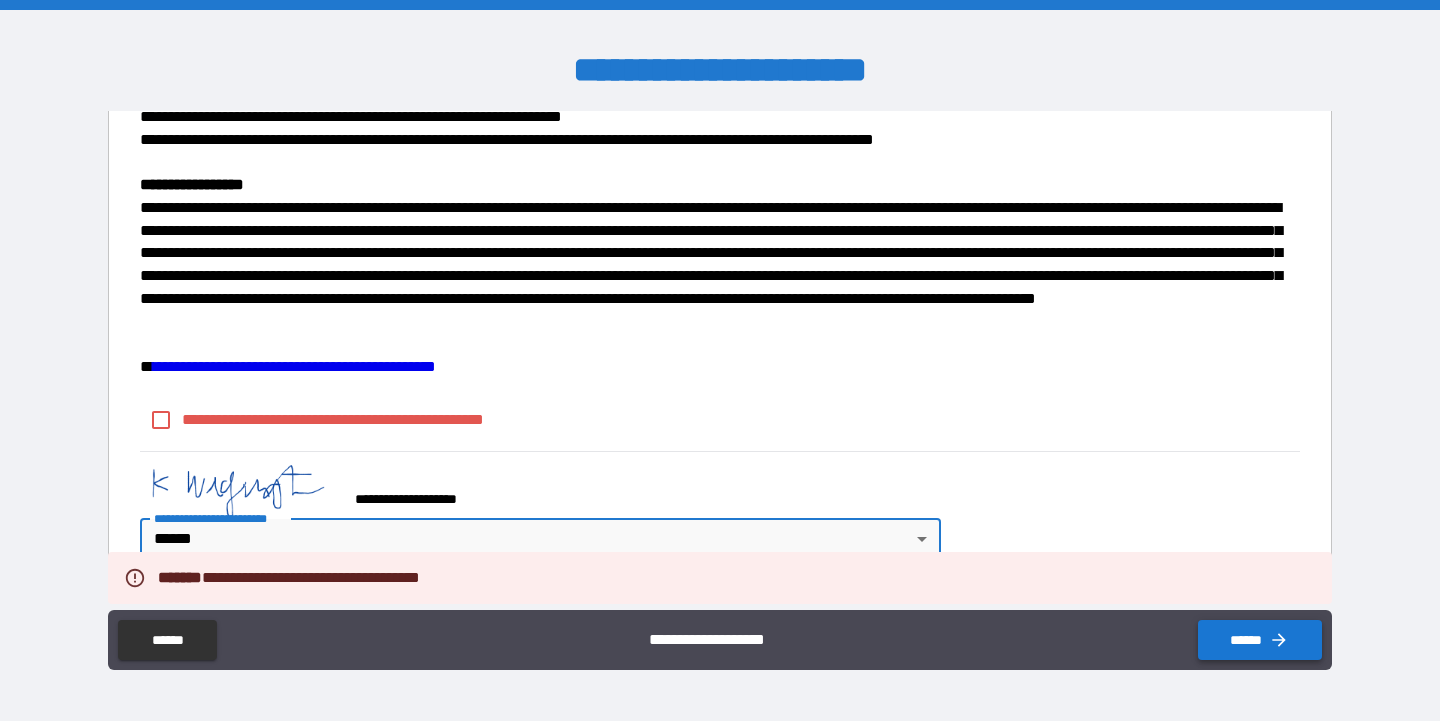 click on "******" at bounding box center (1260, 640) 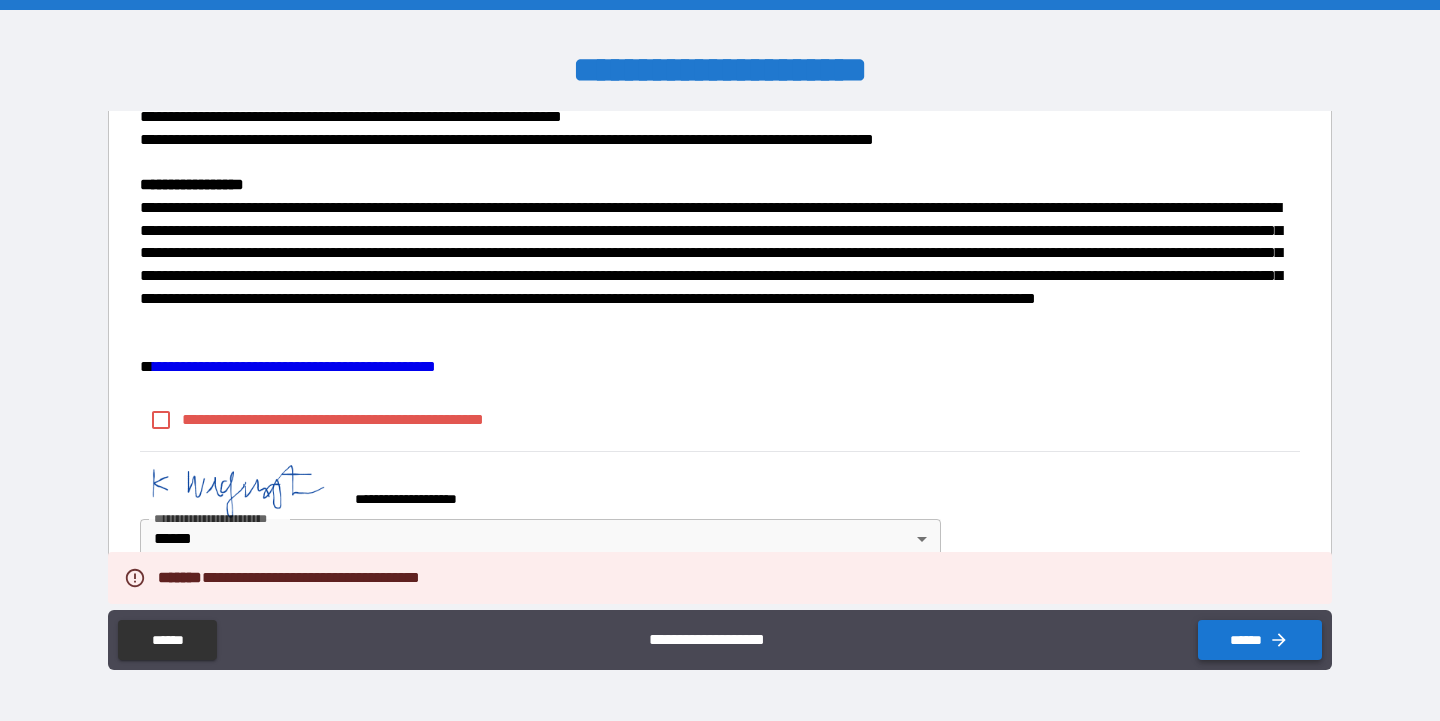 click on "******" at bounding box center (1260, 640) 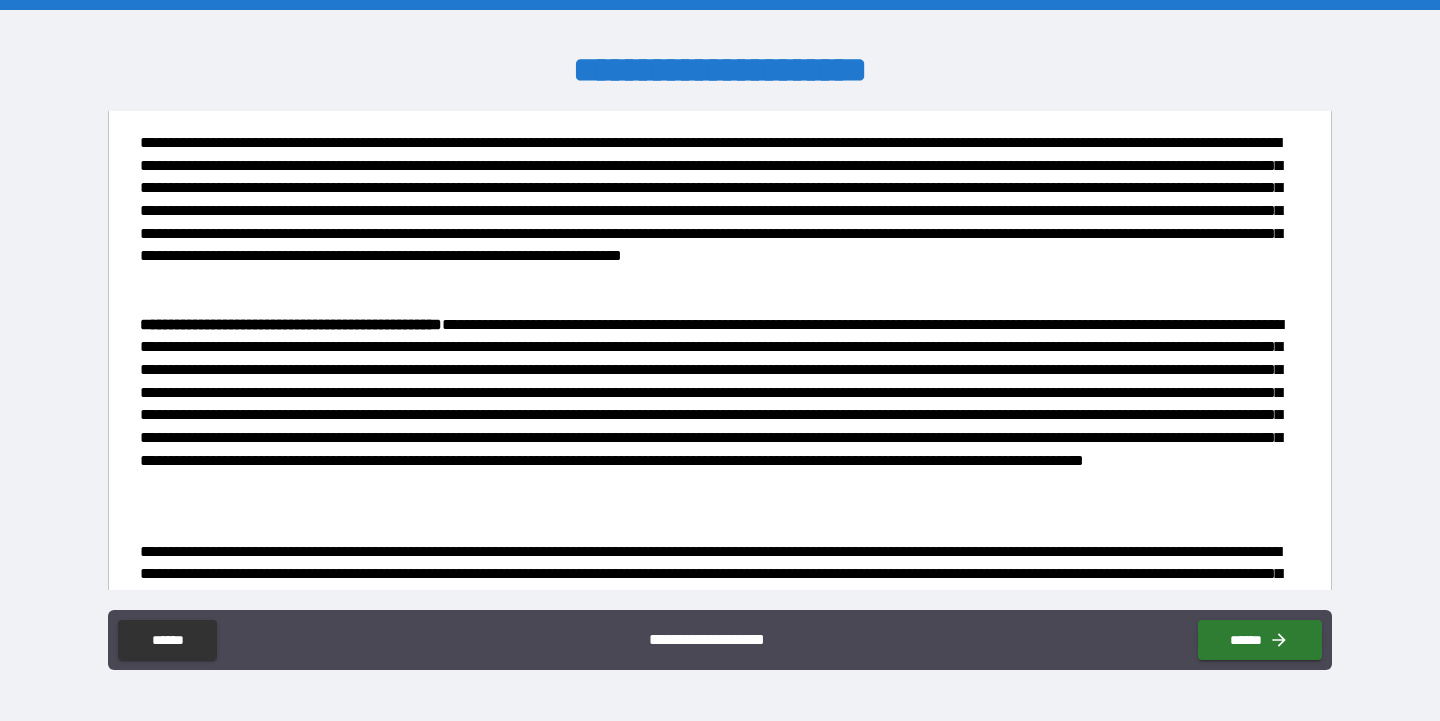 scroll, scrollTop: 2969, scrollLeft: 0, axis: vertical 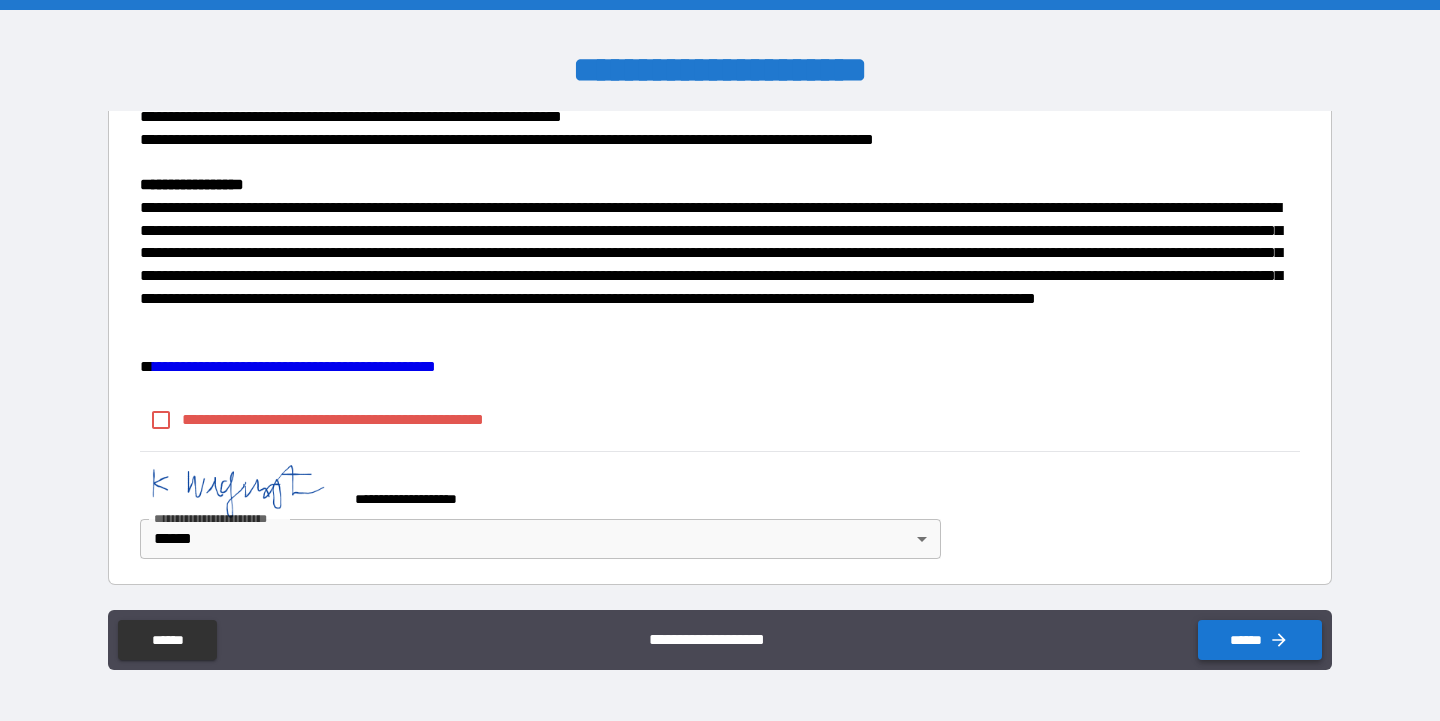 click on "******" at bounding box center (1260, 640) 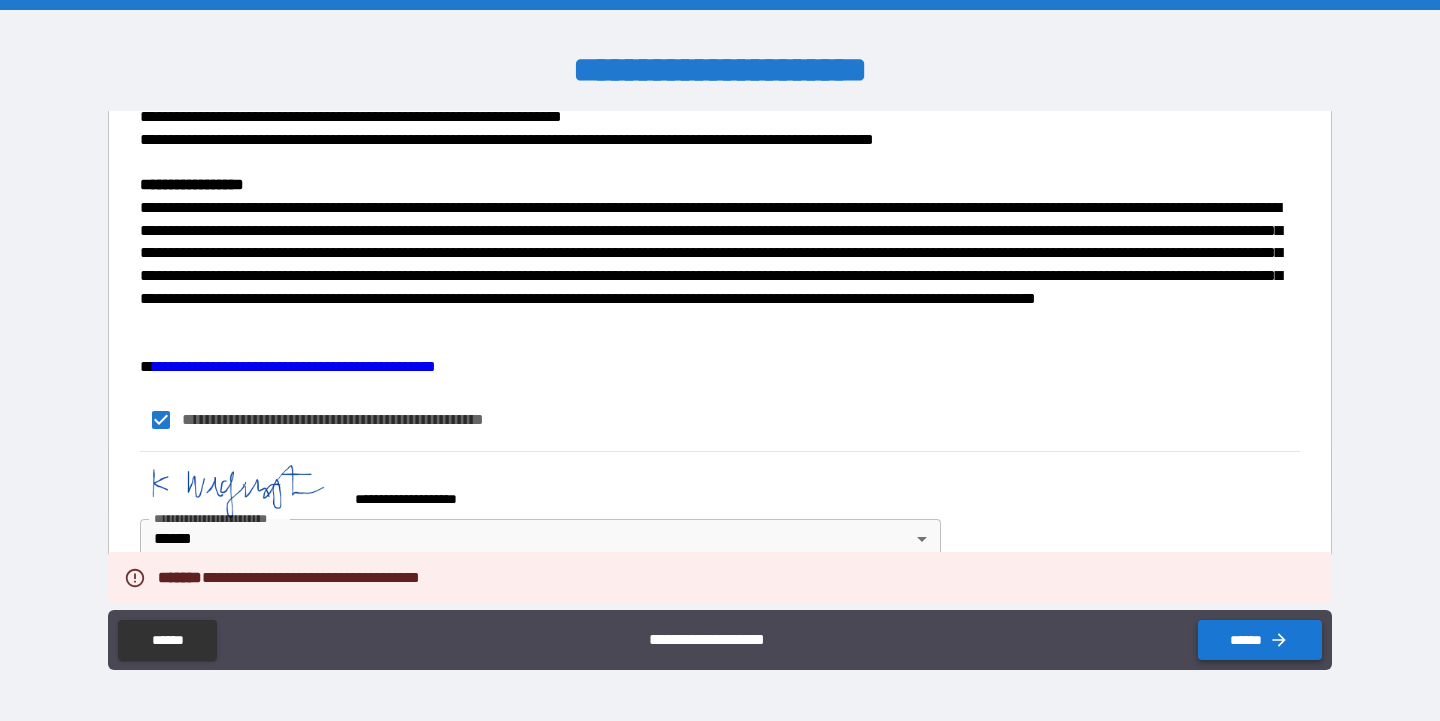 click on "******" at bounding box center [1260, 640] 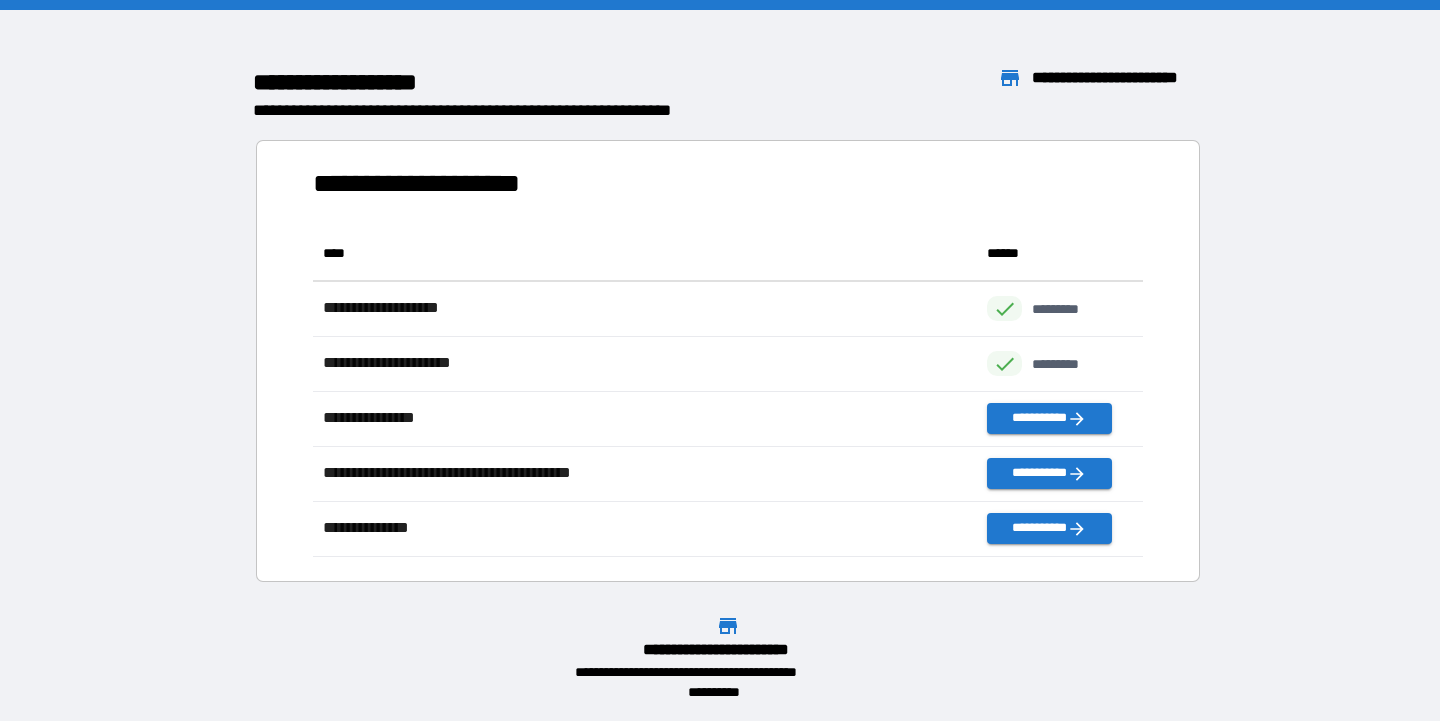 scroll, scrollTop: 1, scrollLeft: 1, axis: both 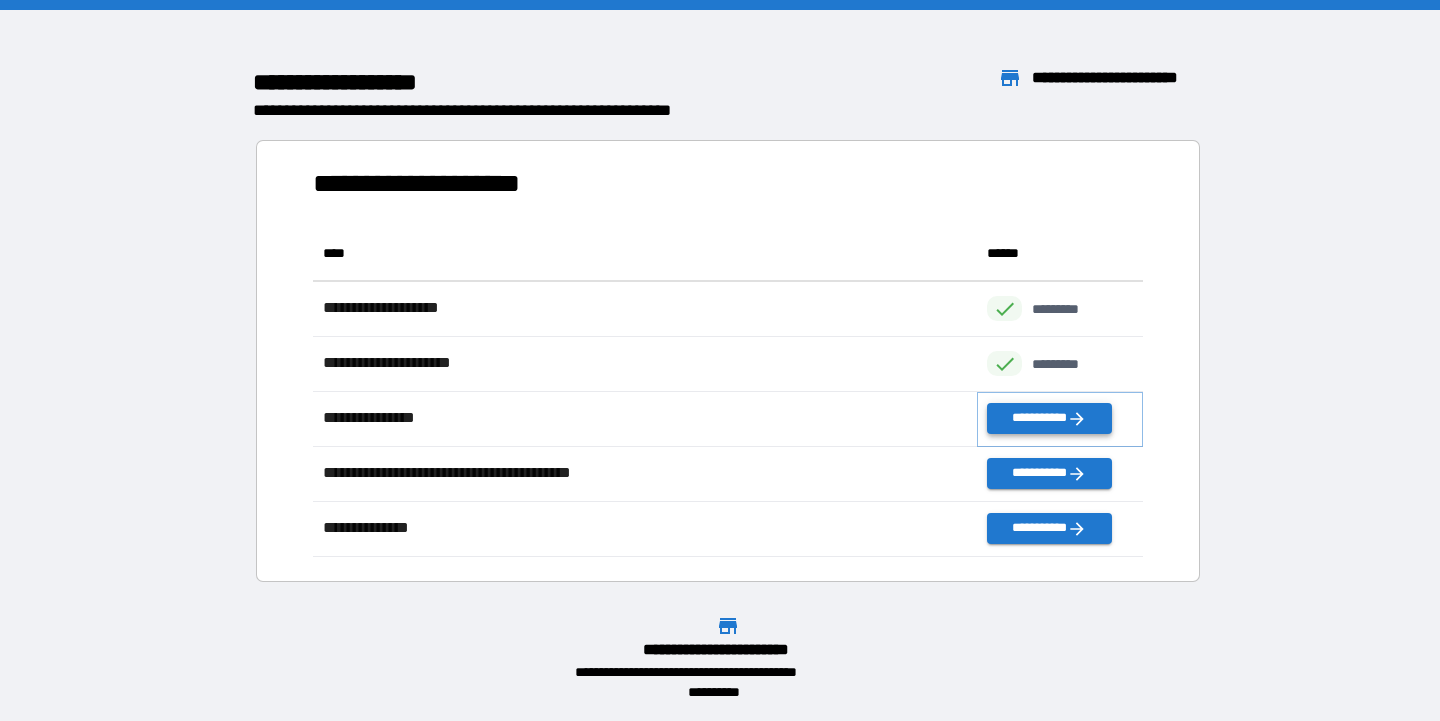 click on "**********" at bounding box center [1049, 418] 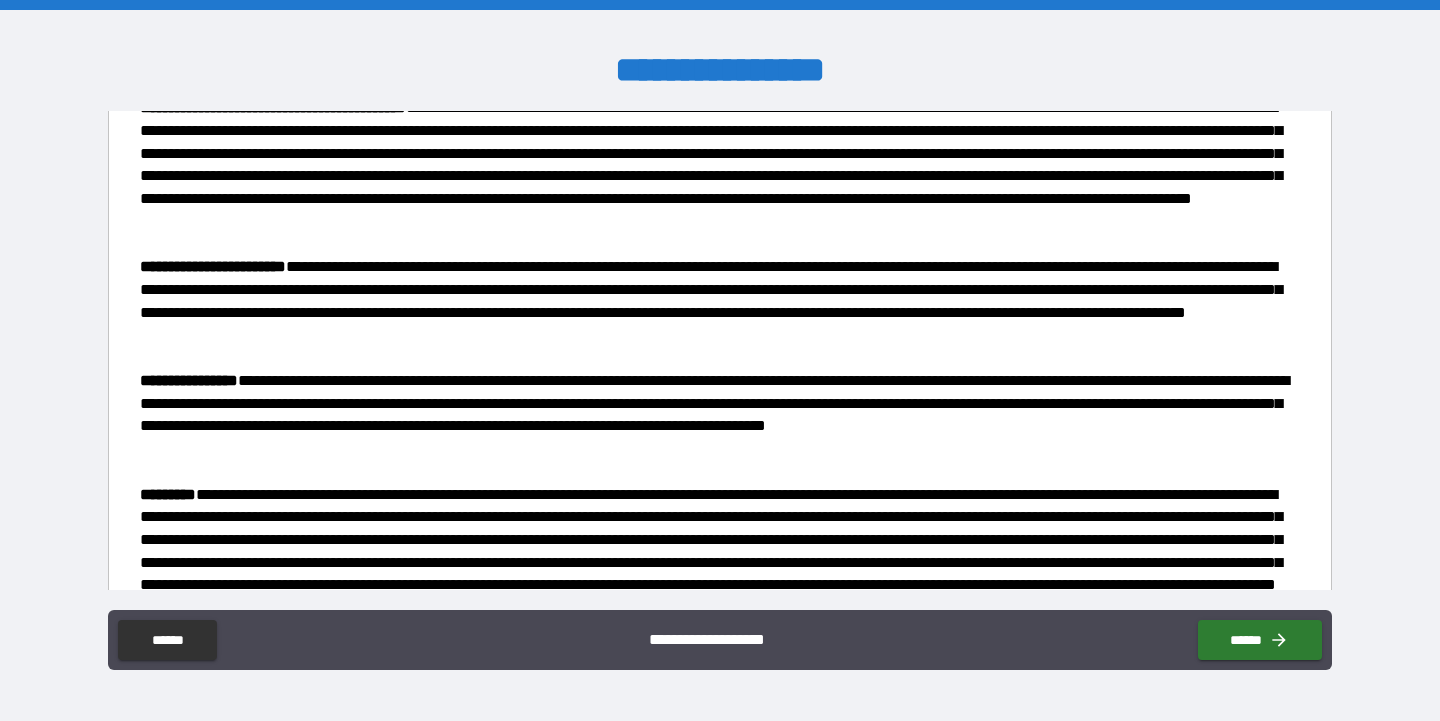 scroll, scrollTop: 1788, scrollLeft: 0, axis: vertical 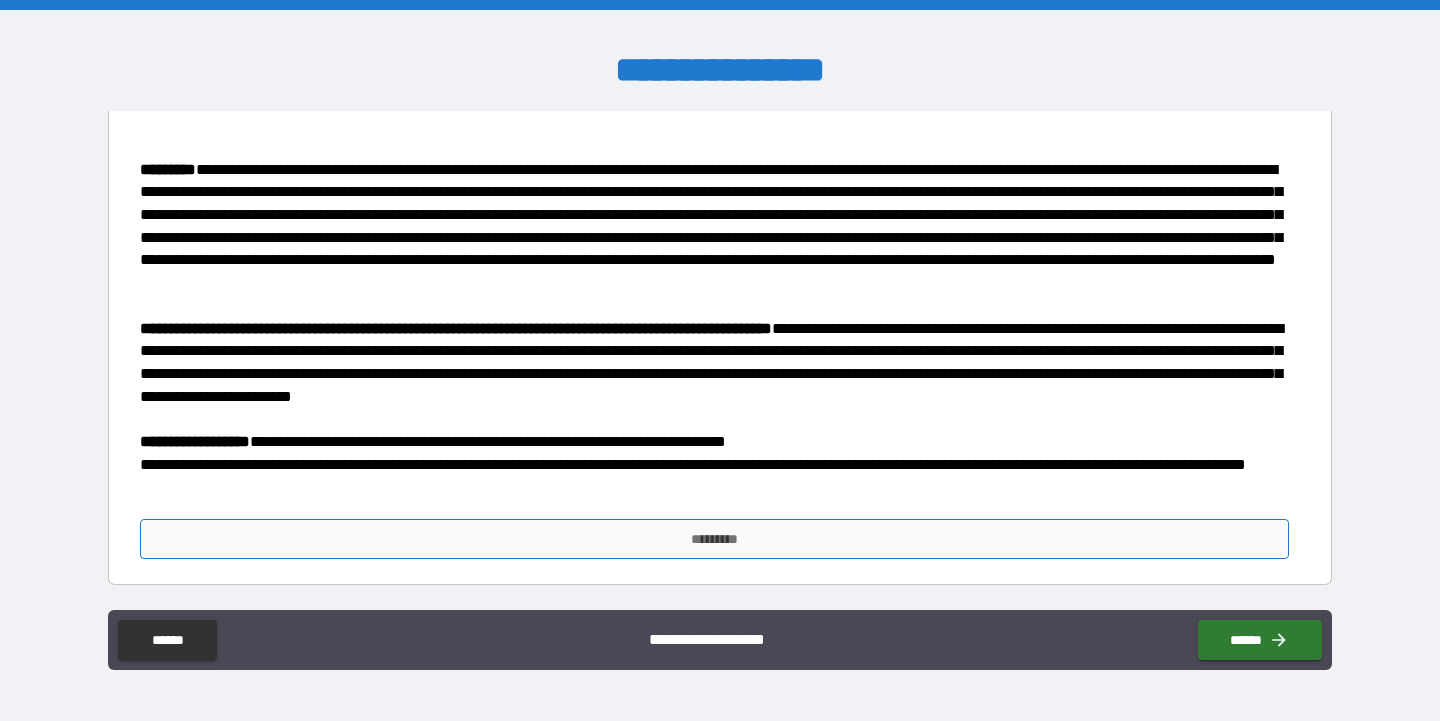 click on "*********" at bounding box center (715, 539) 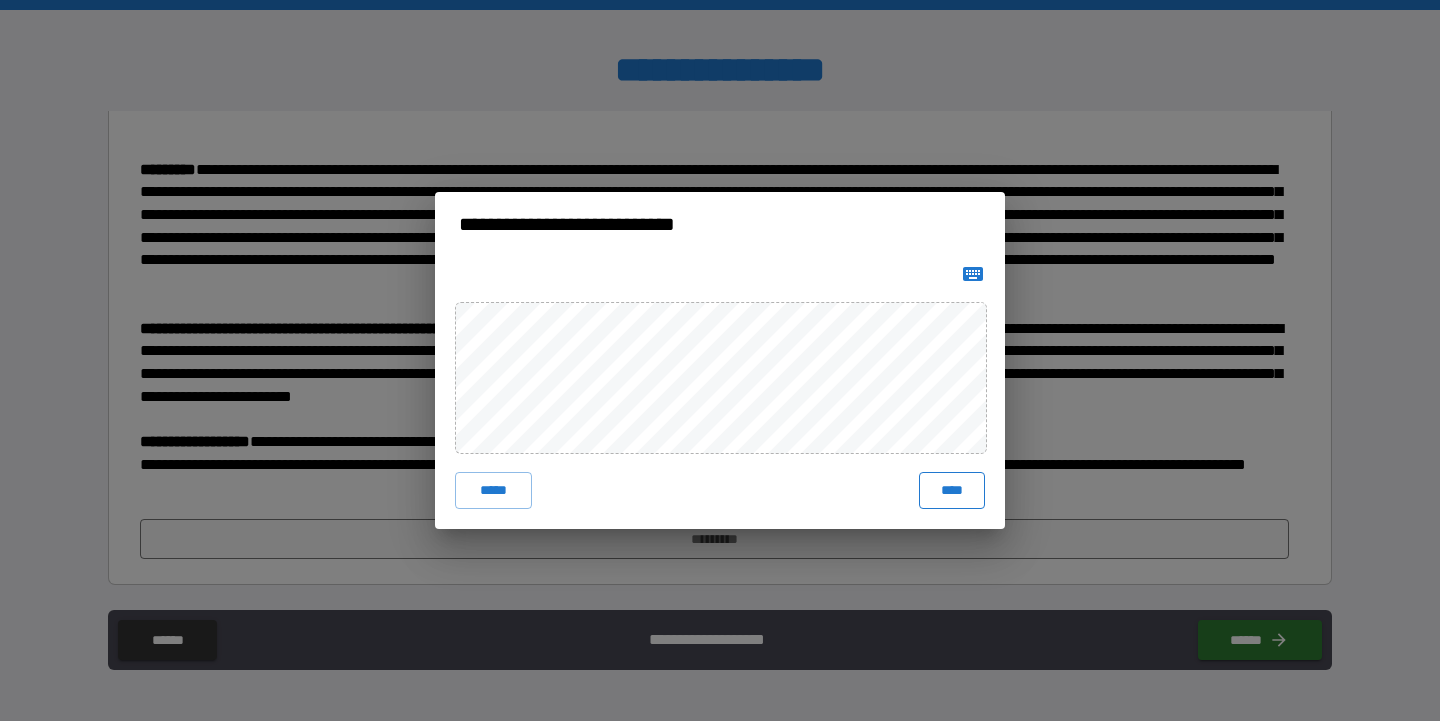 click on "****" at bounding box center (952, 490) 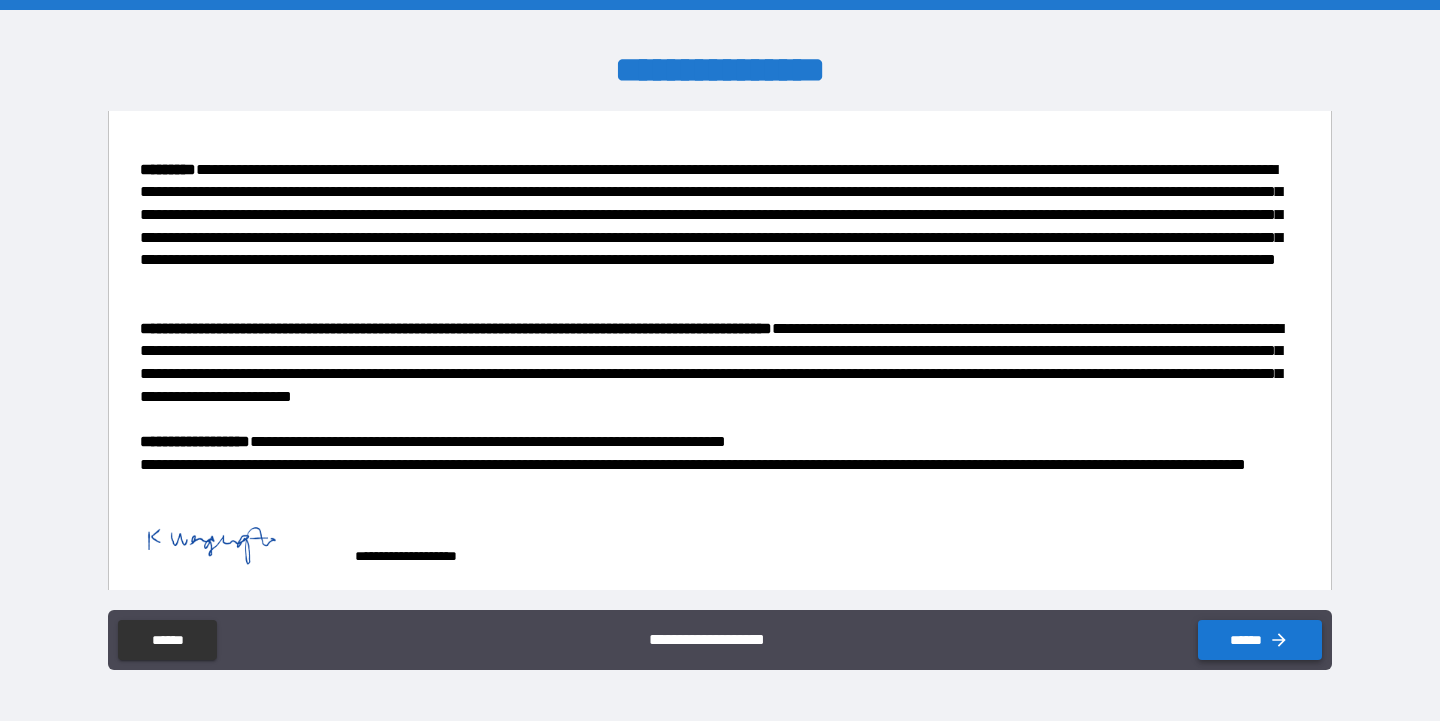 click on "******" at bounding box center [1260, 640] 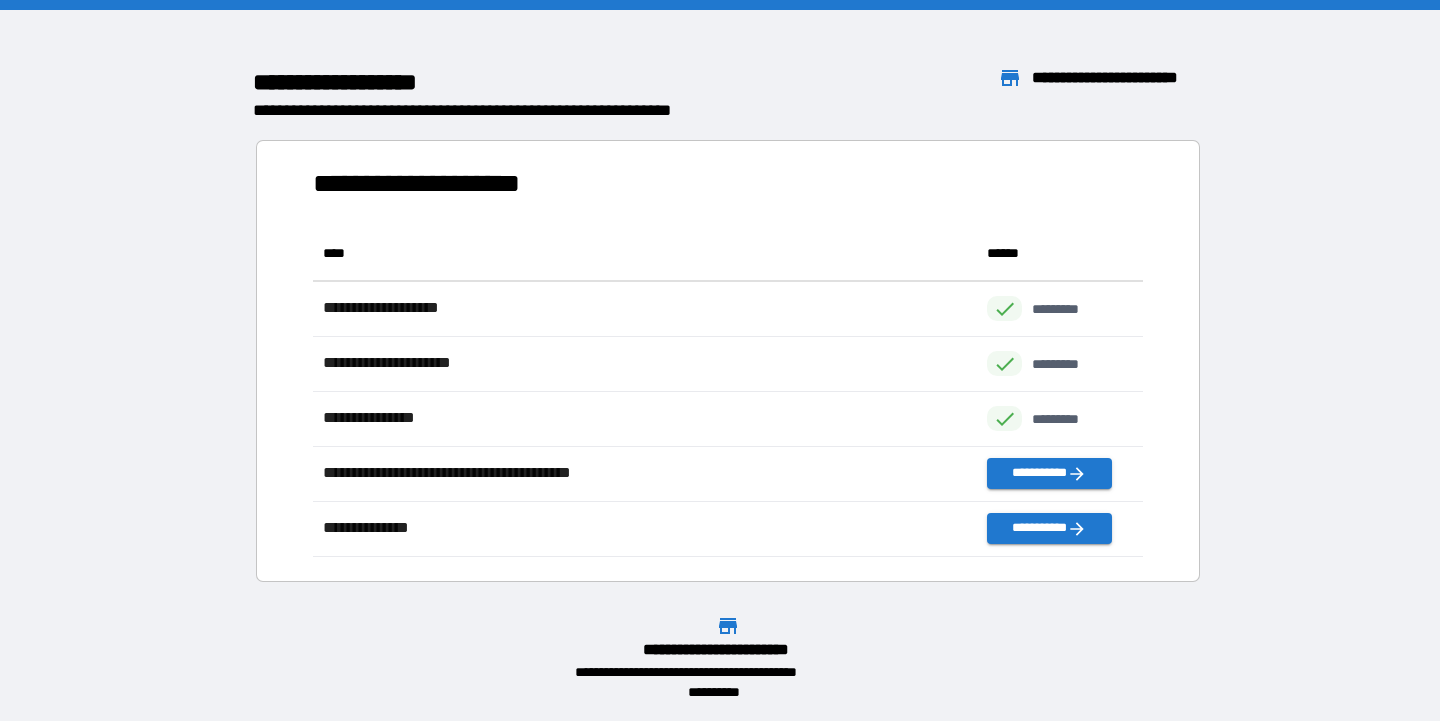 scroll, scrollTop: 1, scrollLeft: 1, axis: both 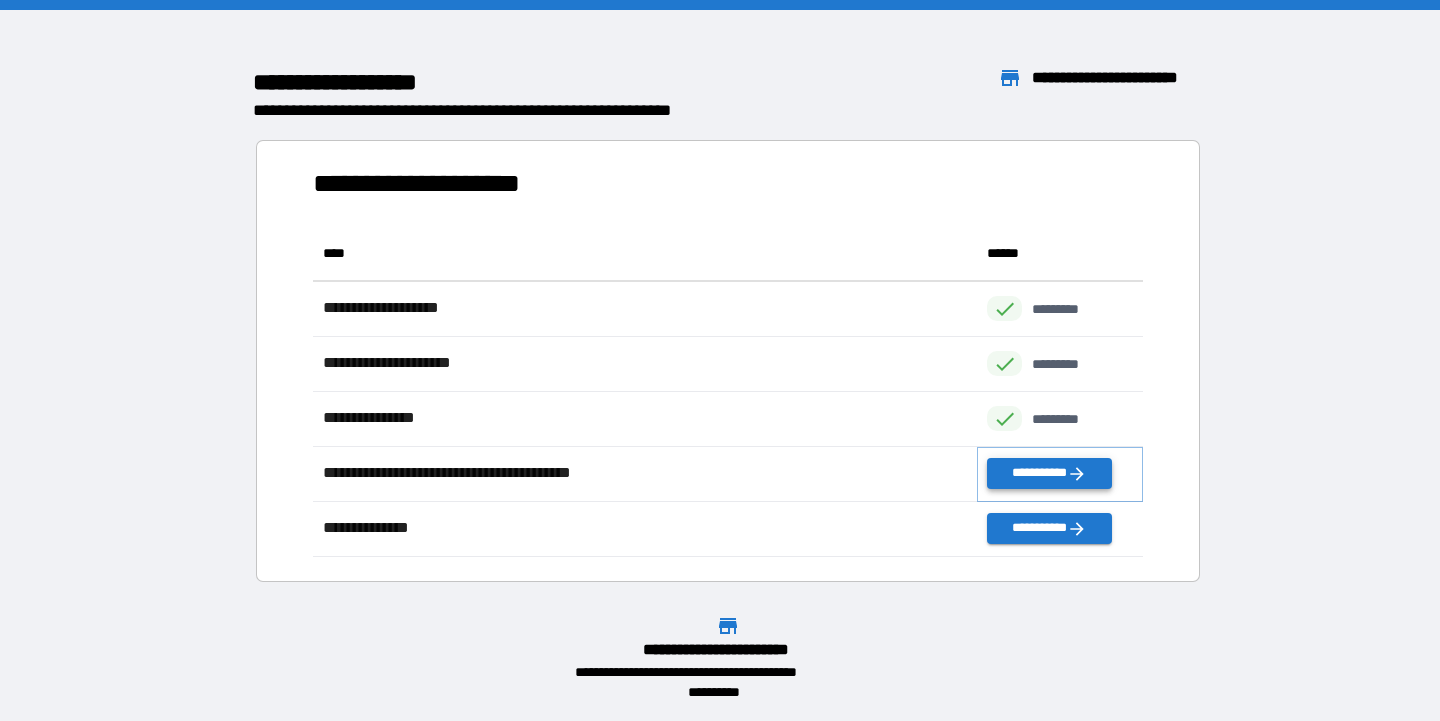 click on "**********" at bounding box center [1049, 473] 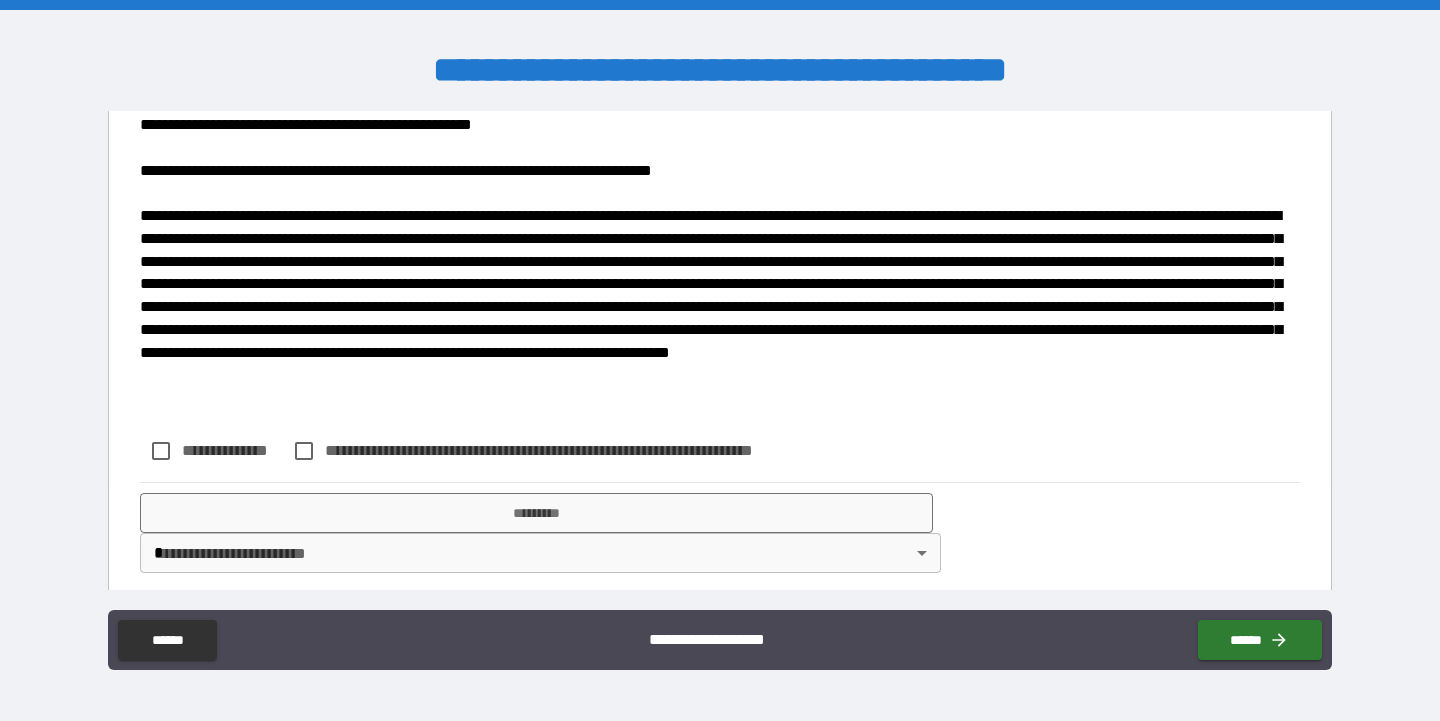scroll, scrollTop: 252, scrollLeft: 0, axis: vertical 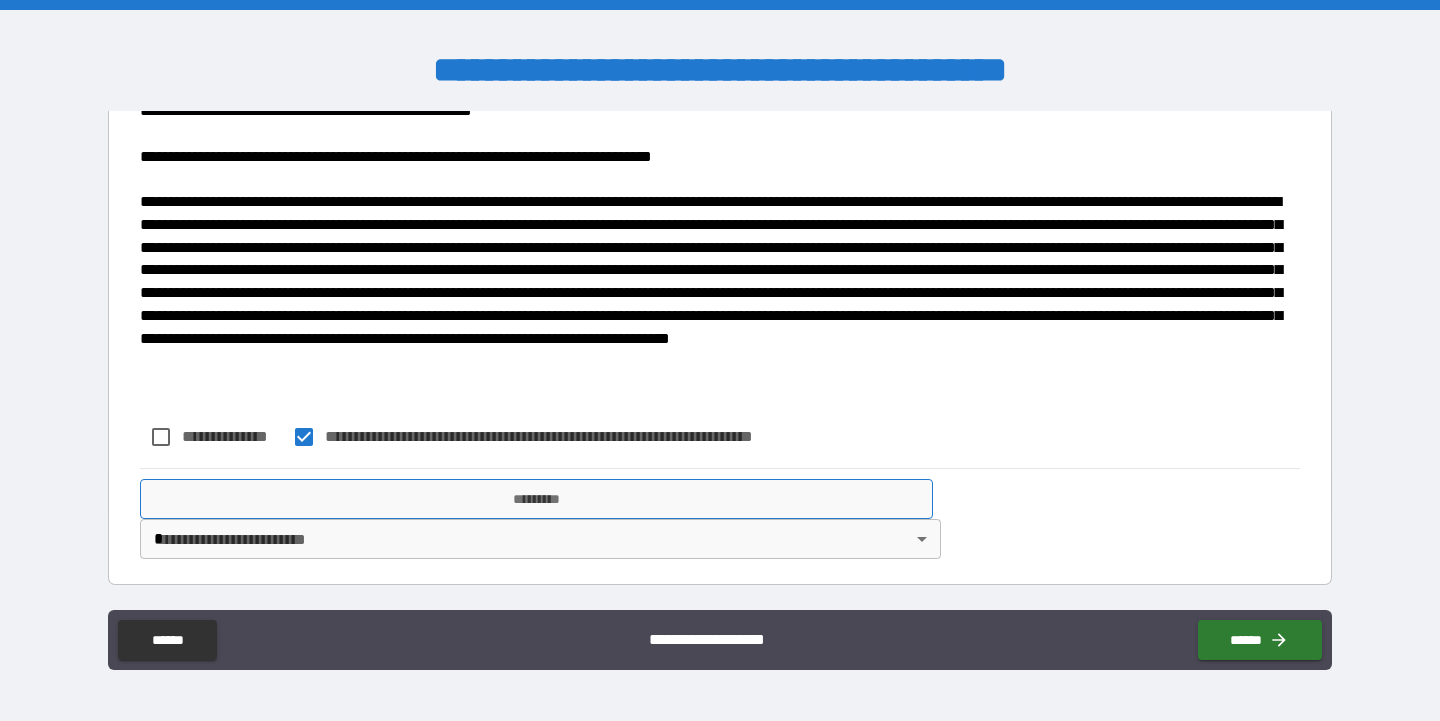 click on "*********" at bounding box center [536, 499] 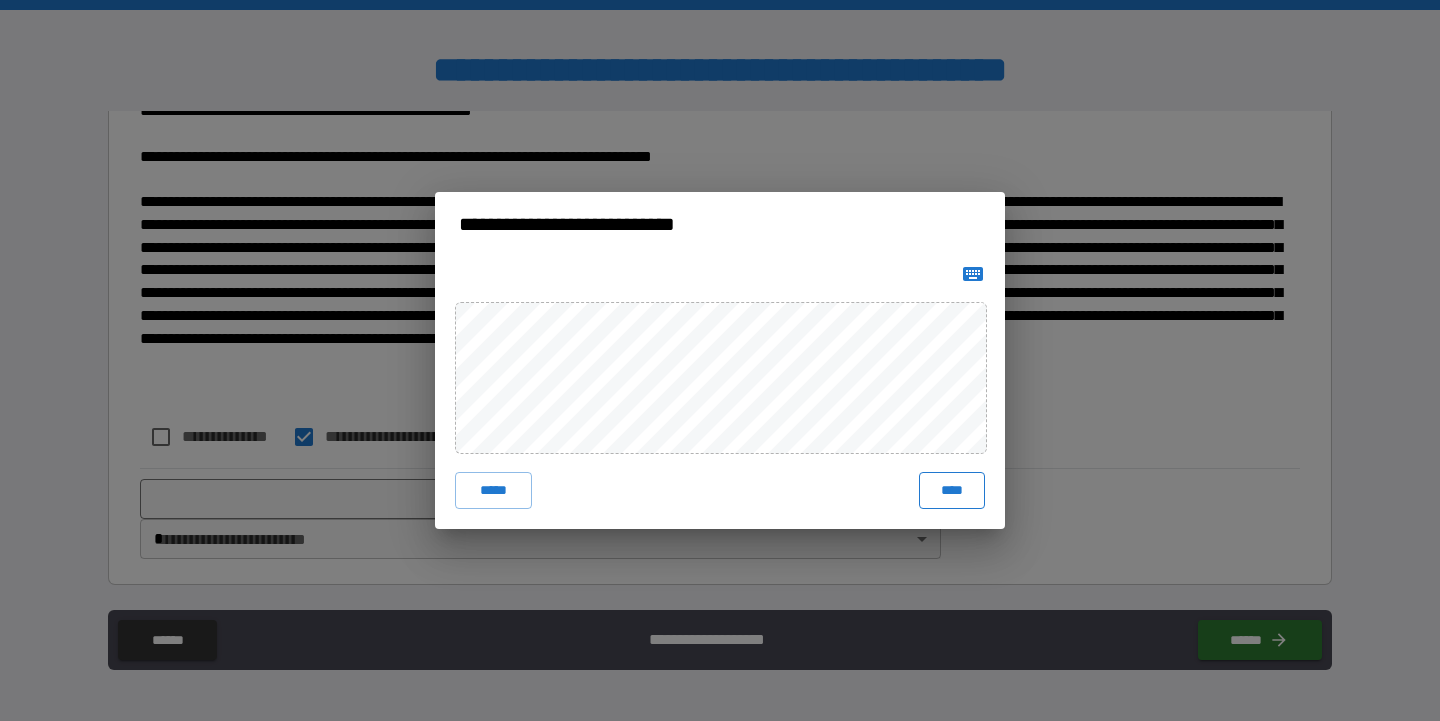 click on "****" at bounding box center (952, 490) 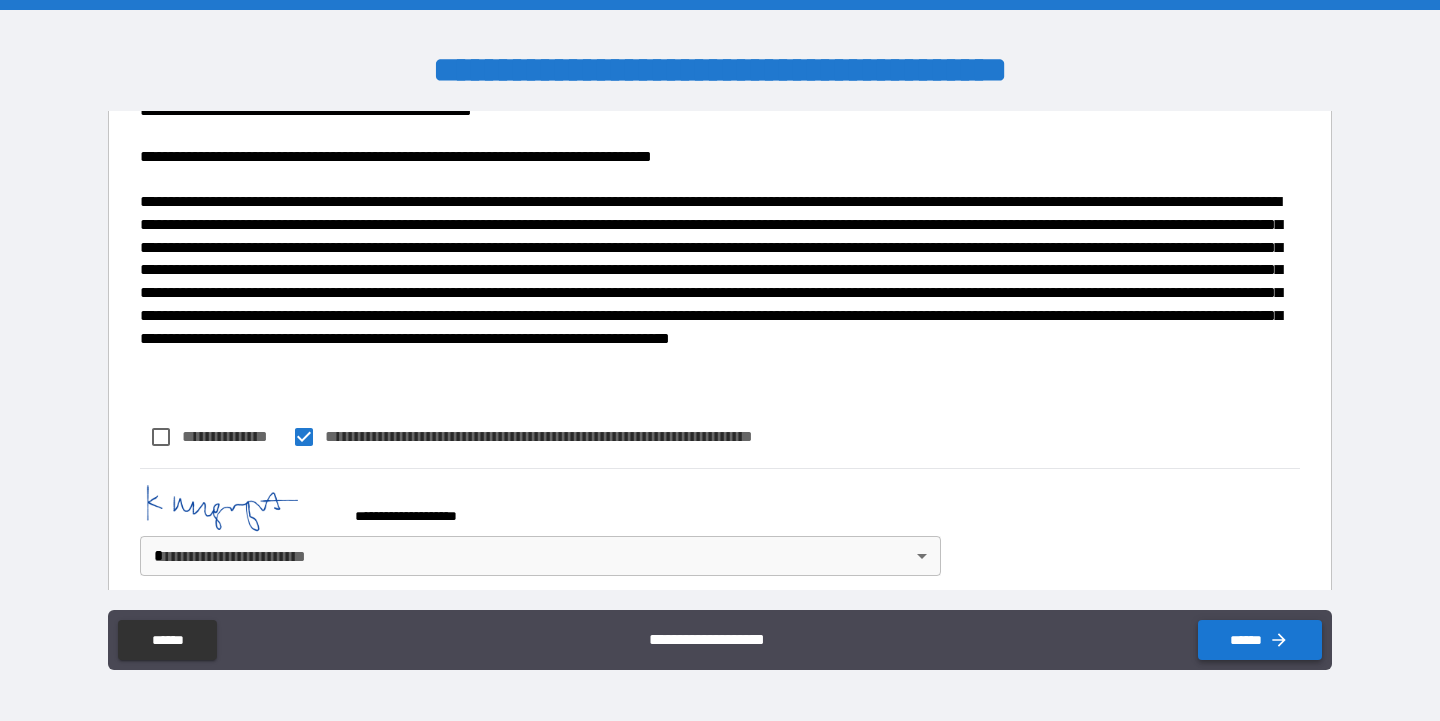 click 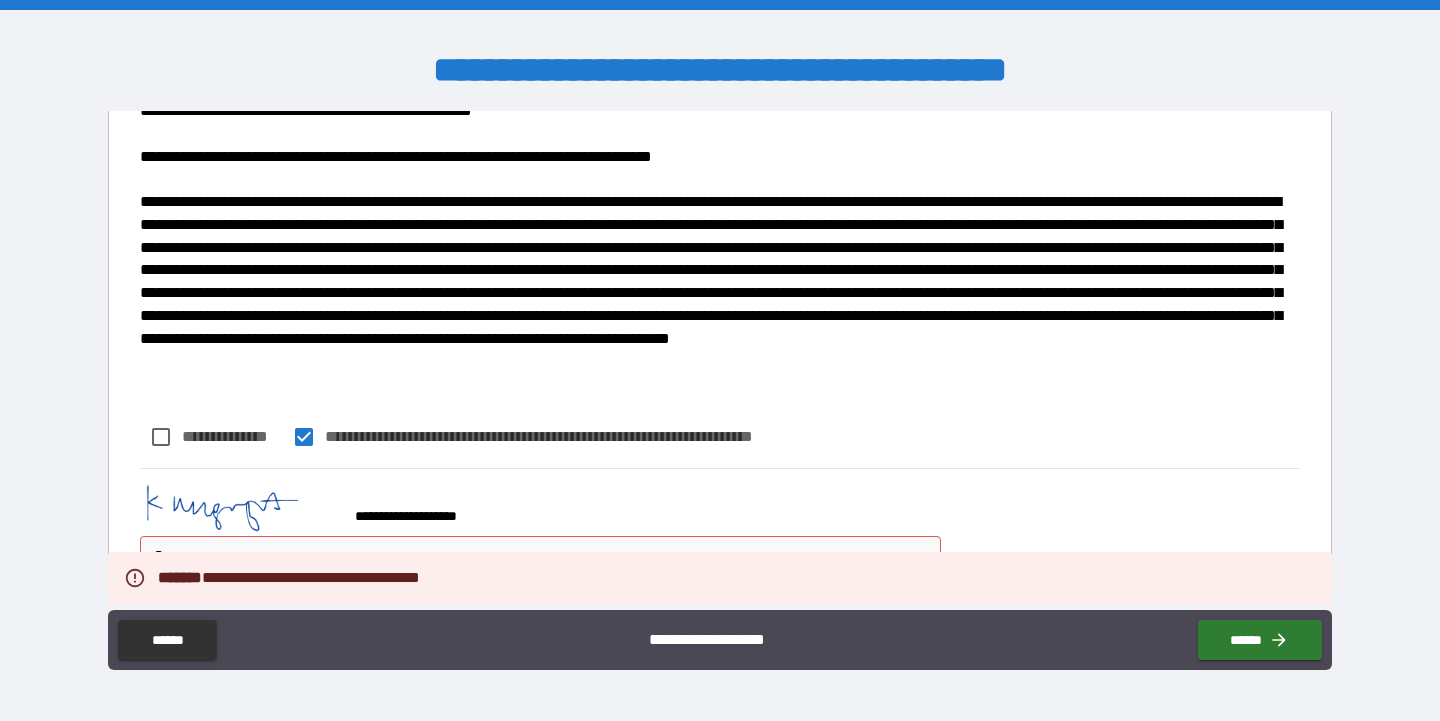scroll, scrollTop: 280, scrollLeft: 0, axis: vertical 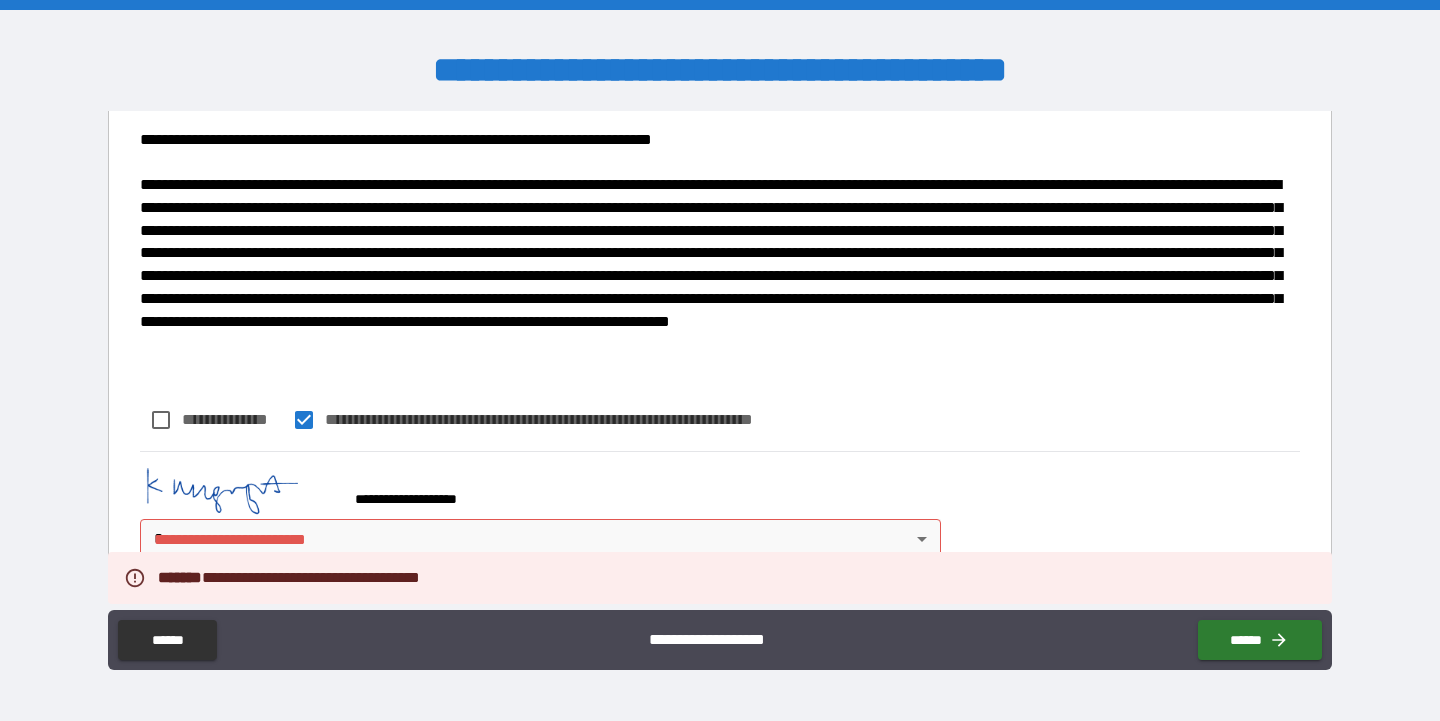 click on "**********" at bounding box center [720, 360] 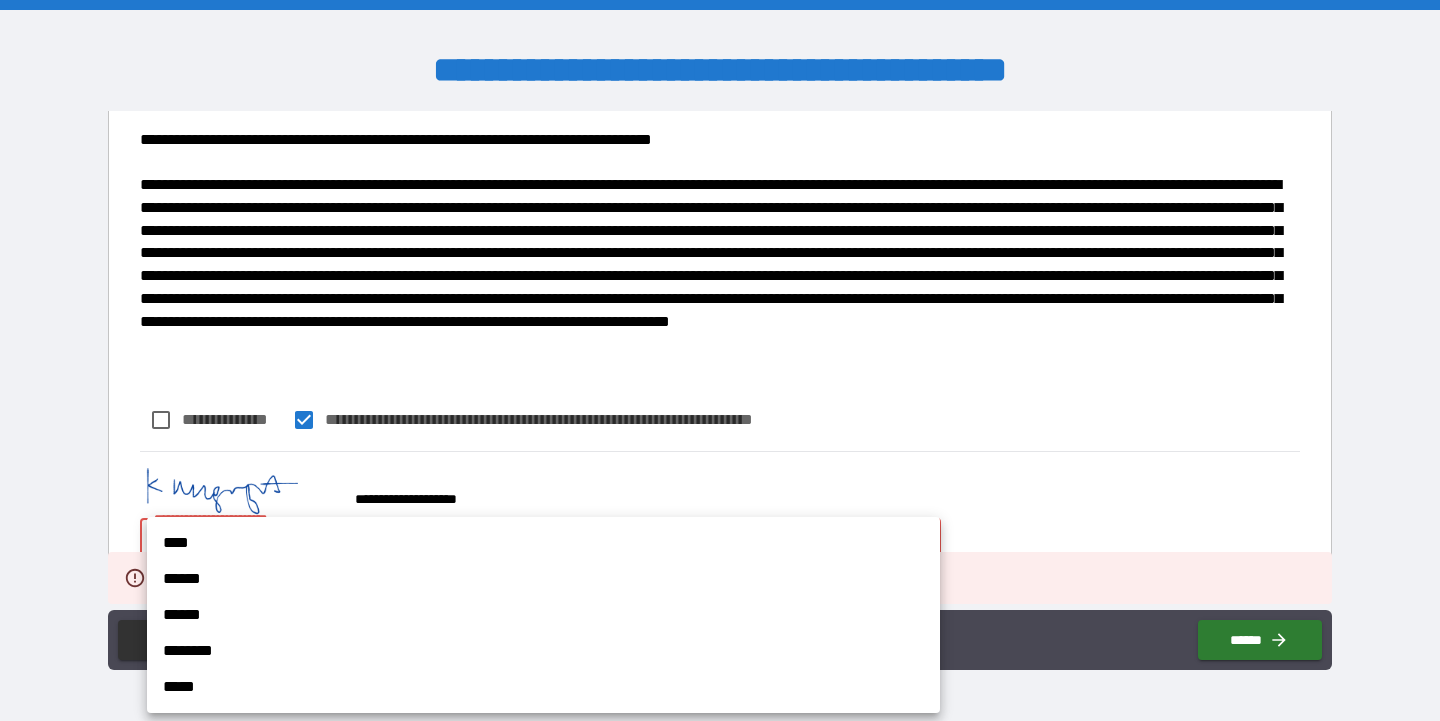 click on "******" at bounding box center (543, 579) 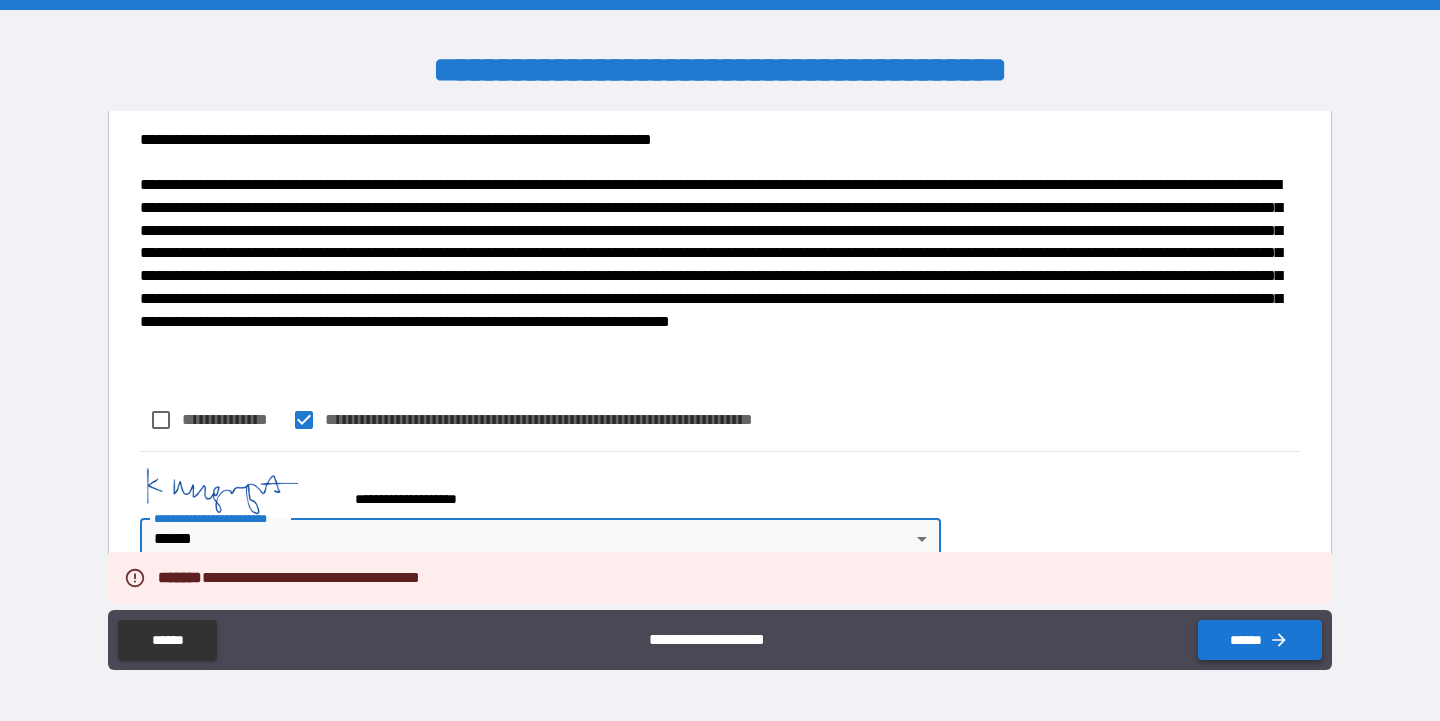 click on "******" at bounding box center (1260, 640) 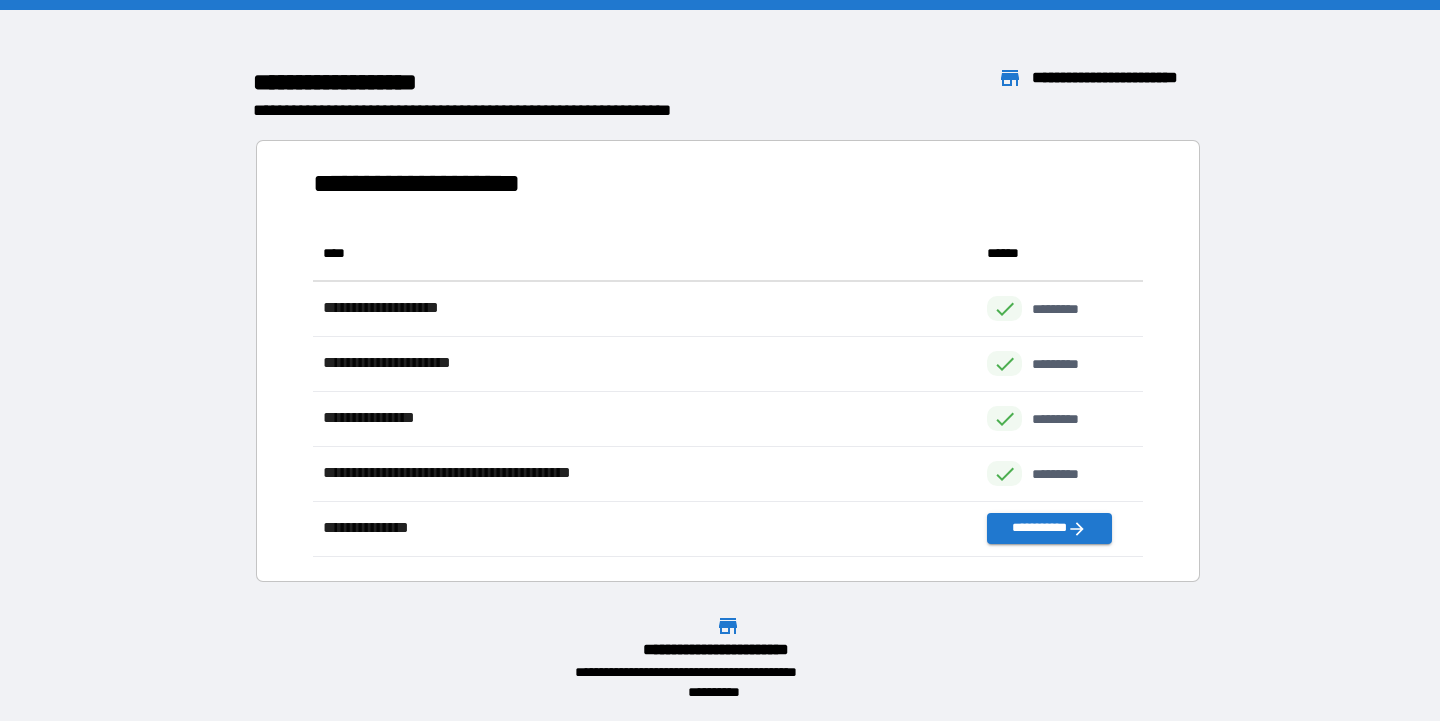 scroll, scrollTop: 1, scrollLeft: 1, axis: both 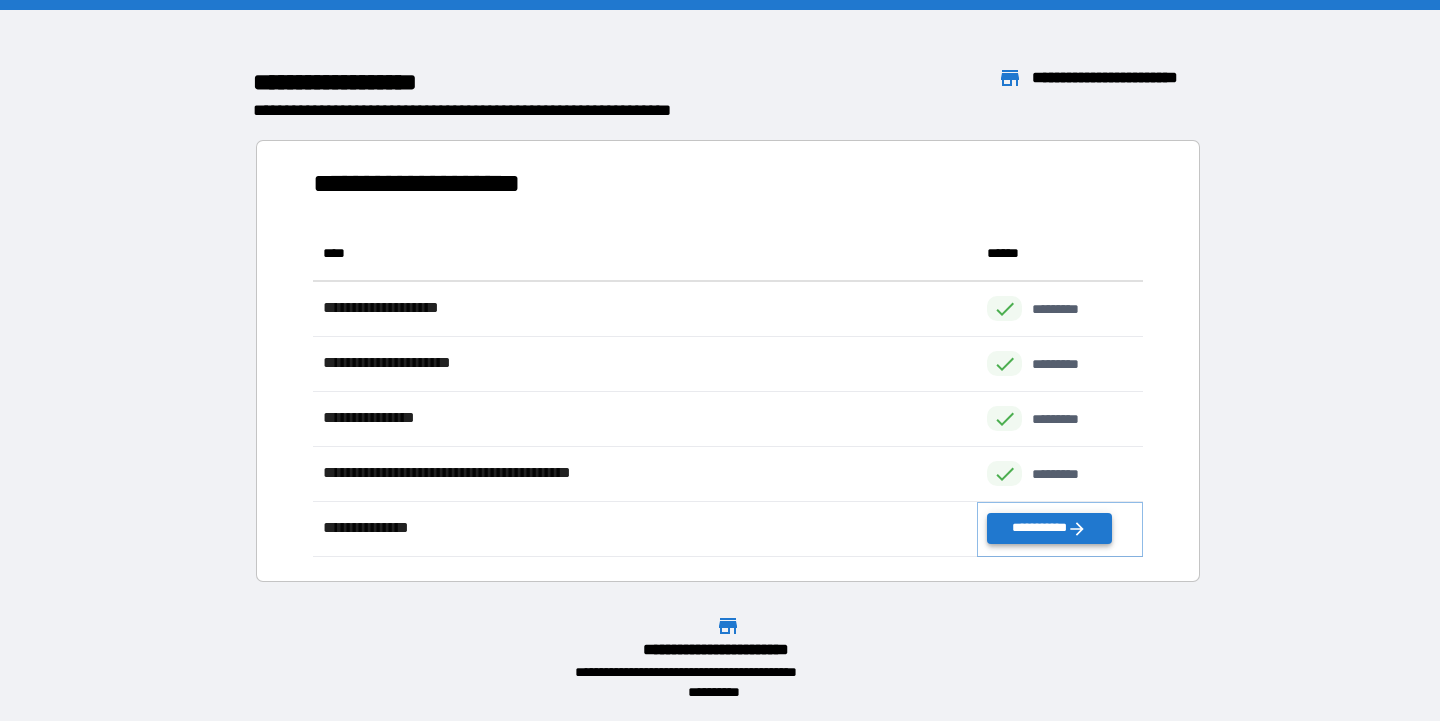click on "**********" at bounding box center [1049, 528] 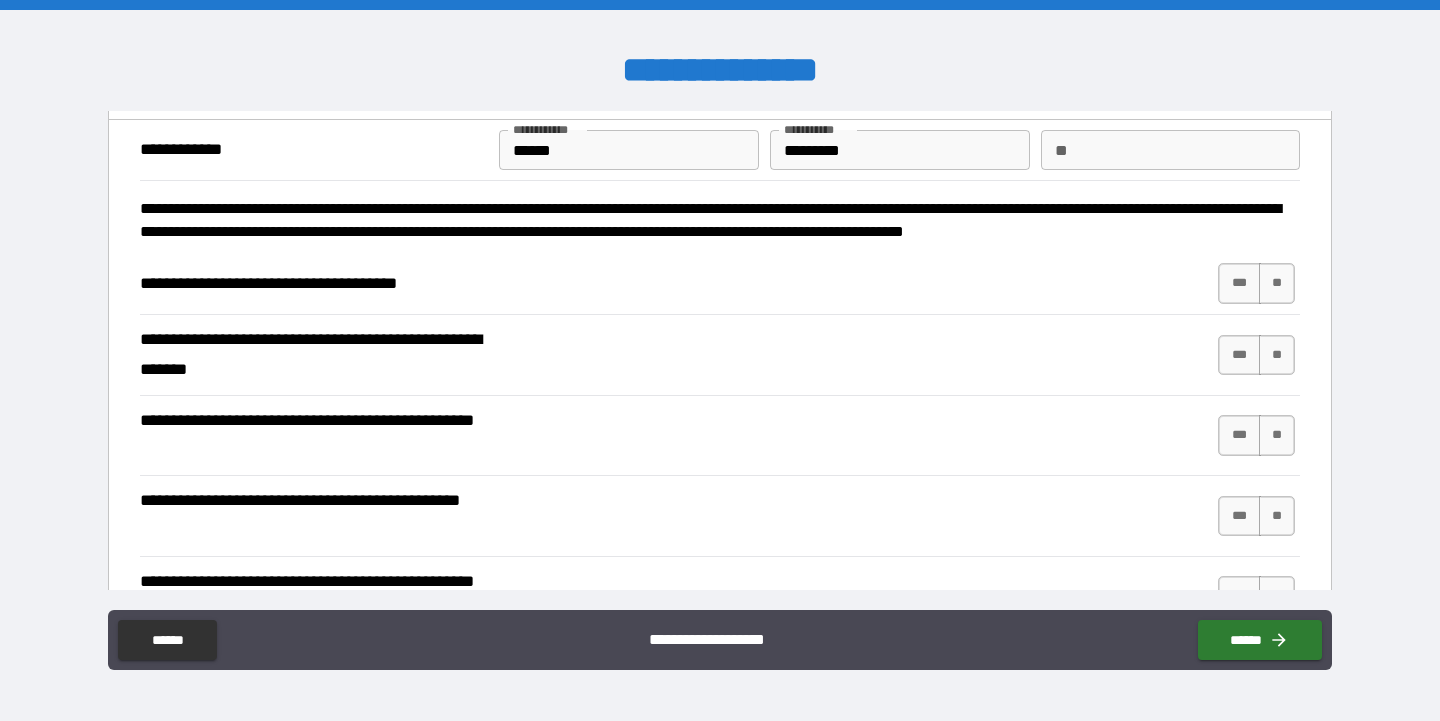 scroll, scrollTop: 63, scrollLeft: 0, axis: vertical 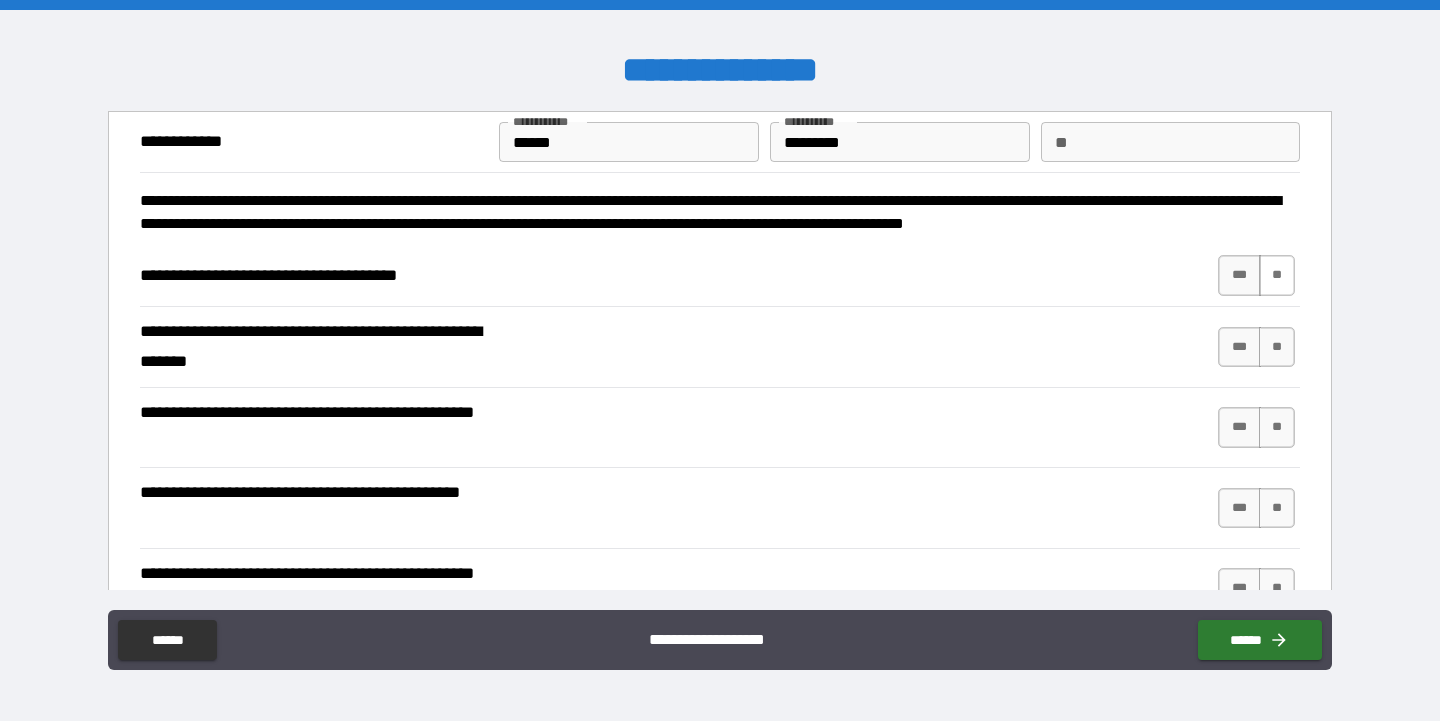 click on "**" at bounding box center [1277, 275] 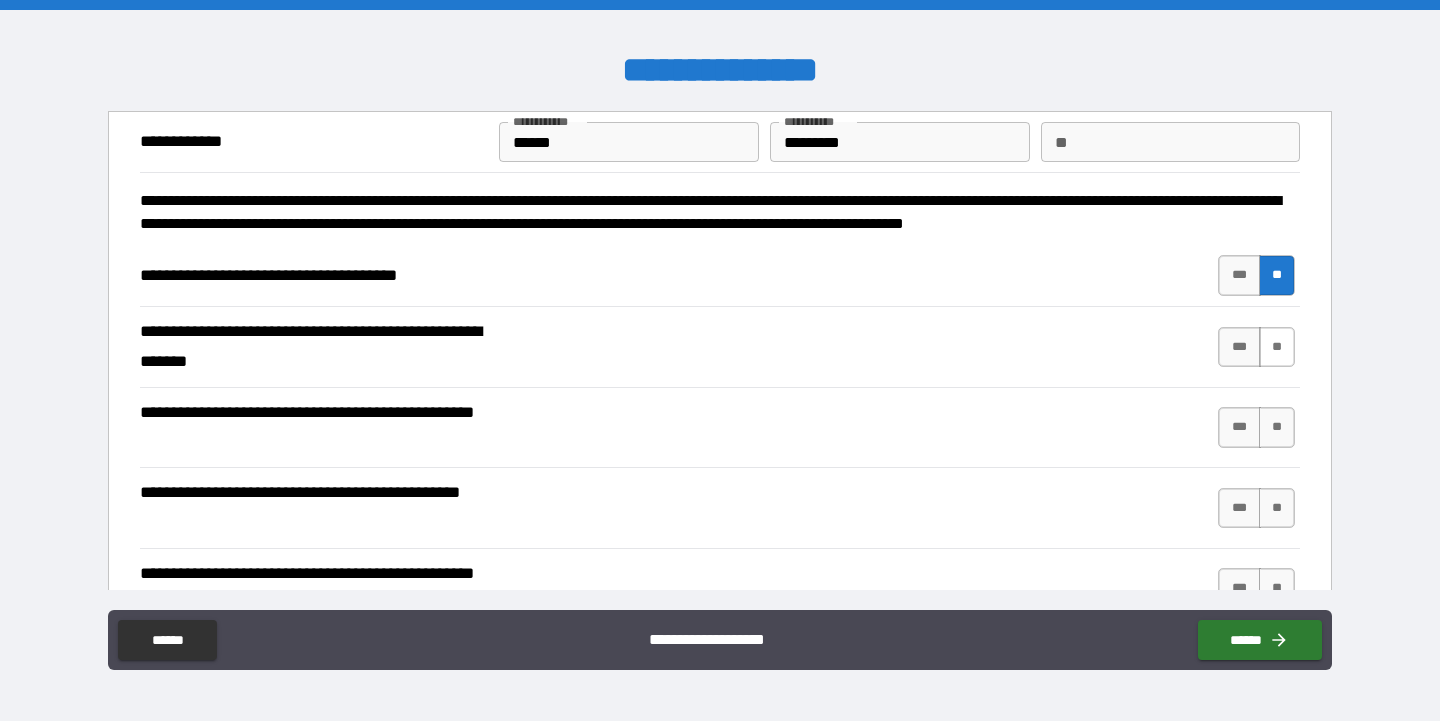 click on "**" at bounding box center (1277, 347) 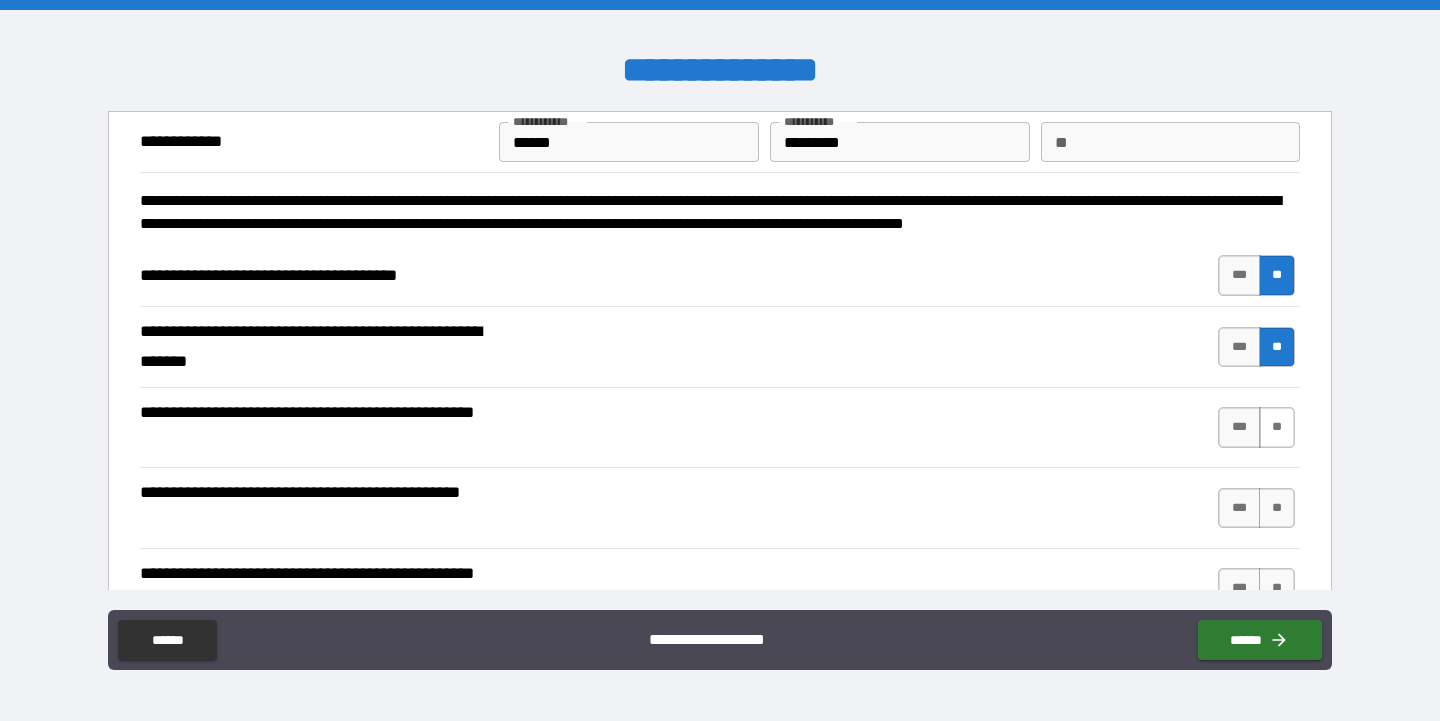 click on "**" at bounding box center (1277, 427) 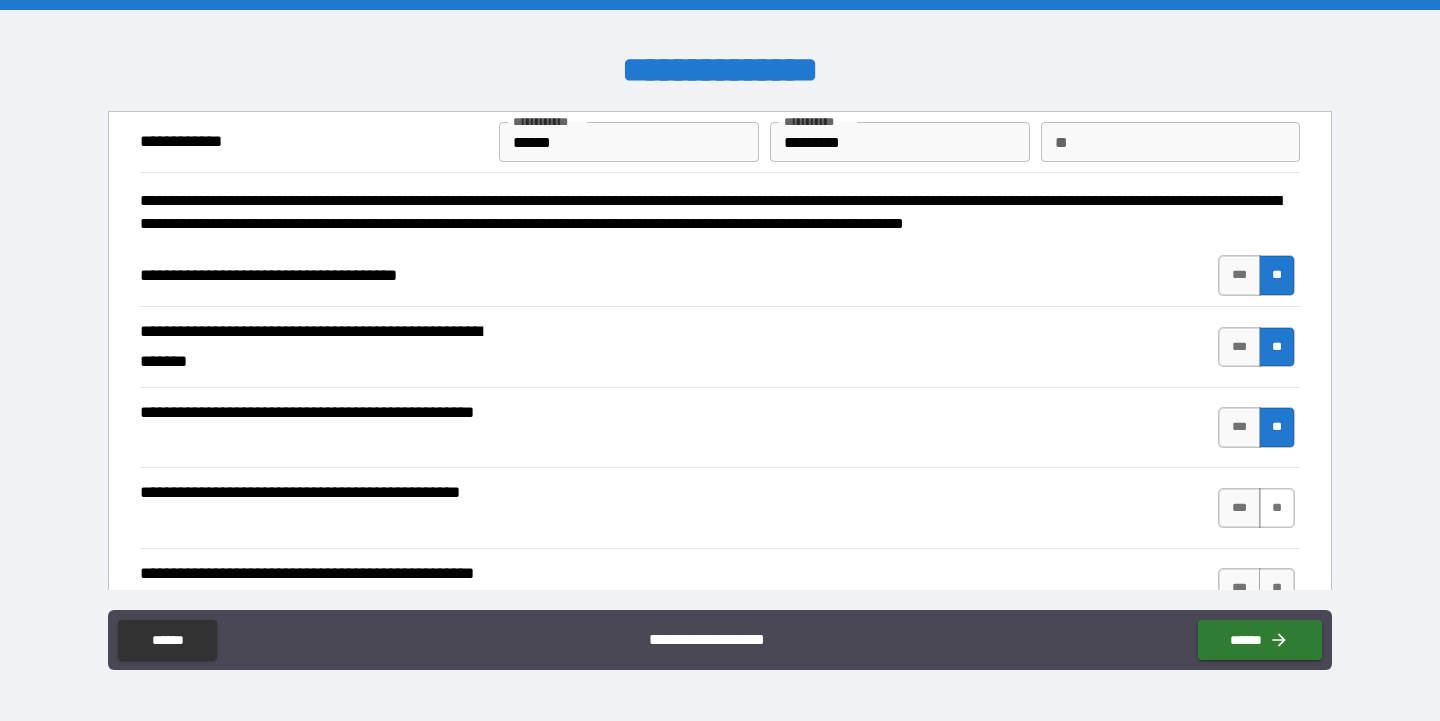 click on "**" at bounding box center [1277, 508] 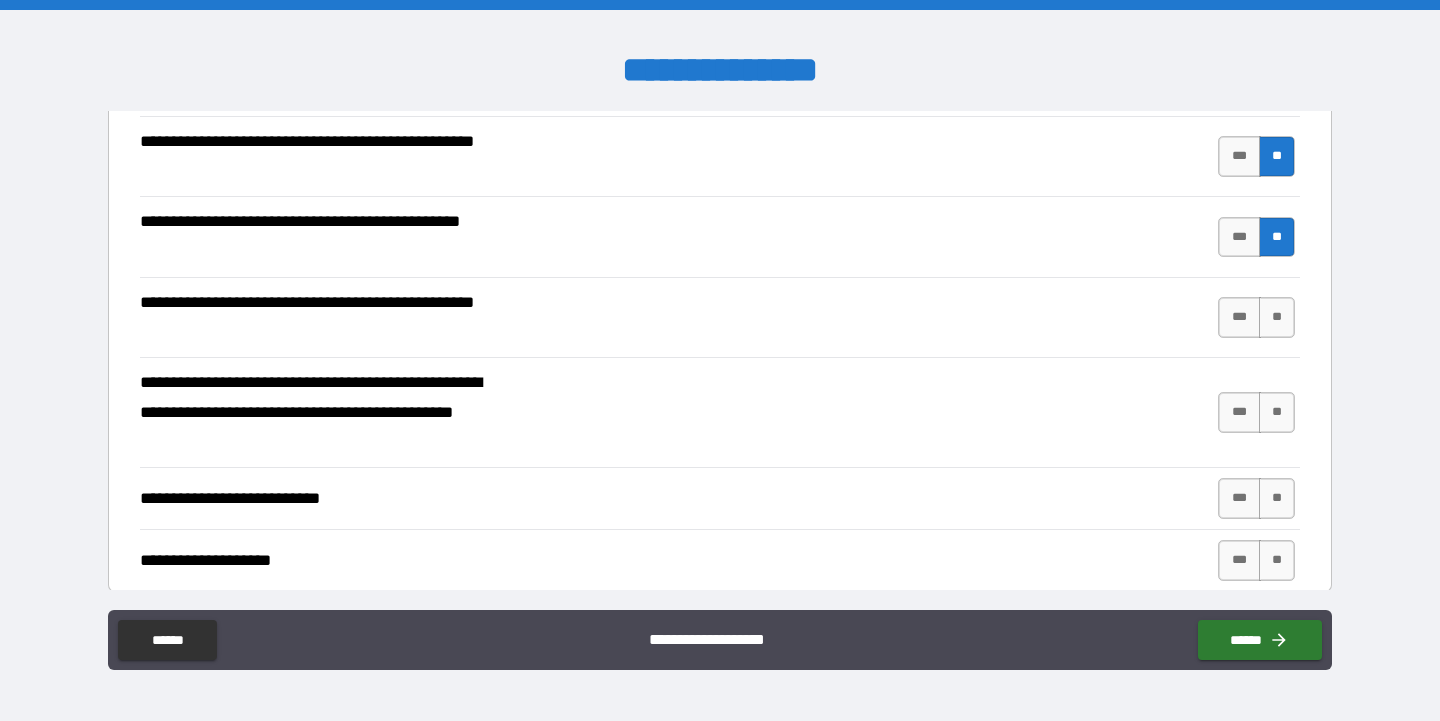 scroll, scrollTop: 335, scrollLeft: 0, axis: vertical 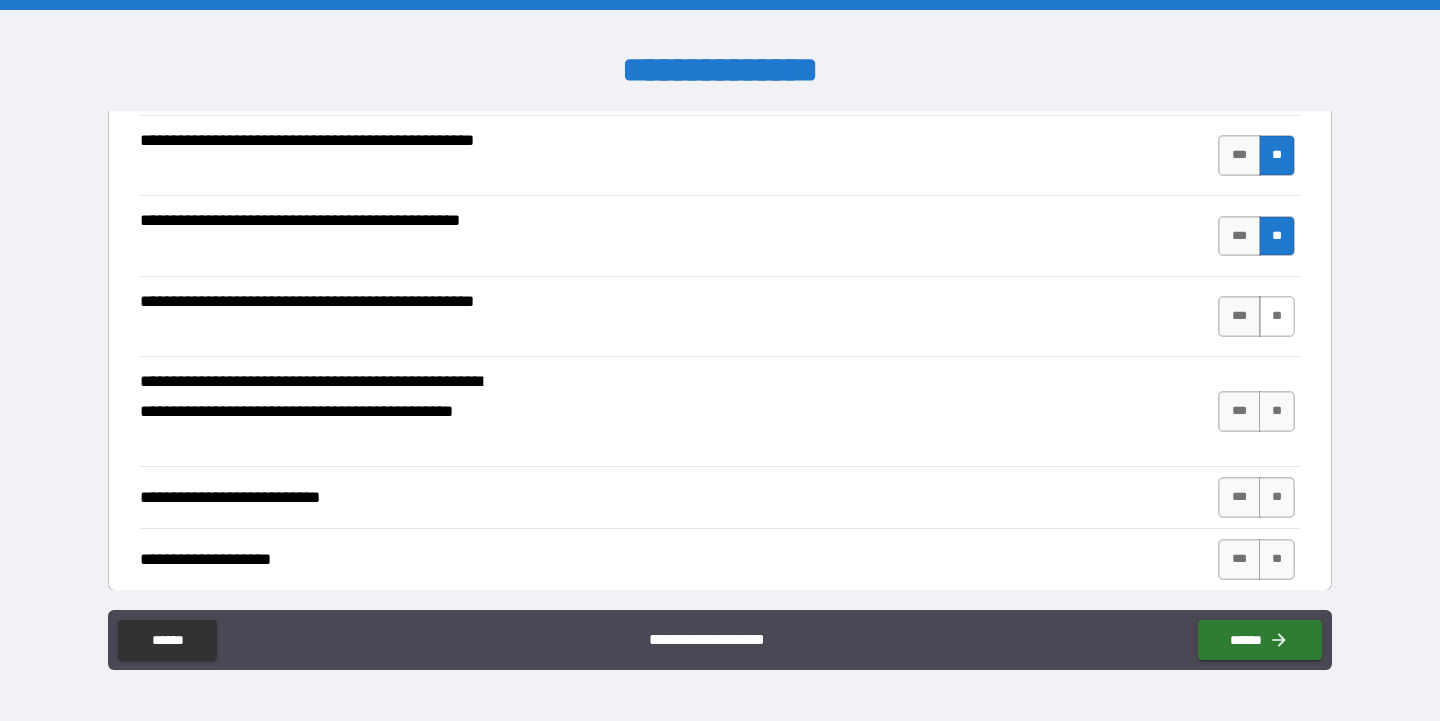 click on "**" at bounding box center (1277, 316) 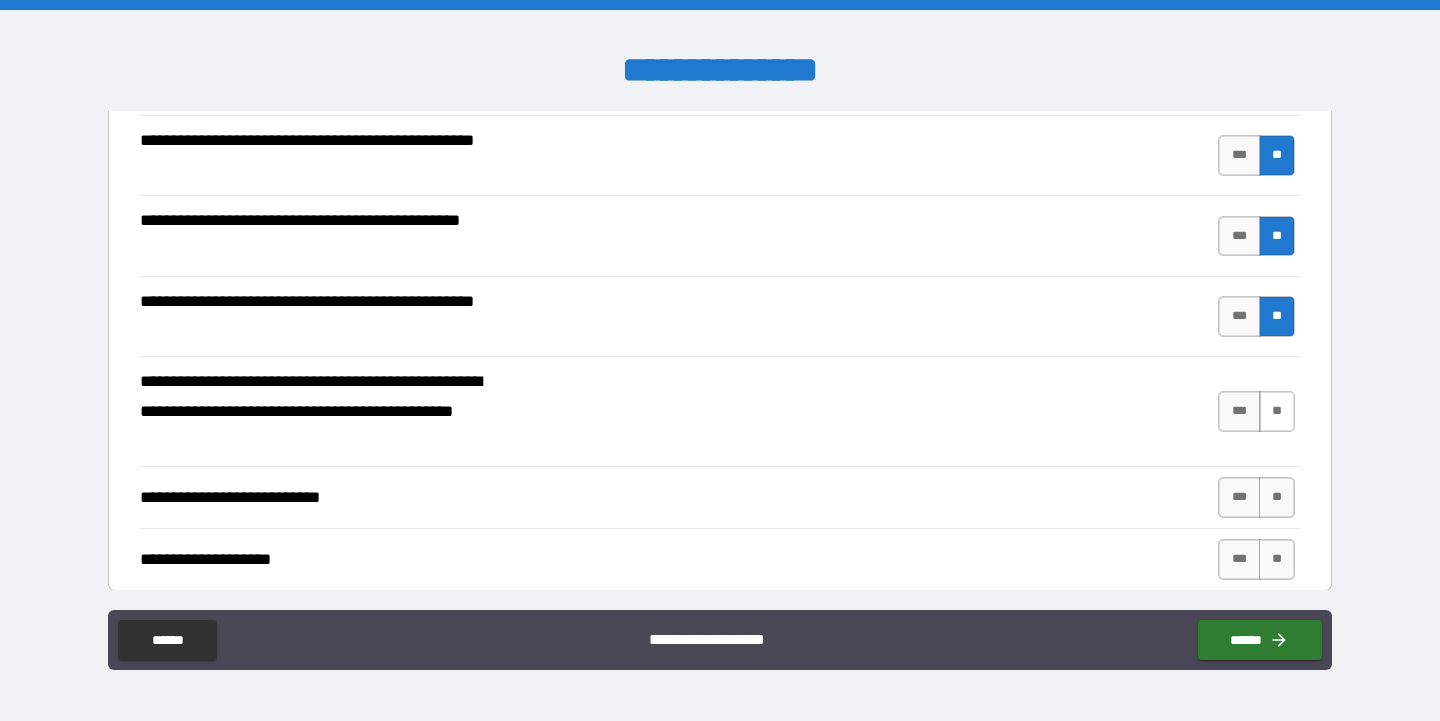 click on "**" at bounding box center (1277, 411) 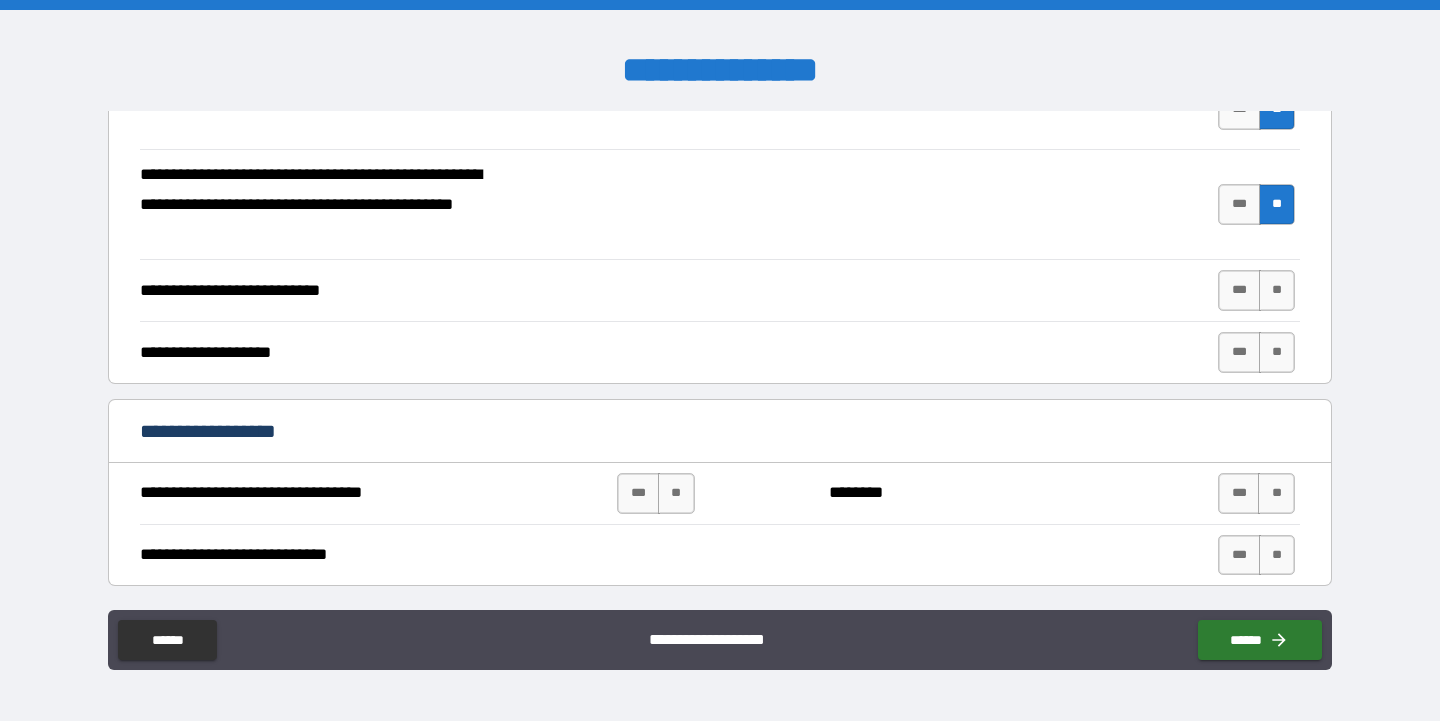 scroll, scrollTop: 560, scrollLeft: 0, axis: vertical 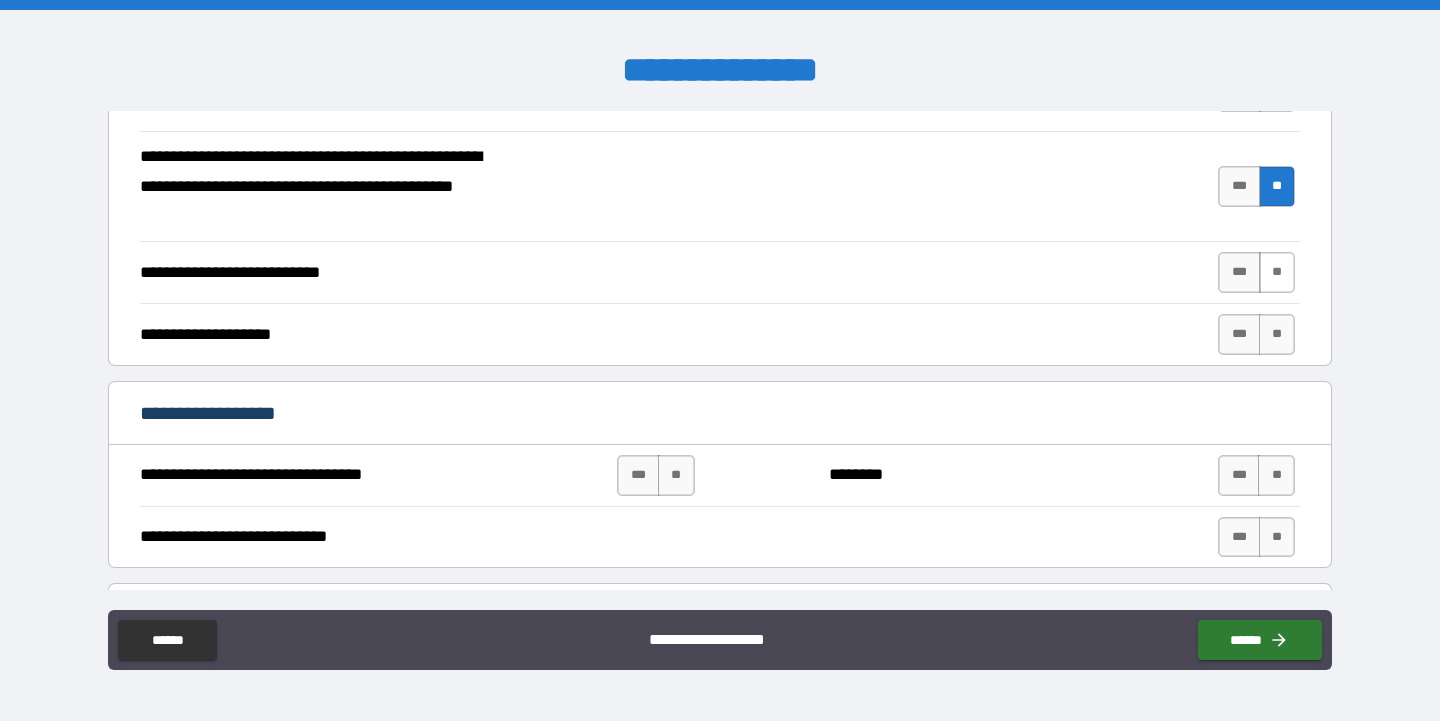 click on "**" at bounding box center [1277, 272] 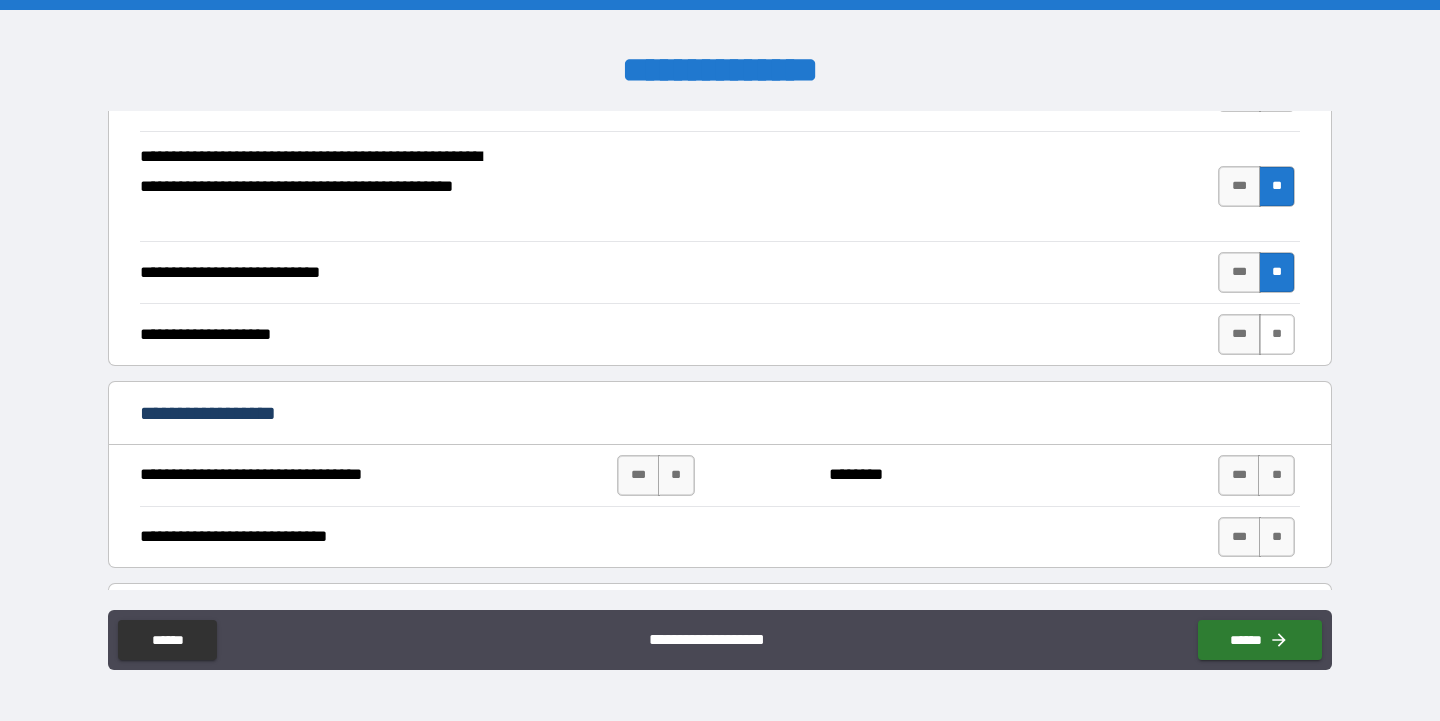 click on "**" at bounding box center (1277, 334) 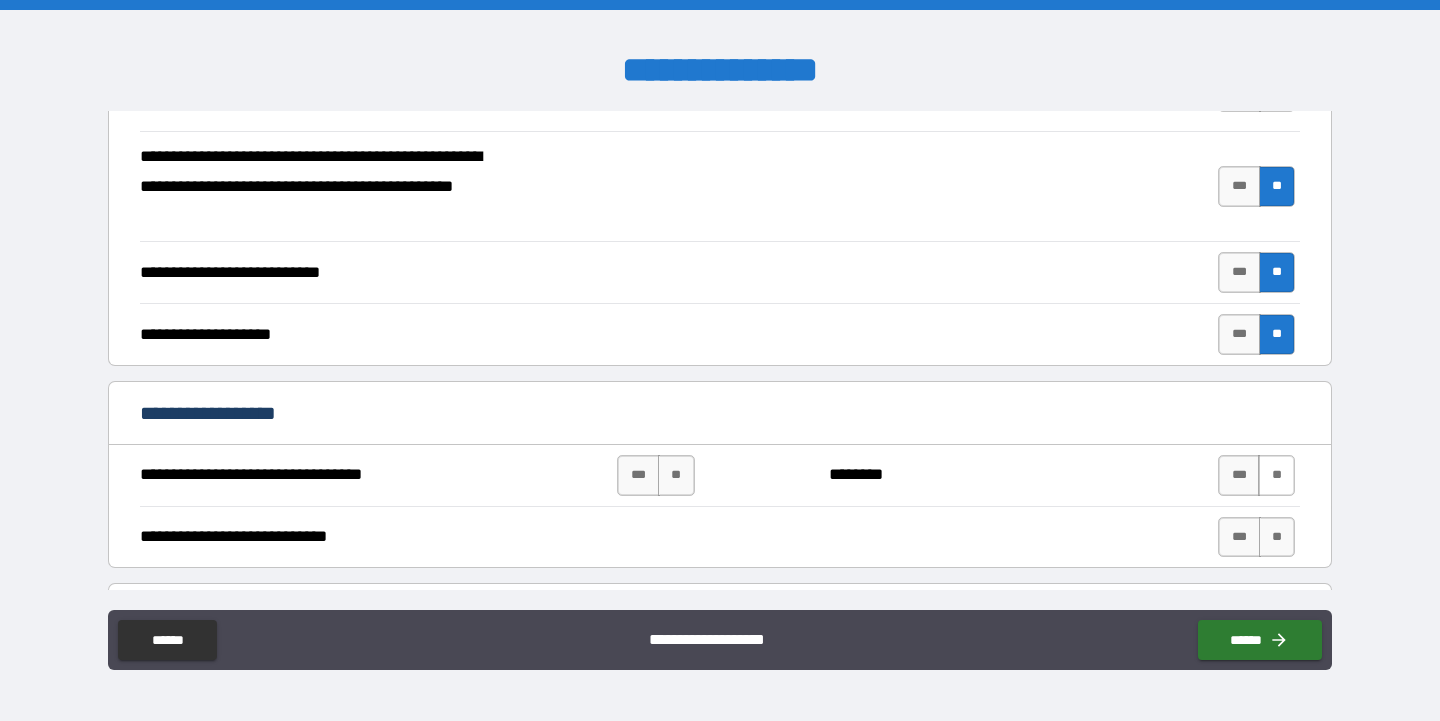 click on "**" at bounding box center (1276, 475) 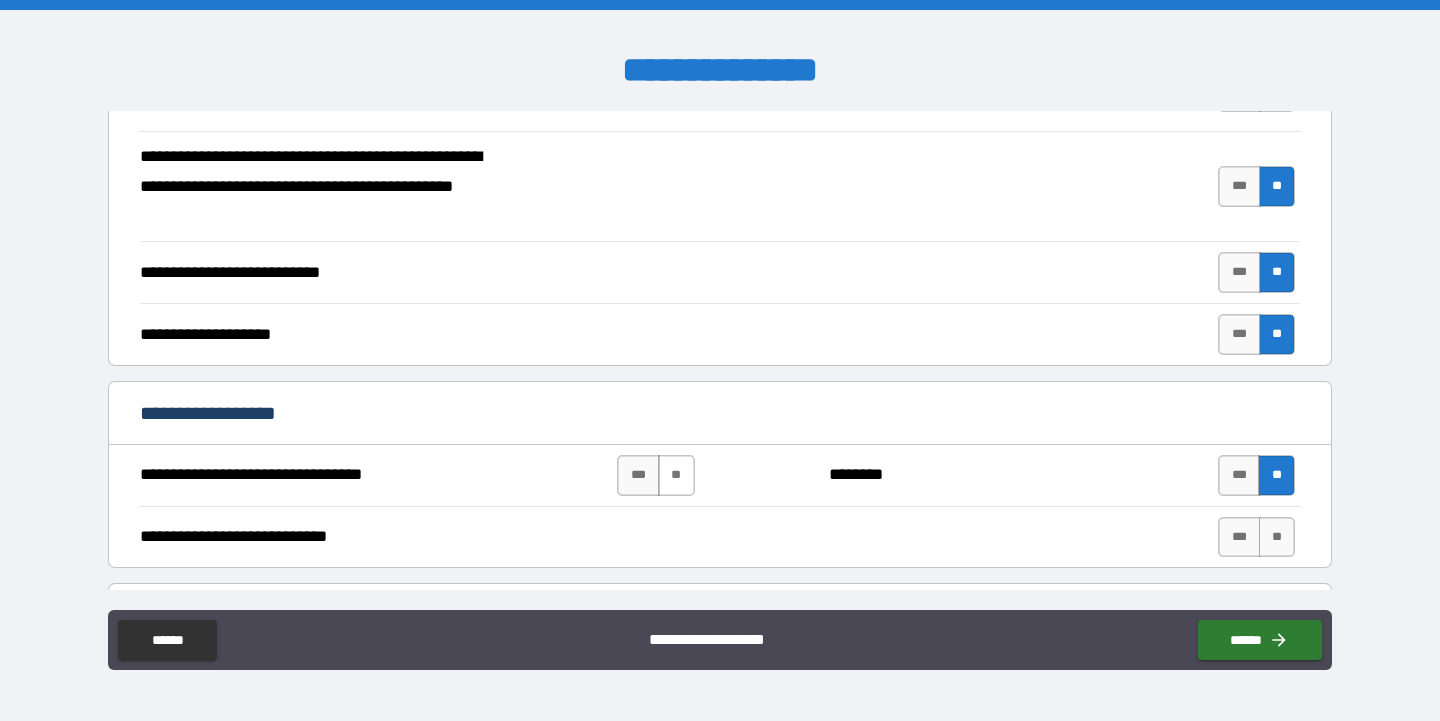 click on "**" at bounding box center (676, 475) 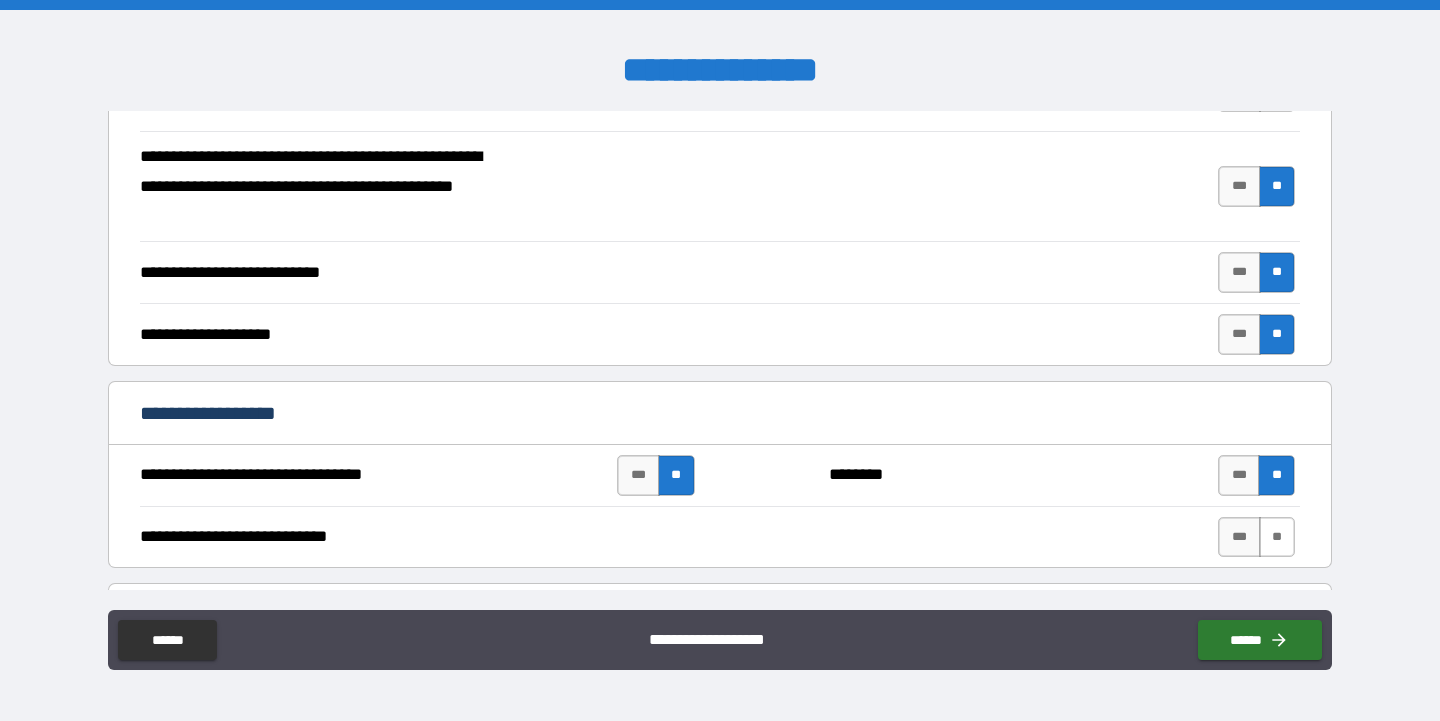 click on "**" at bounding box center (1277, 537) 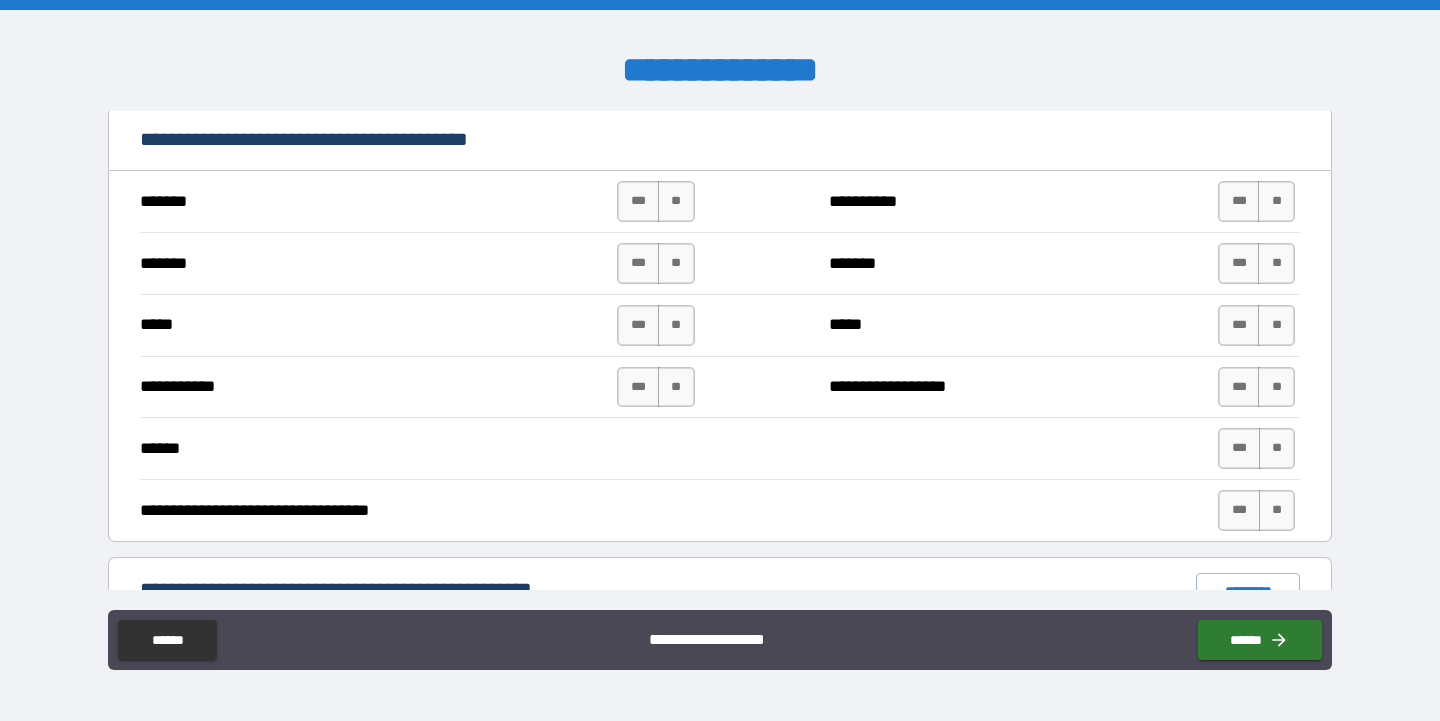 scroll, scrollTop: 1037, scrollLeft: 0, axis: vertical 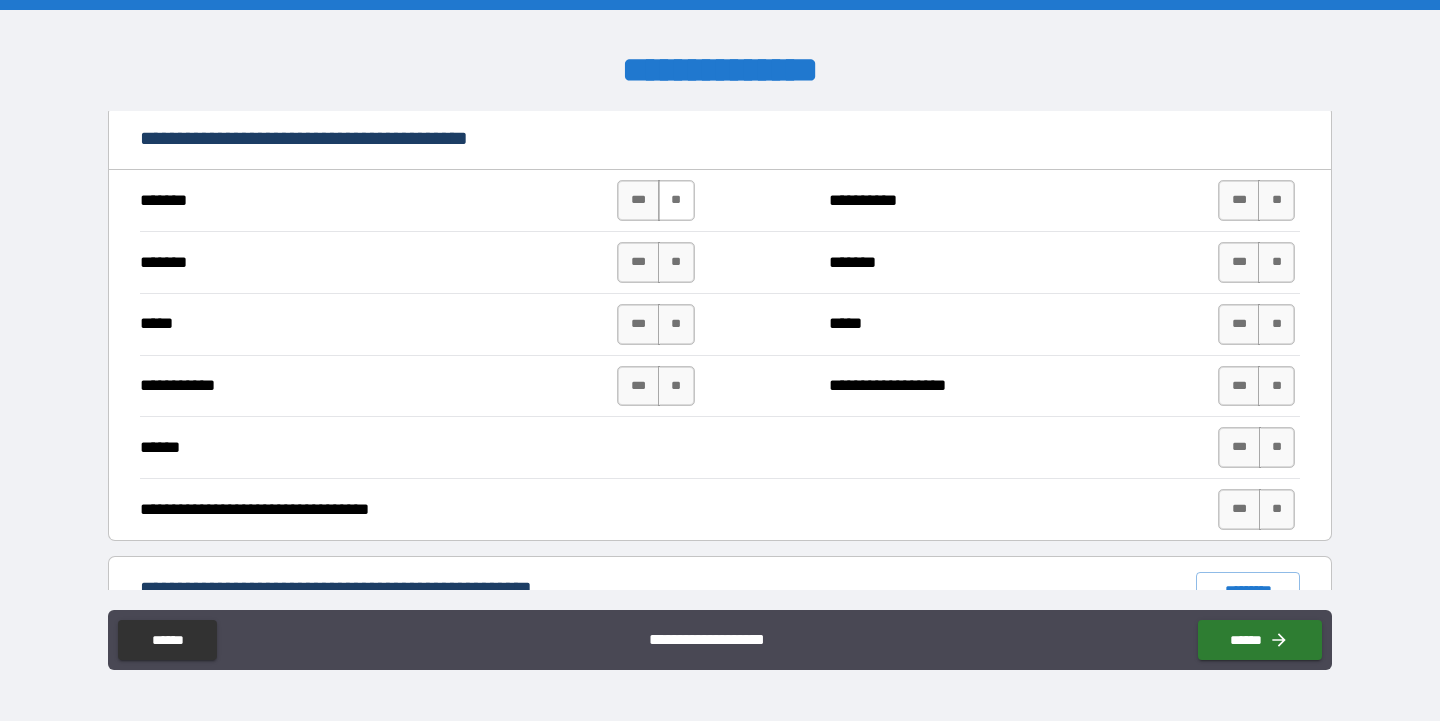 click on "**" at bounding box center (676, 200) 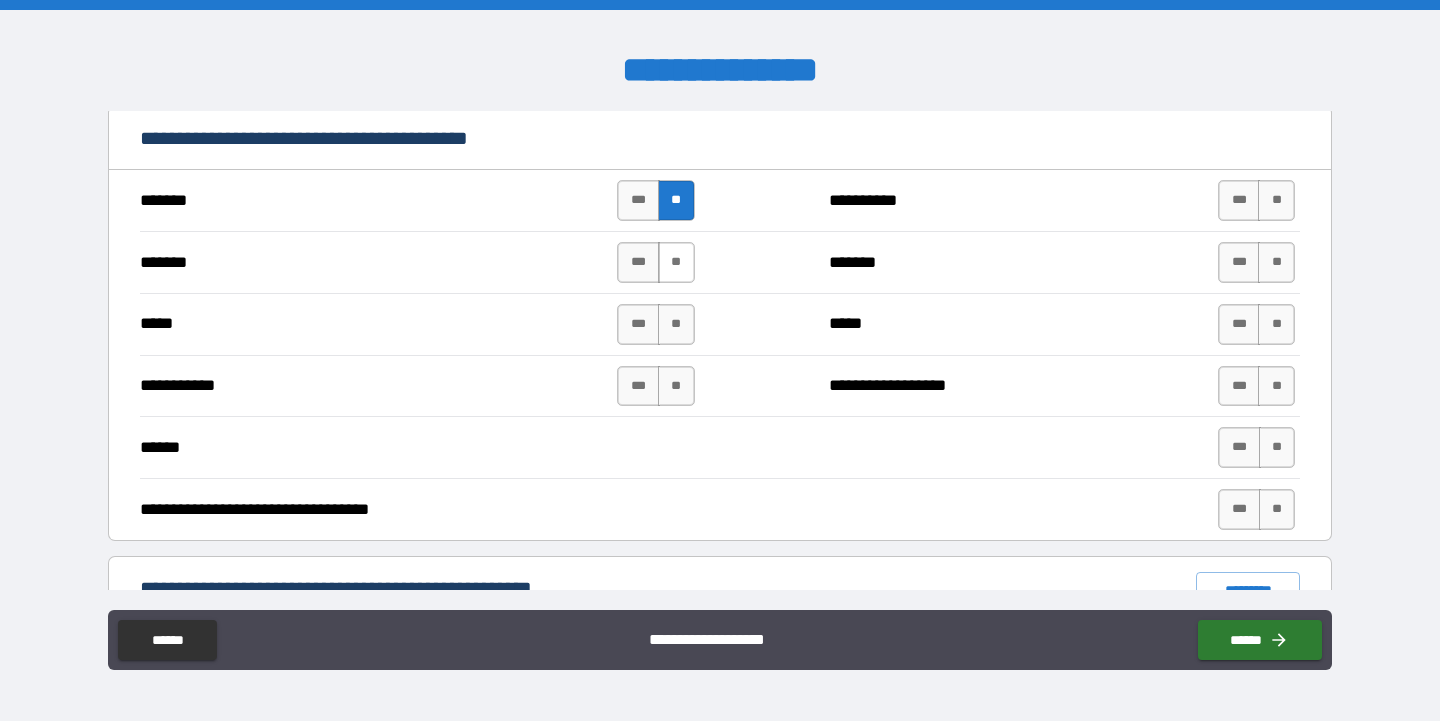 click on "**" at bounding box center (676, 262) 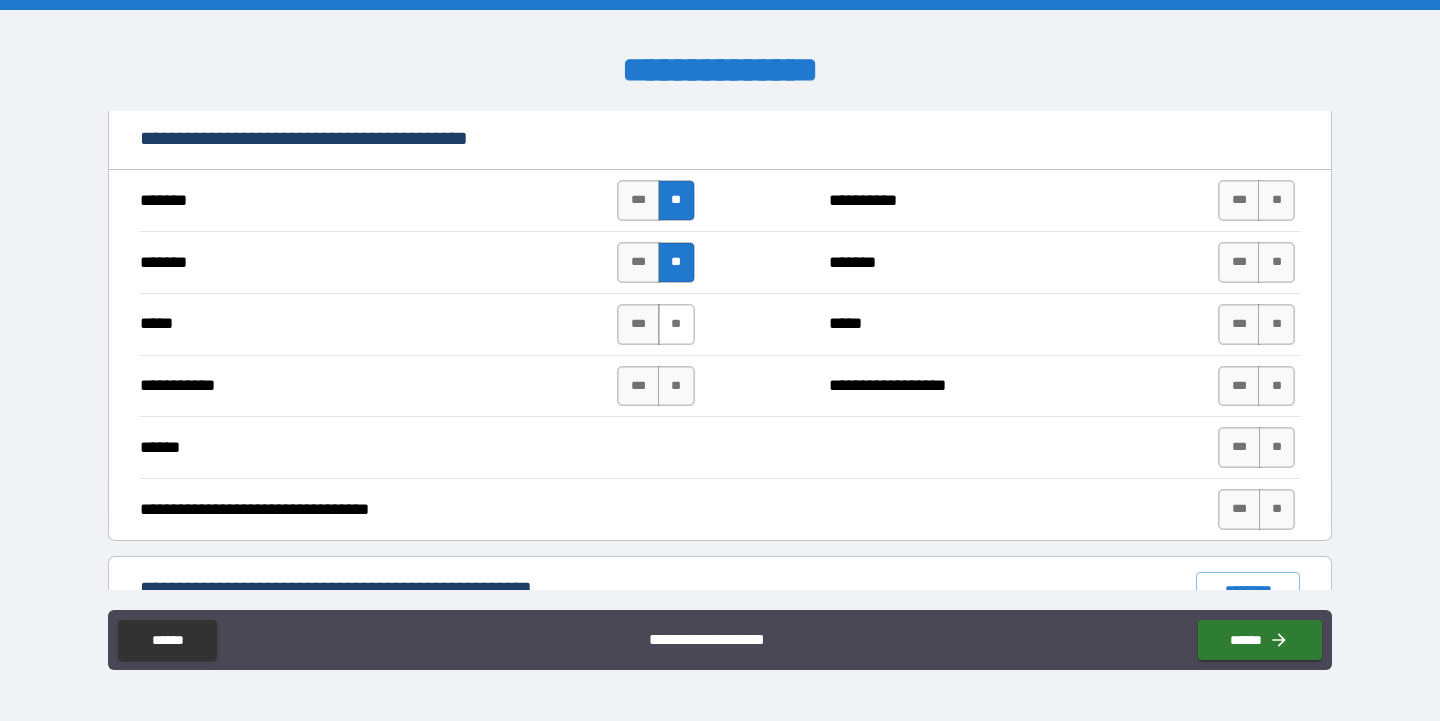 click on "**" at bounding box center (676, 324) 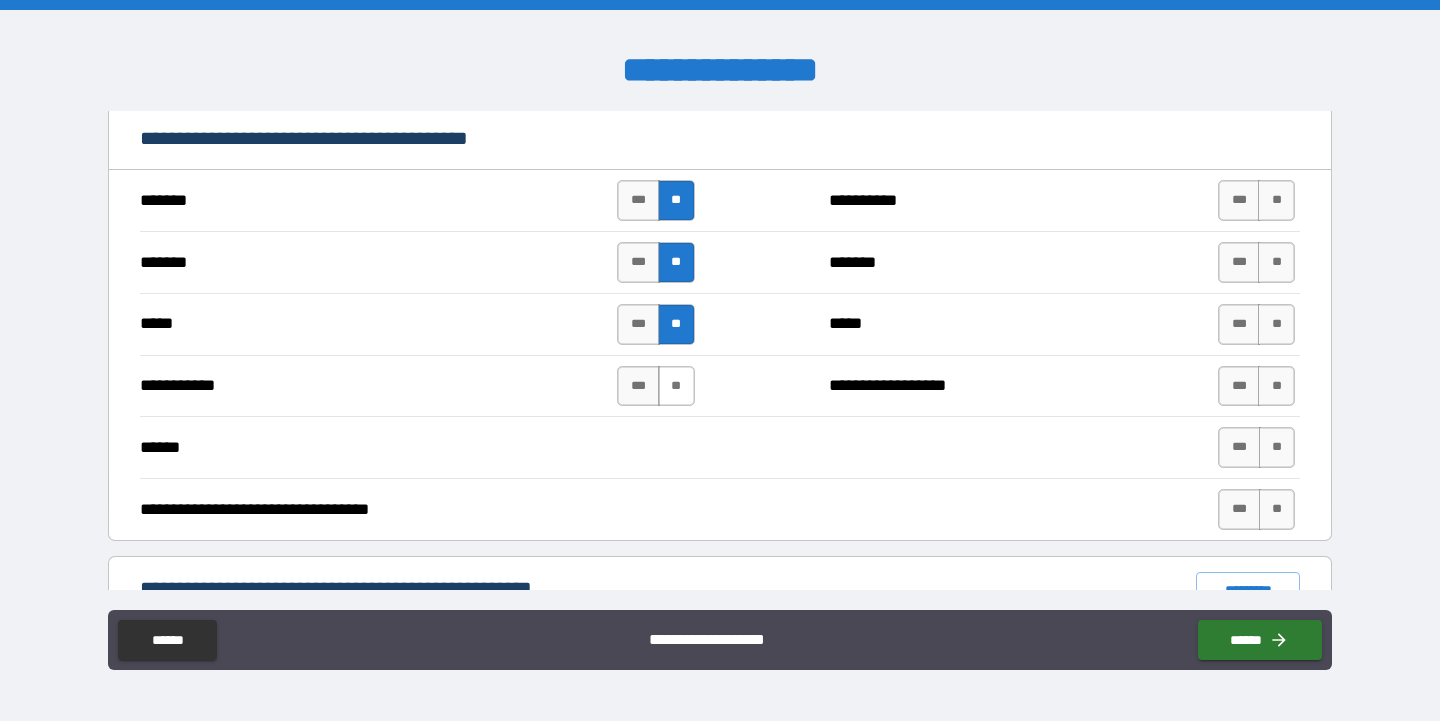 click on "**" at bounding box center [676, 386] 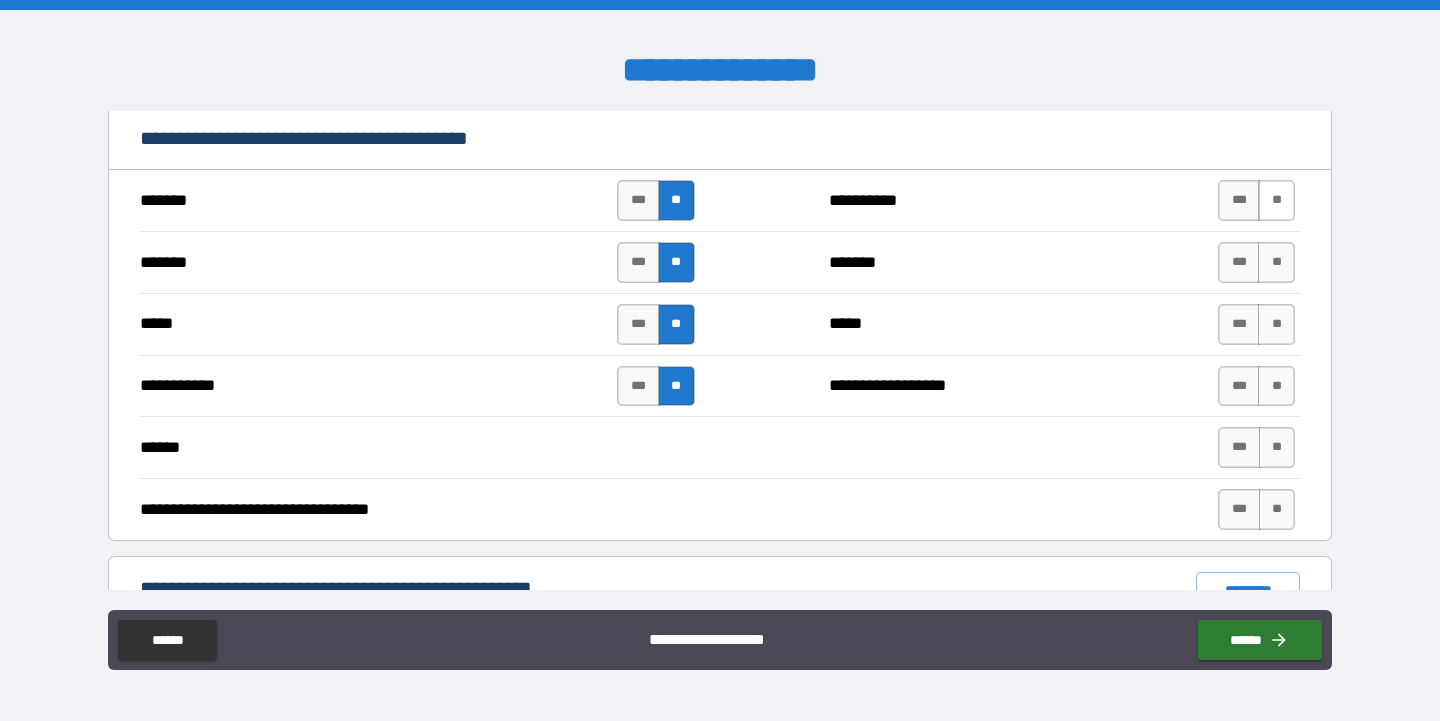 click on "**" at bounding box center (1276, 200) 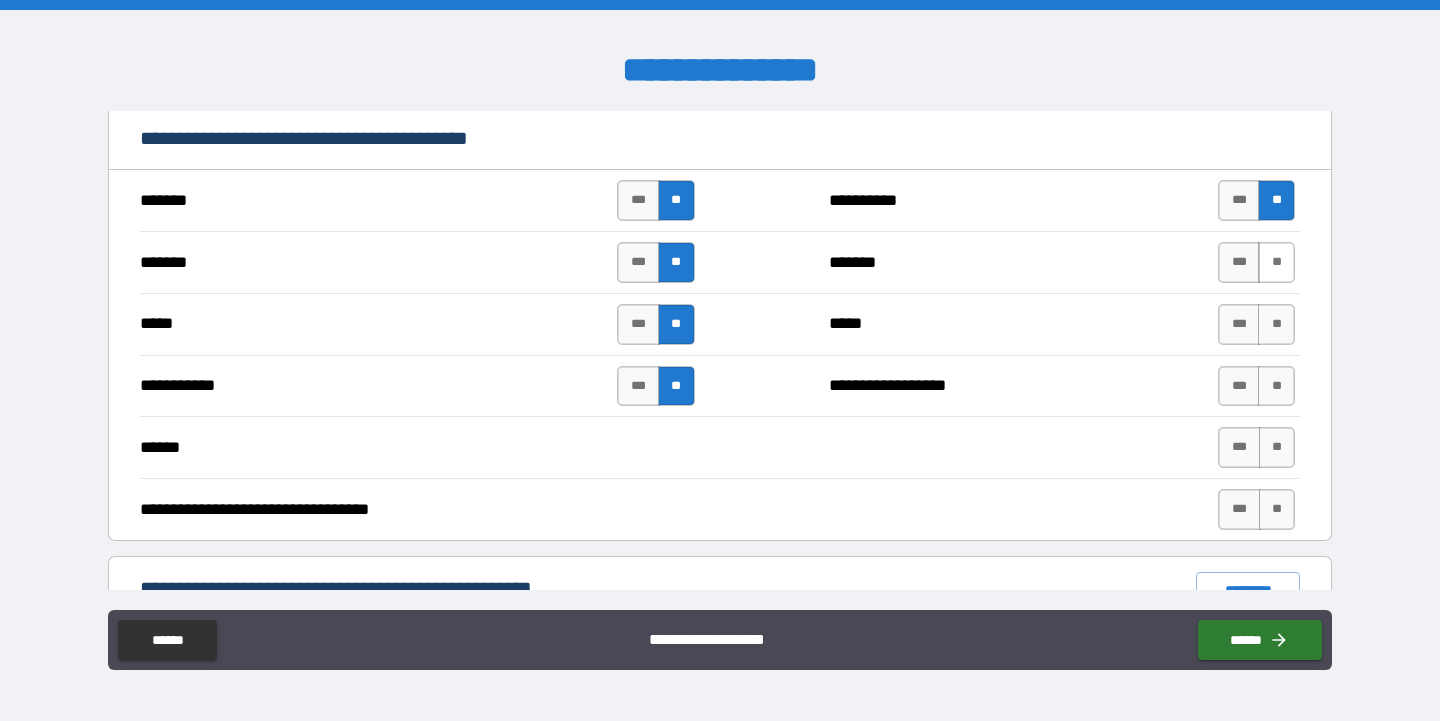 click on "**" at bounding box center [1276, 262] 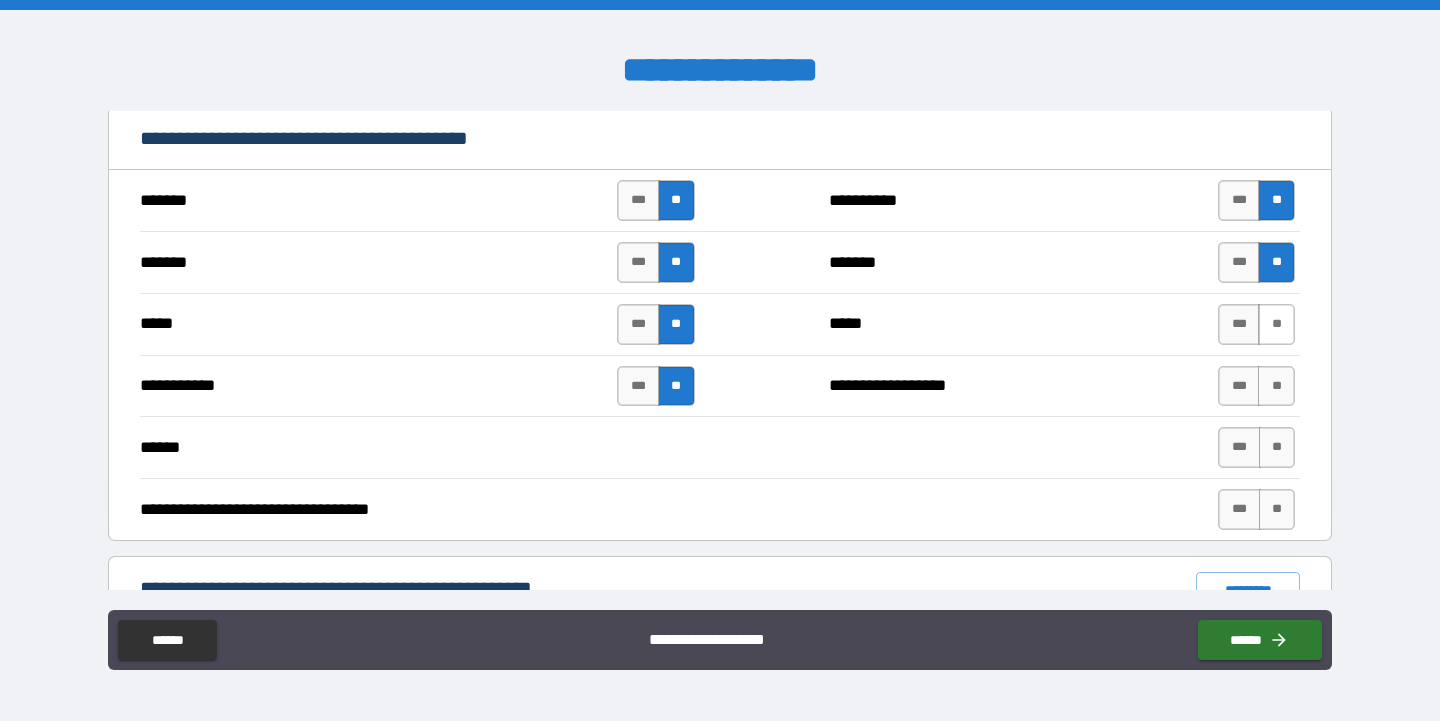 click on "**" at bounding box center [1276, 324] 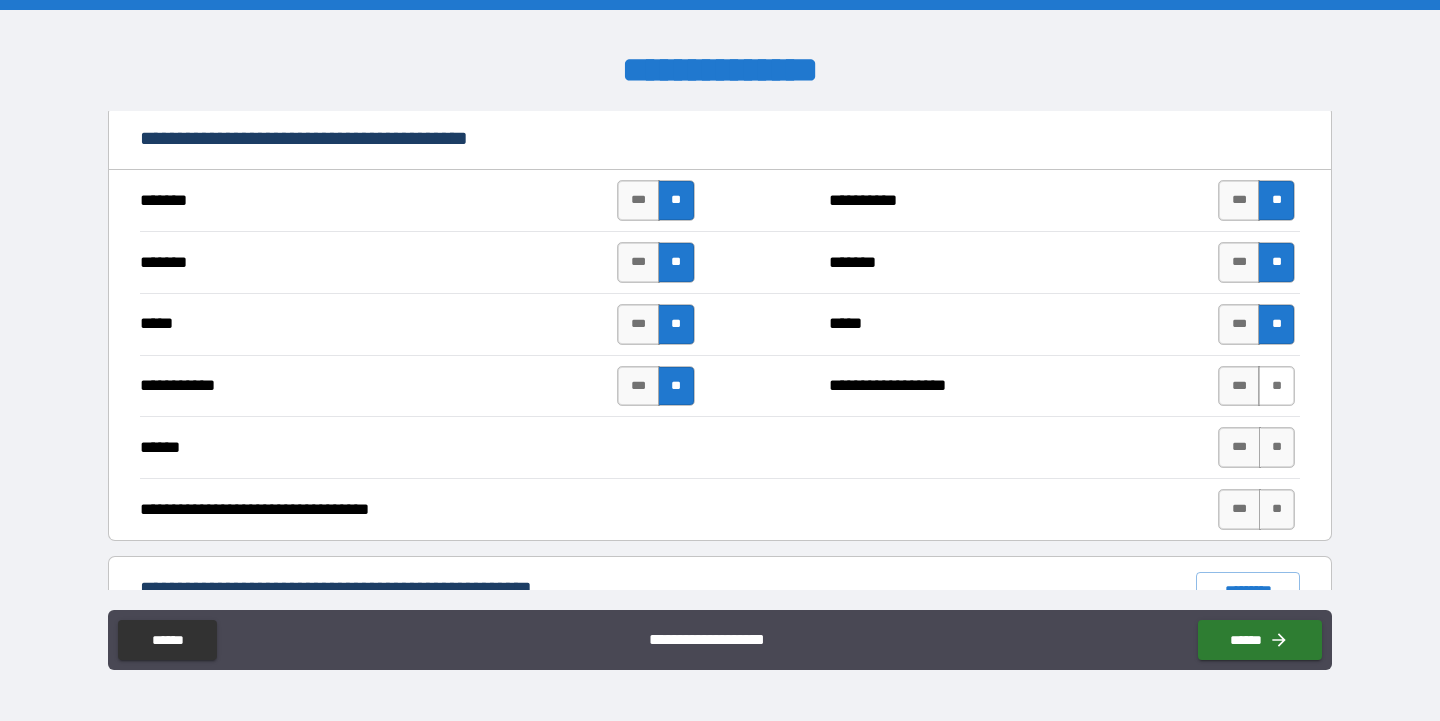 click on "**" at bounding box center [1276, 386] 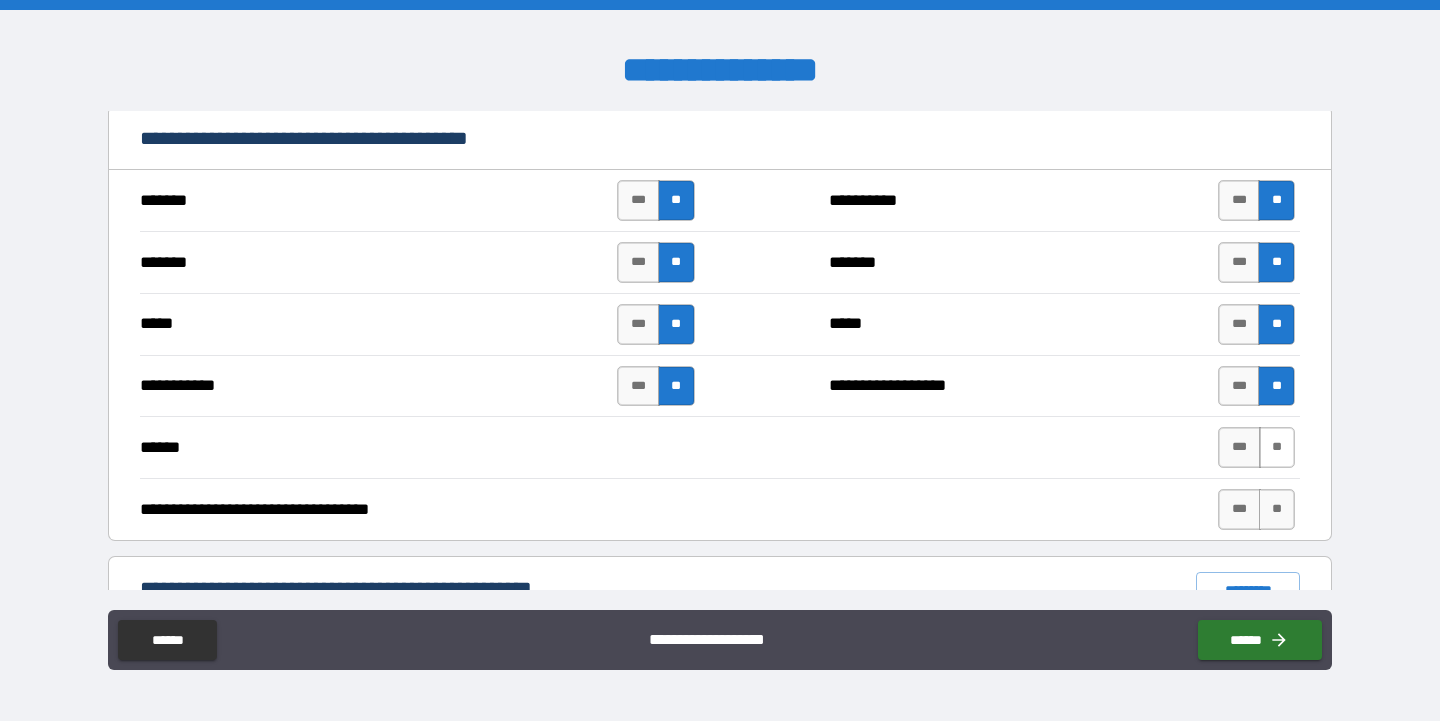 click on "**" at bounding box center [1277, 447] 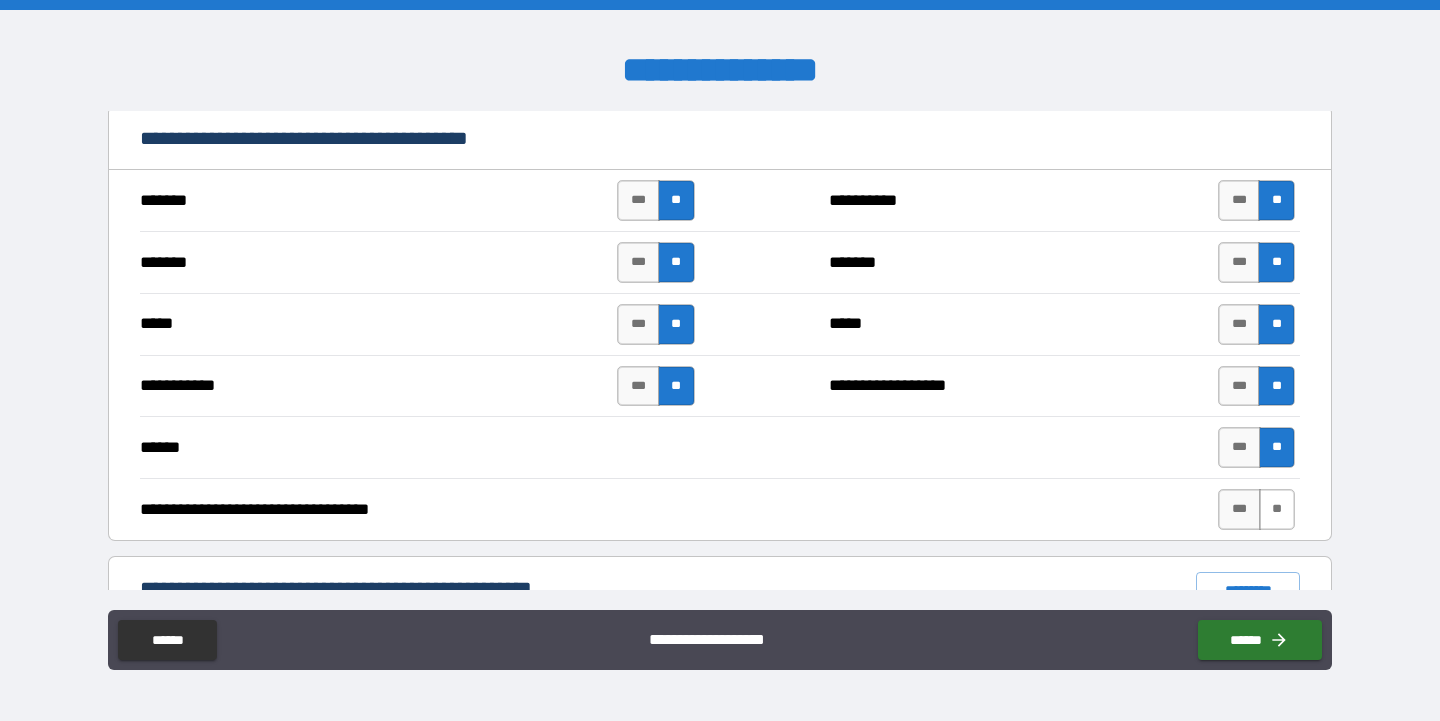 click on "**" at bounding box center (1277, 509) 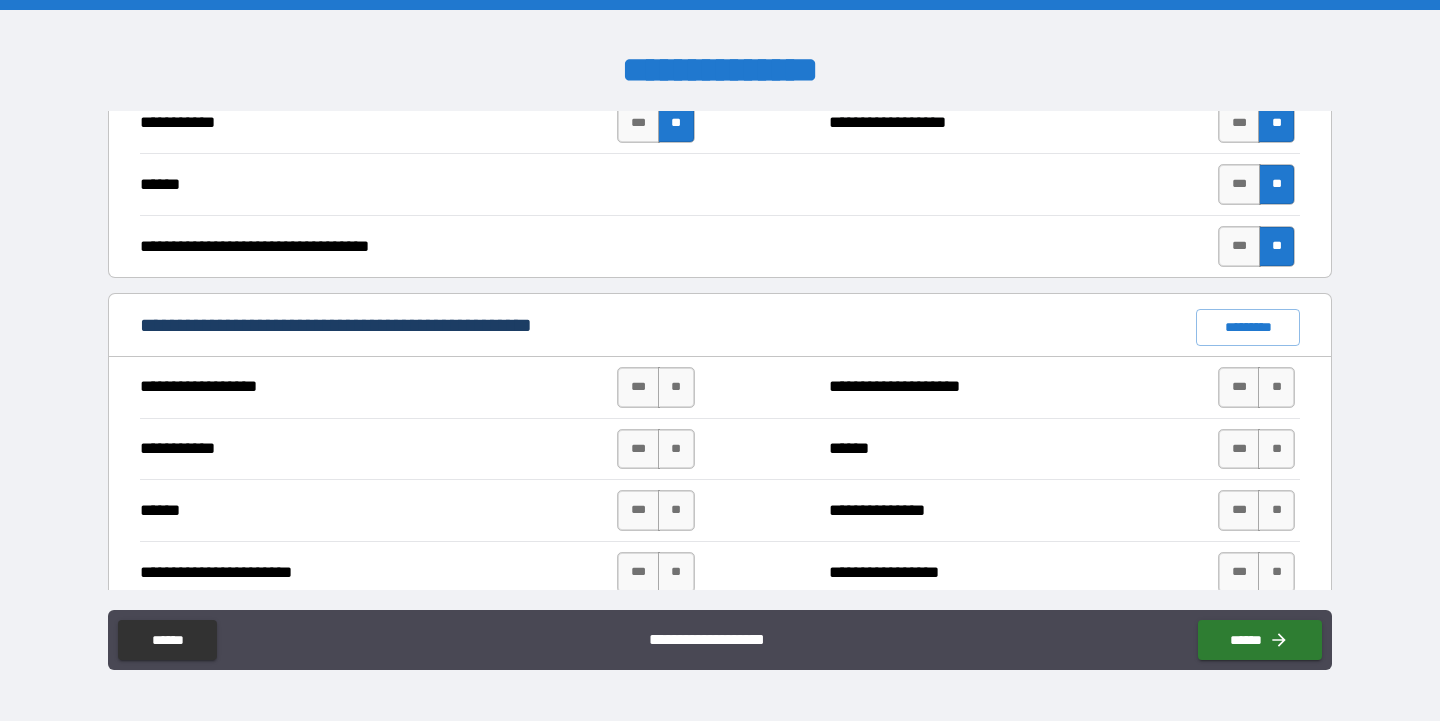 scroll, scrollTop: 1431, scrollLeft: 0, axis: vertical 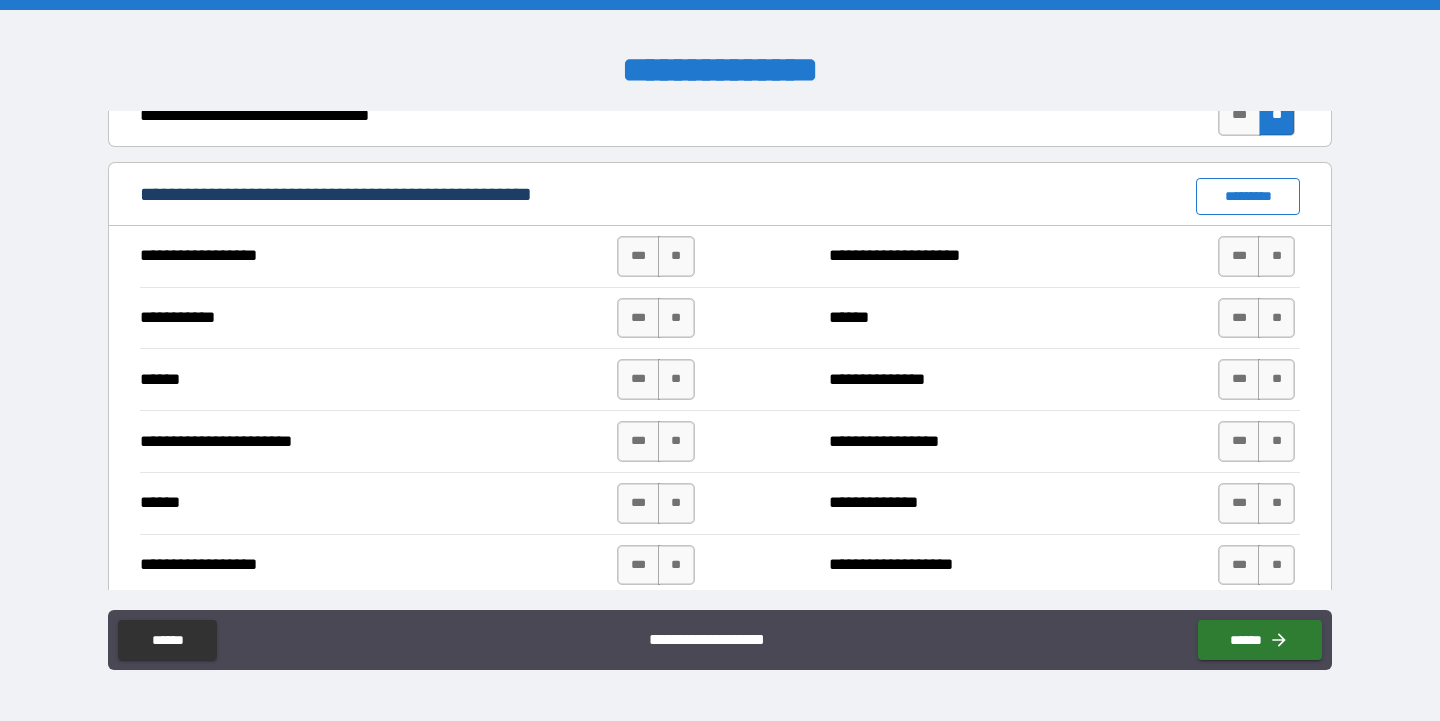 click on "*********" at bounding box center (1248, 196) 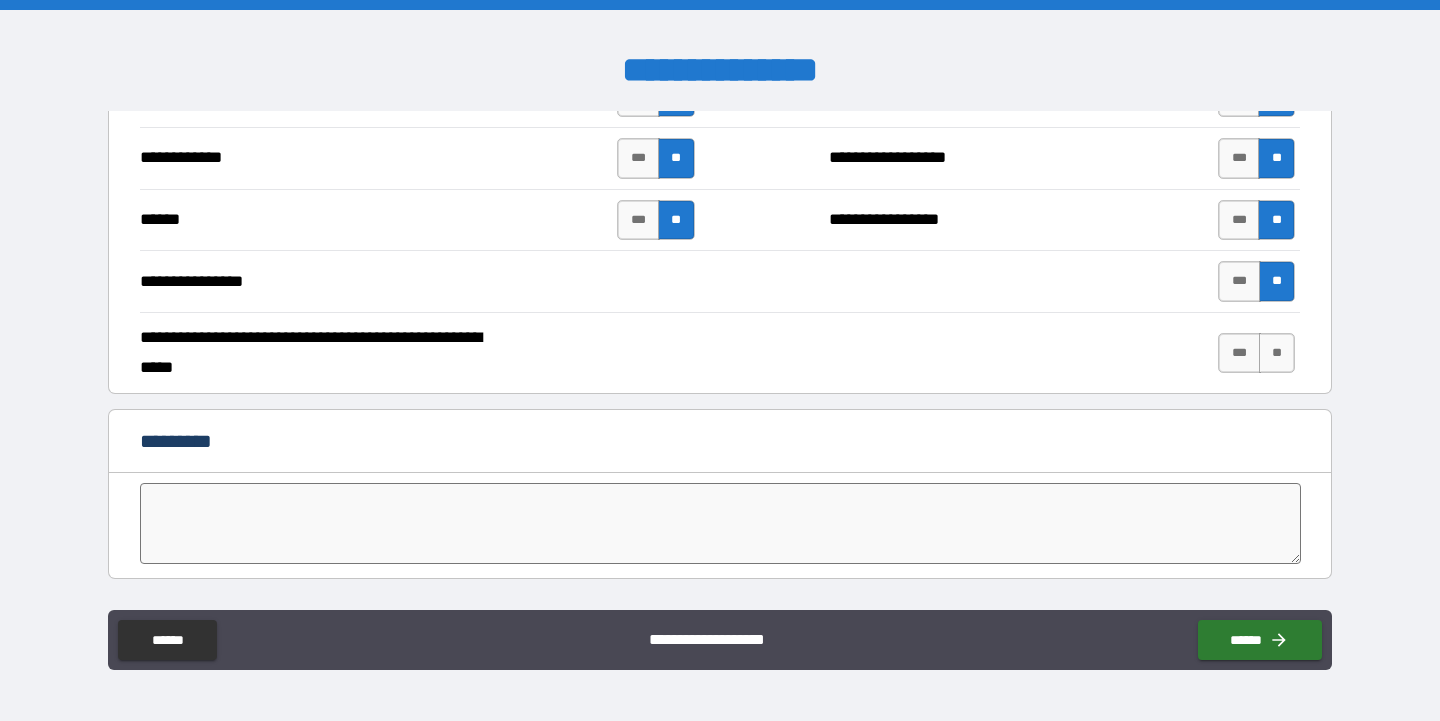scroll, scrollTop: 3761, scrollLeft: 0, axis: vertical 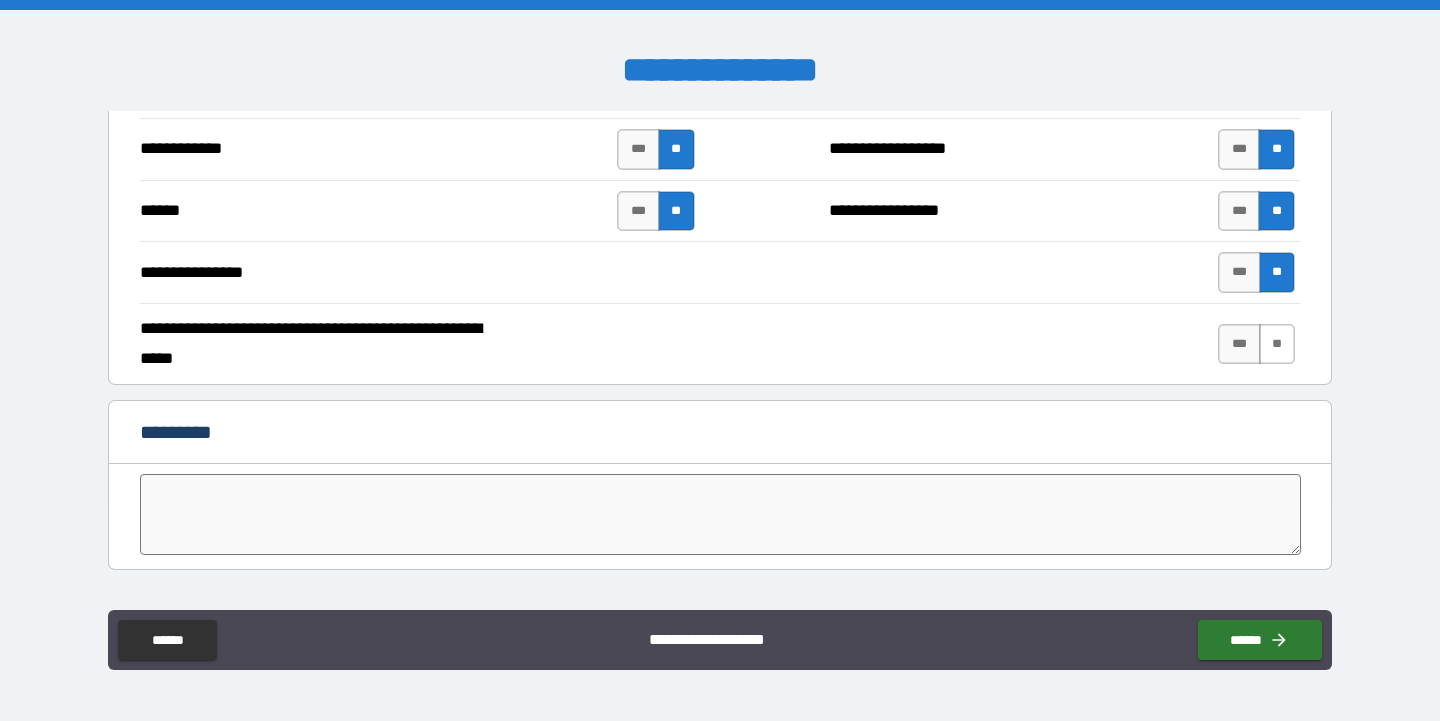 click on "**" at bounding box center [1277, 344] 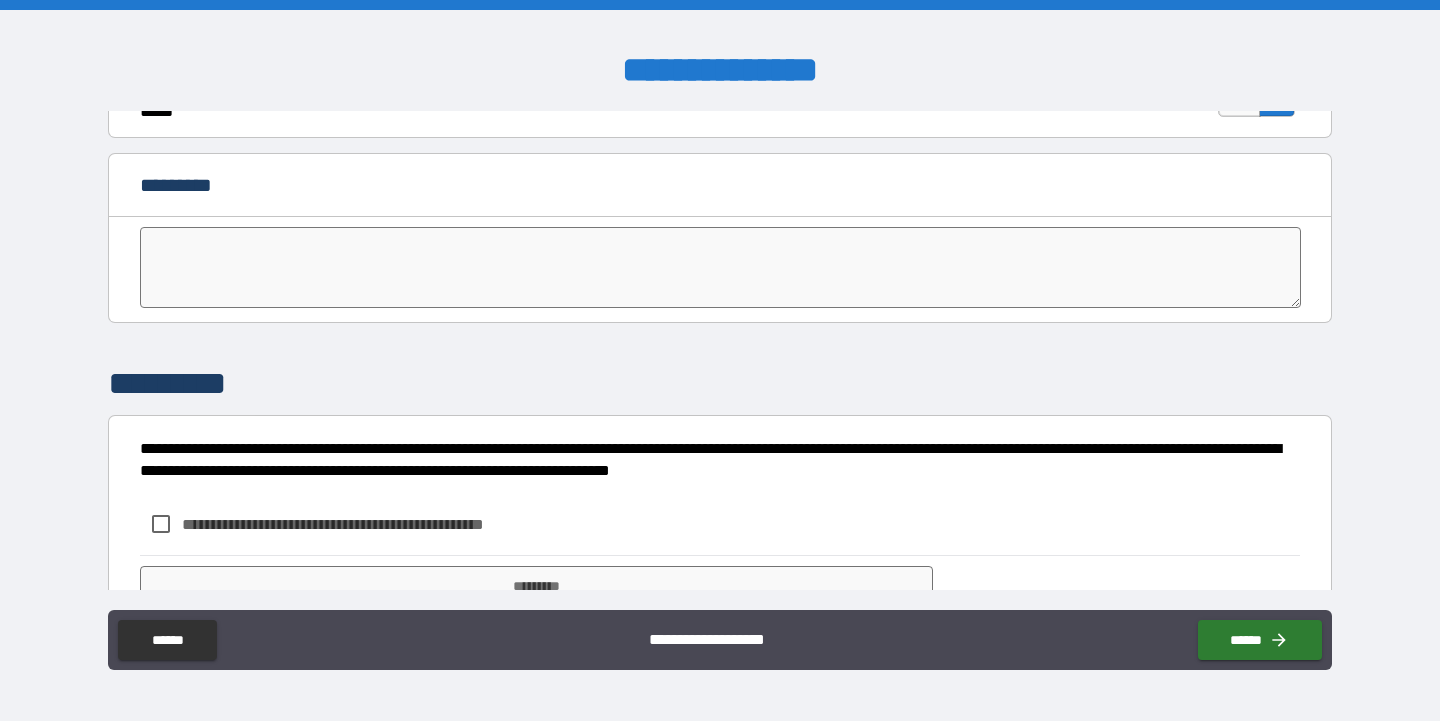 scroll, scrollTop: 4095, scrollLeft: 0, axis: vertical 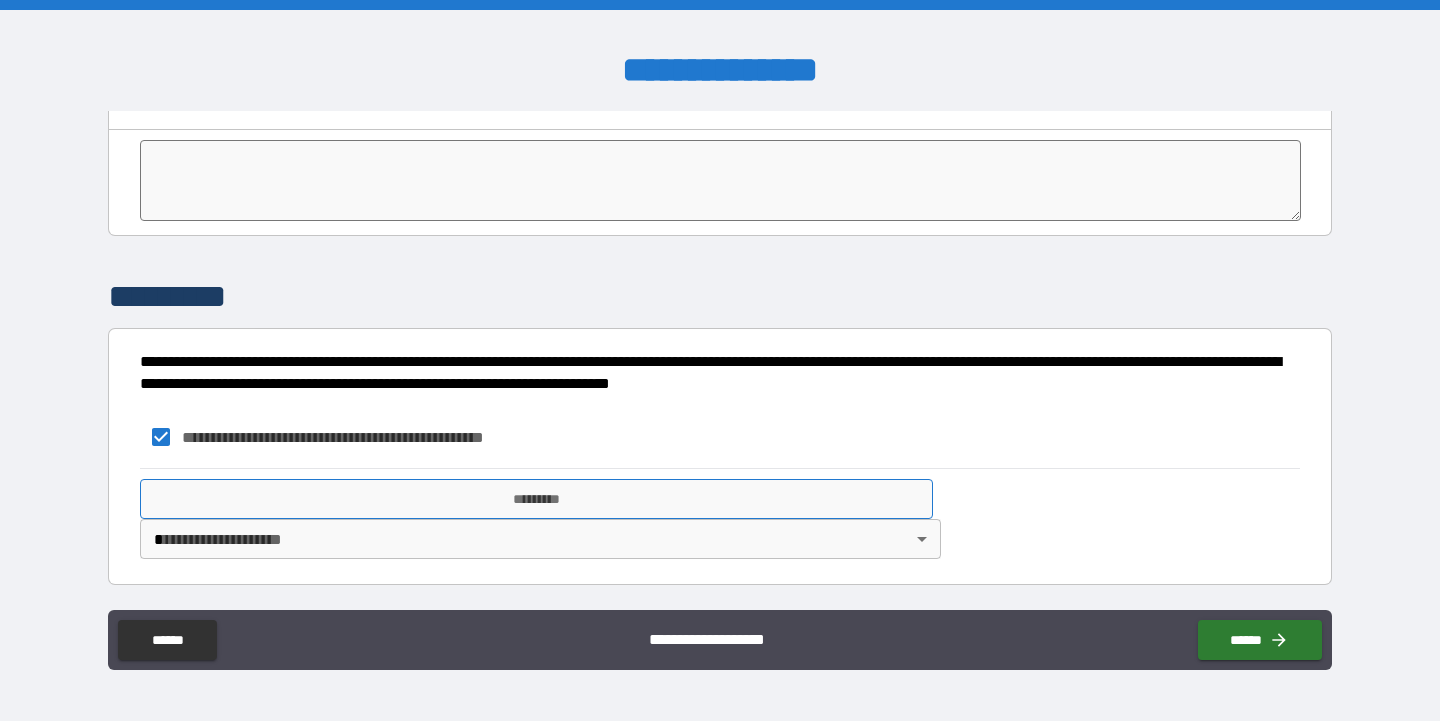 click on "*********" at bounding box center (536, 499) 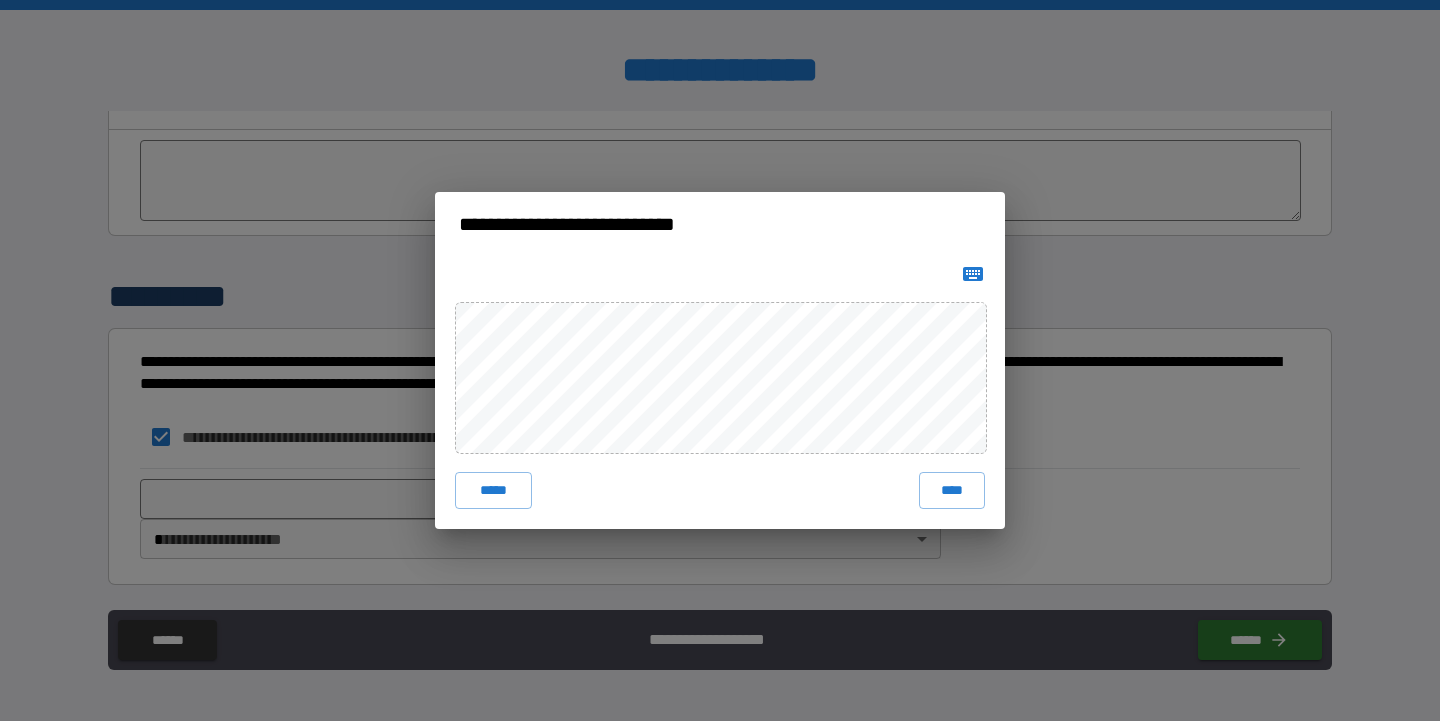 click on "***** ****" at bounding box center (720, 392) 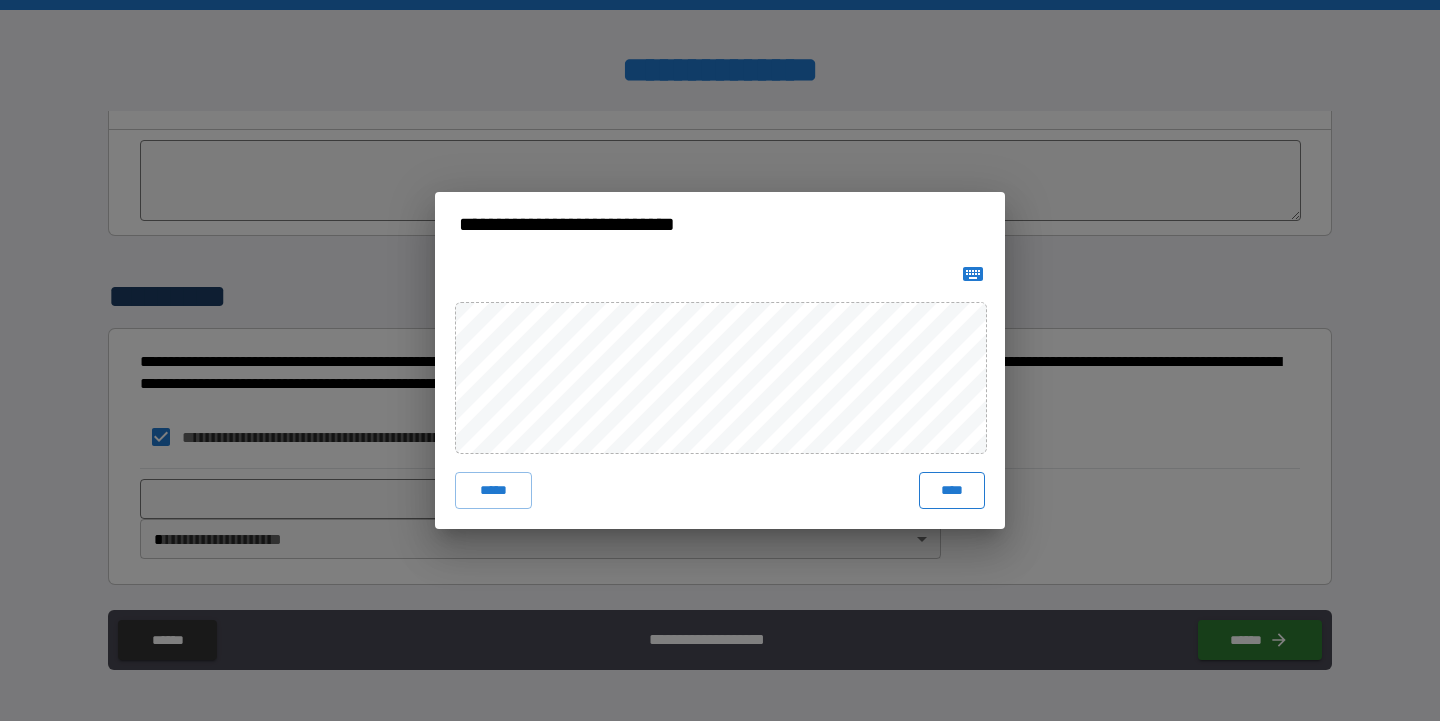 click on "****" at bounding box center [952, 490] 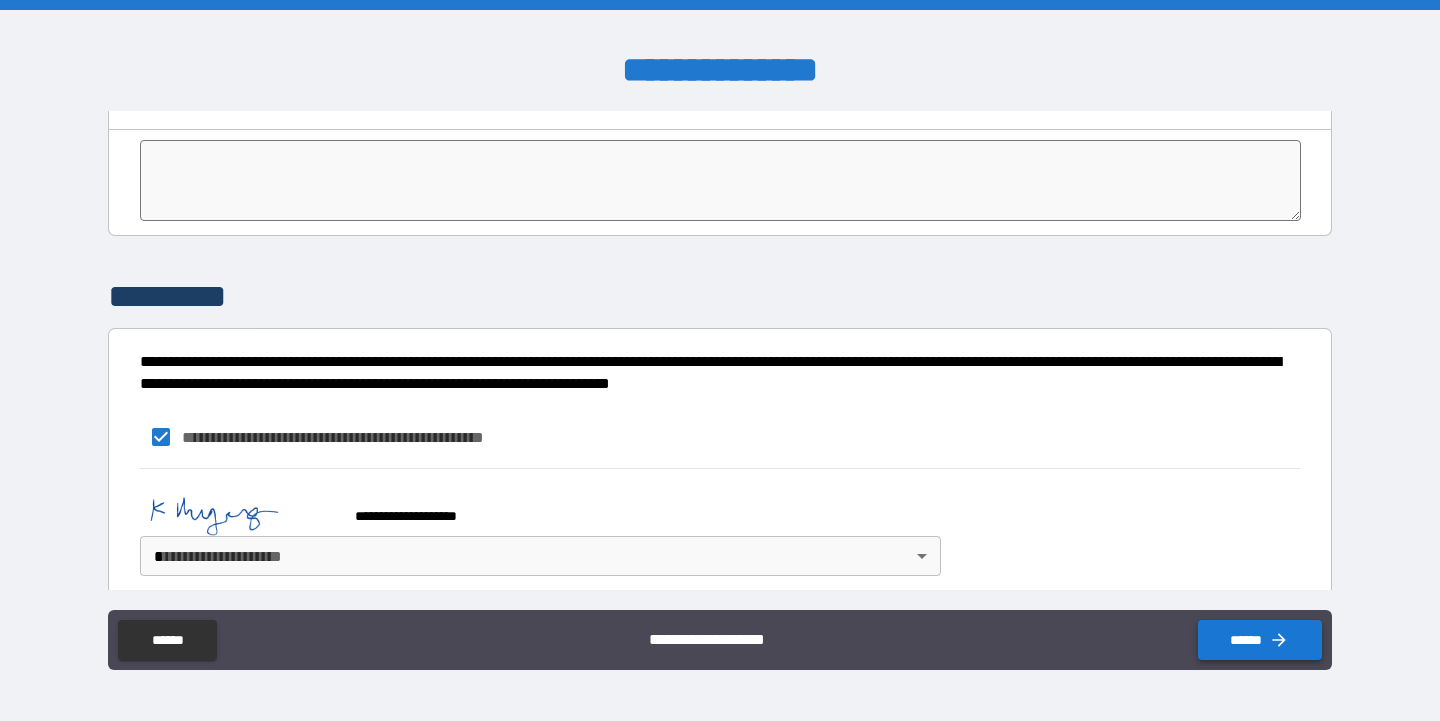 click 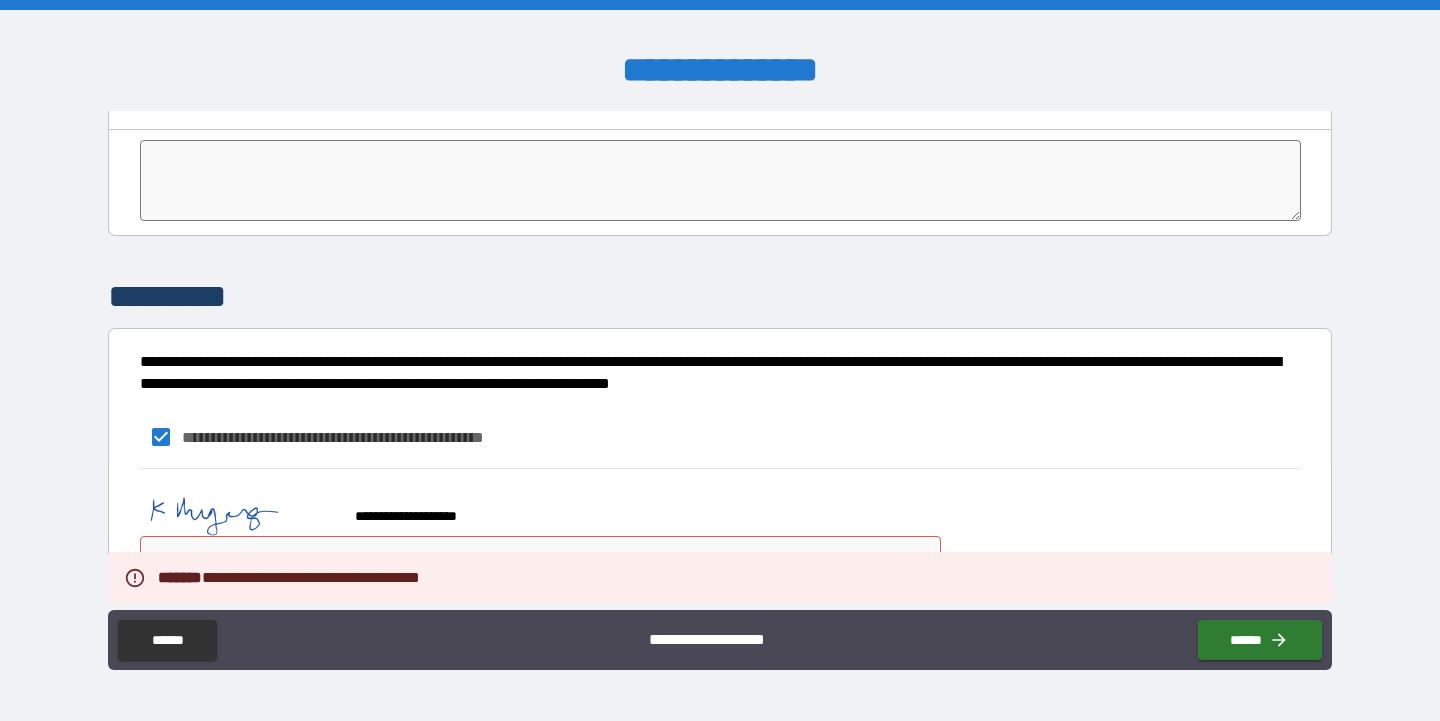 scroll, scrollTop: 4112, scrollLeft: 0, axis: vertical 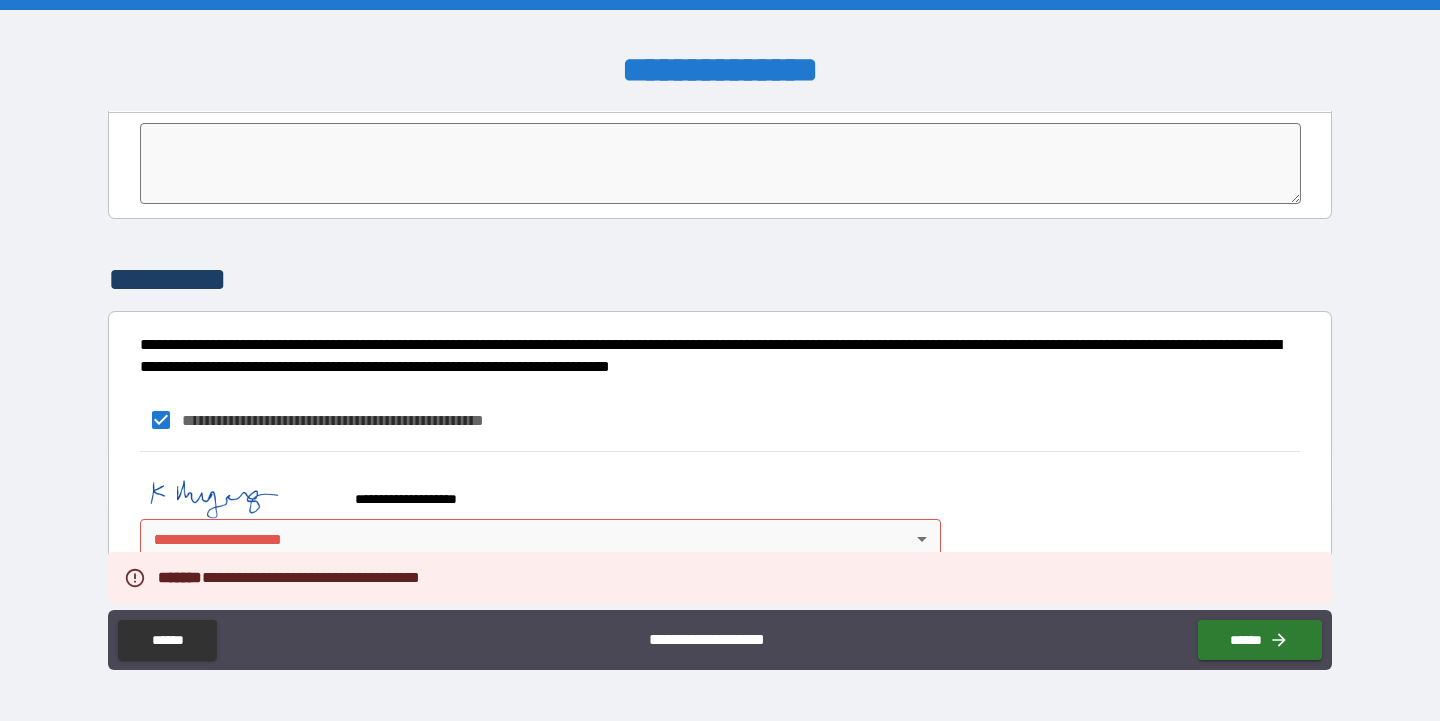 click on "**********" at bounding box center (720, 360) 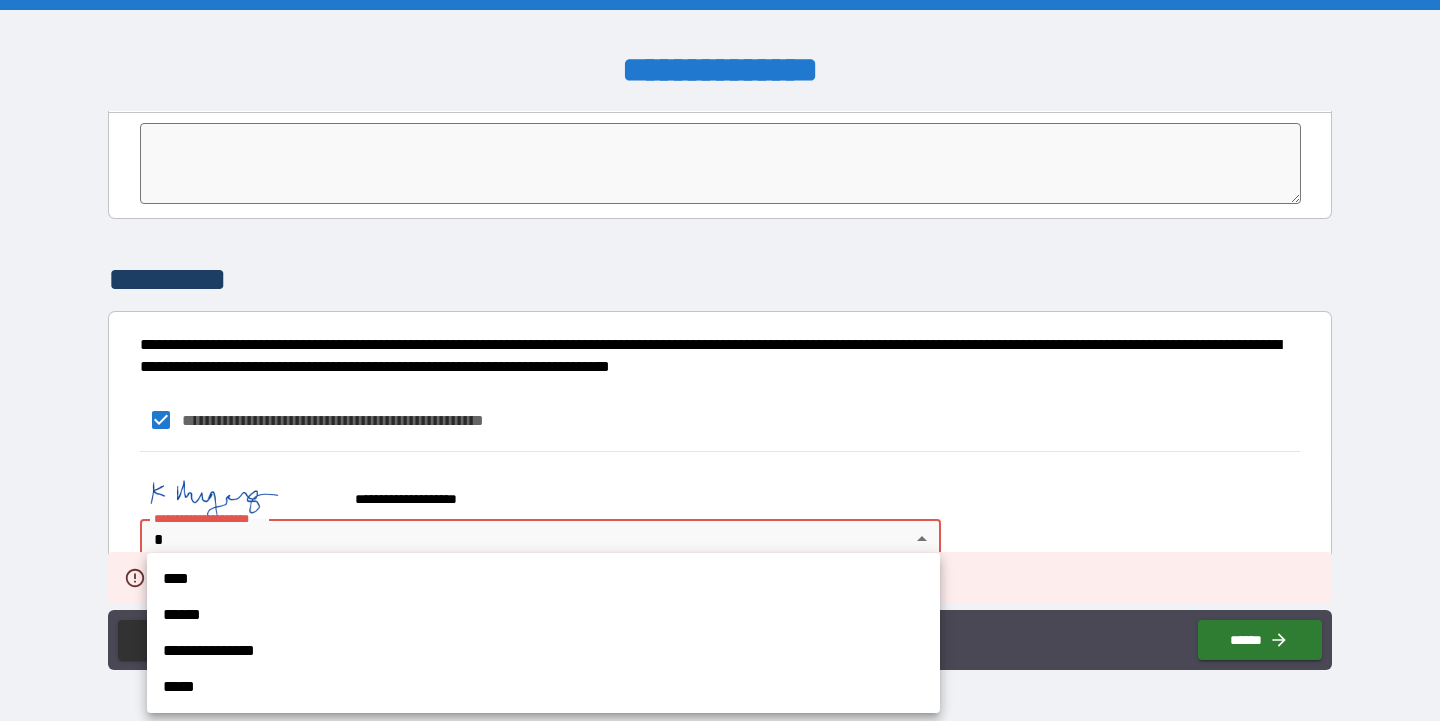 click on "******" at bounding box center [543, 615] 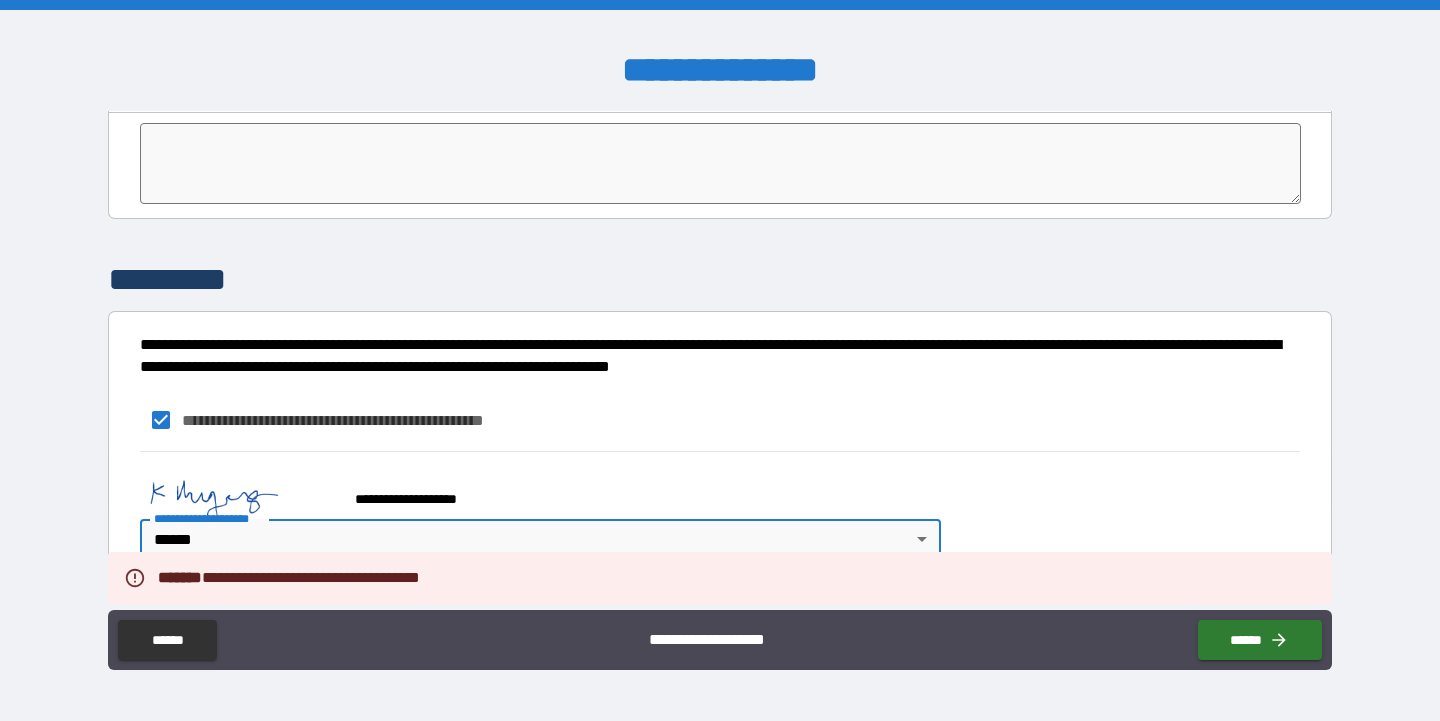 click on "**********" at bounding box center (720, 360) 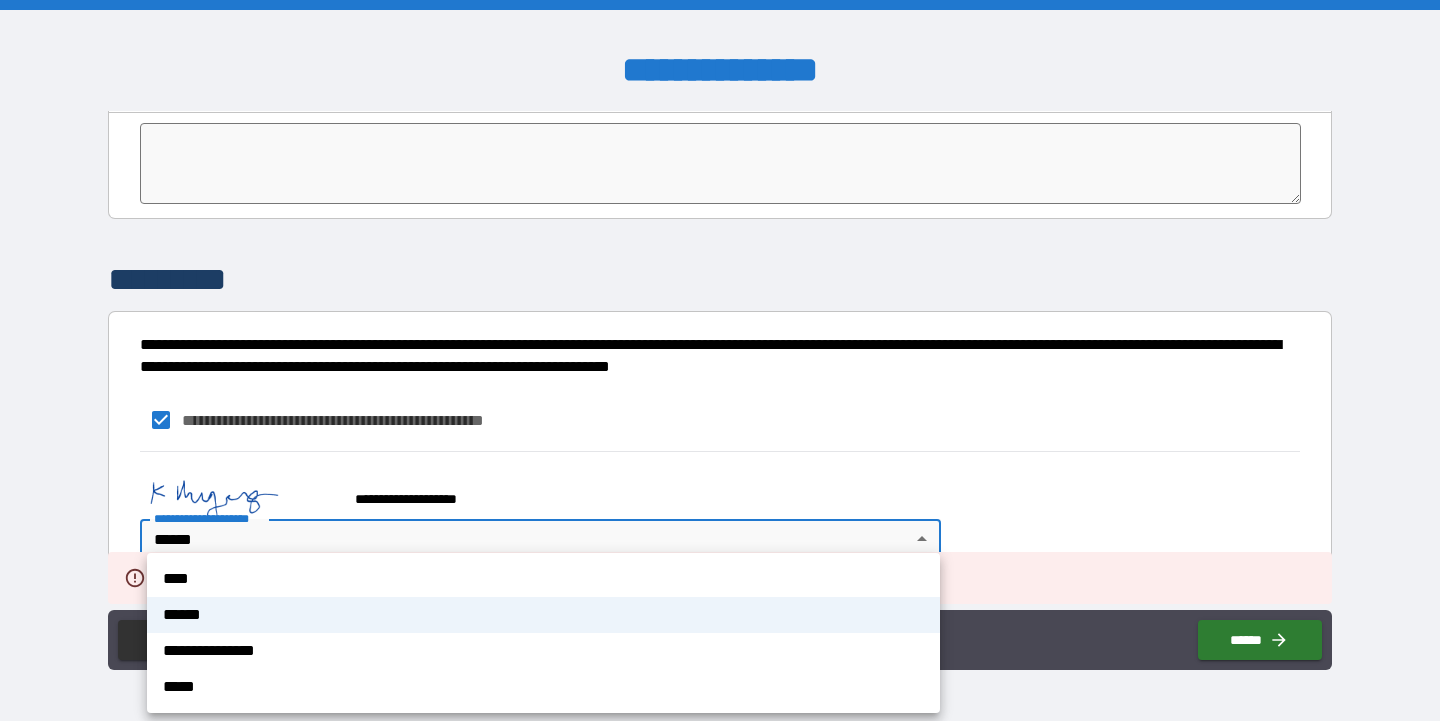 click on "**********" at bounding box center [543, 651] 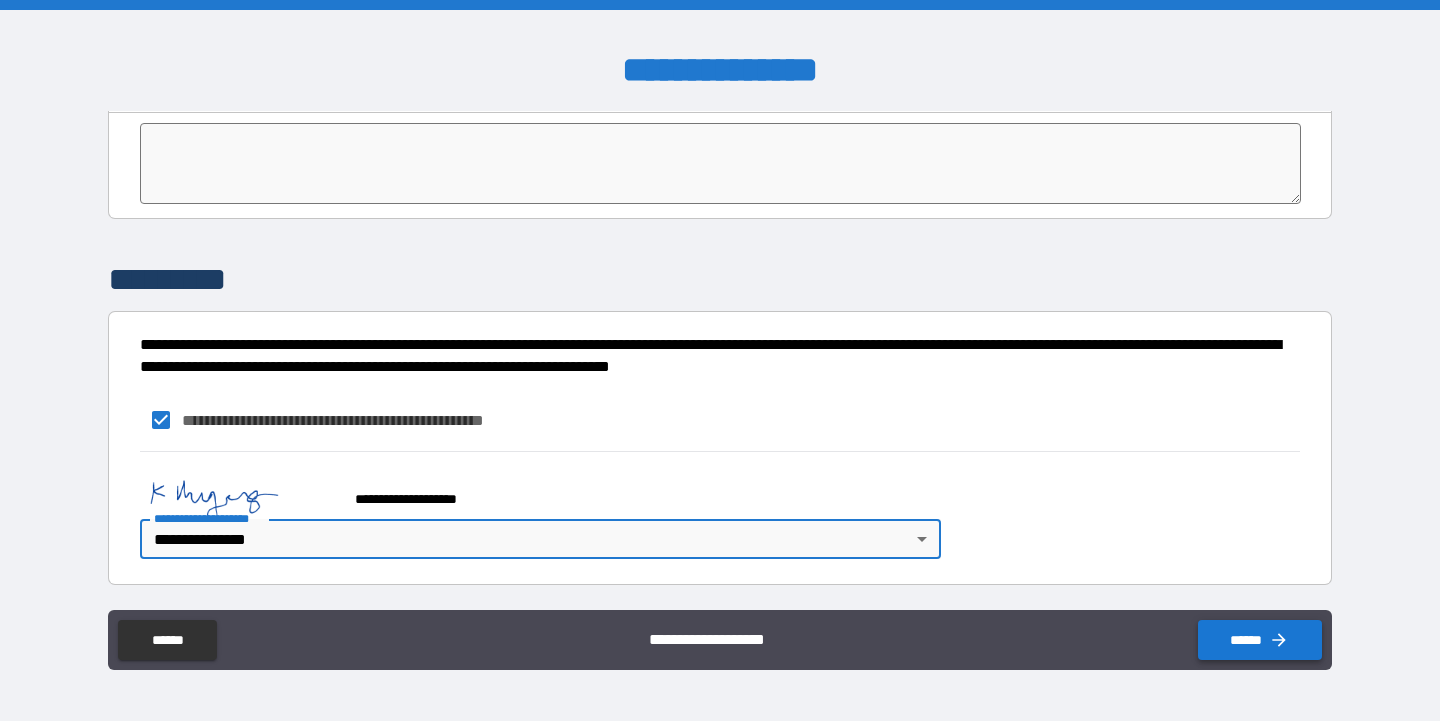 click on "******" at bounding box center (1260, 640) 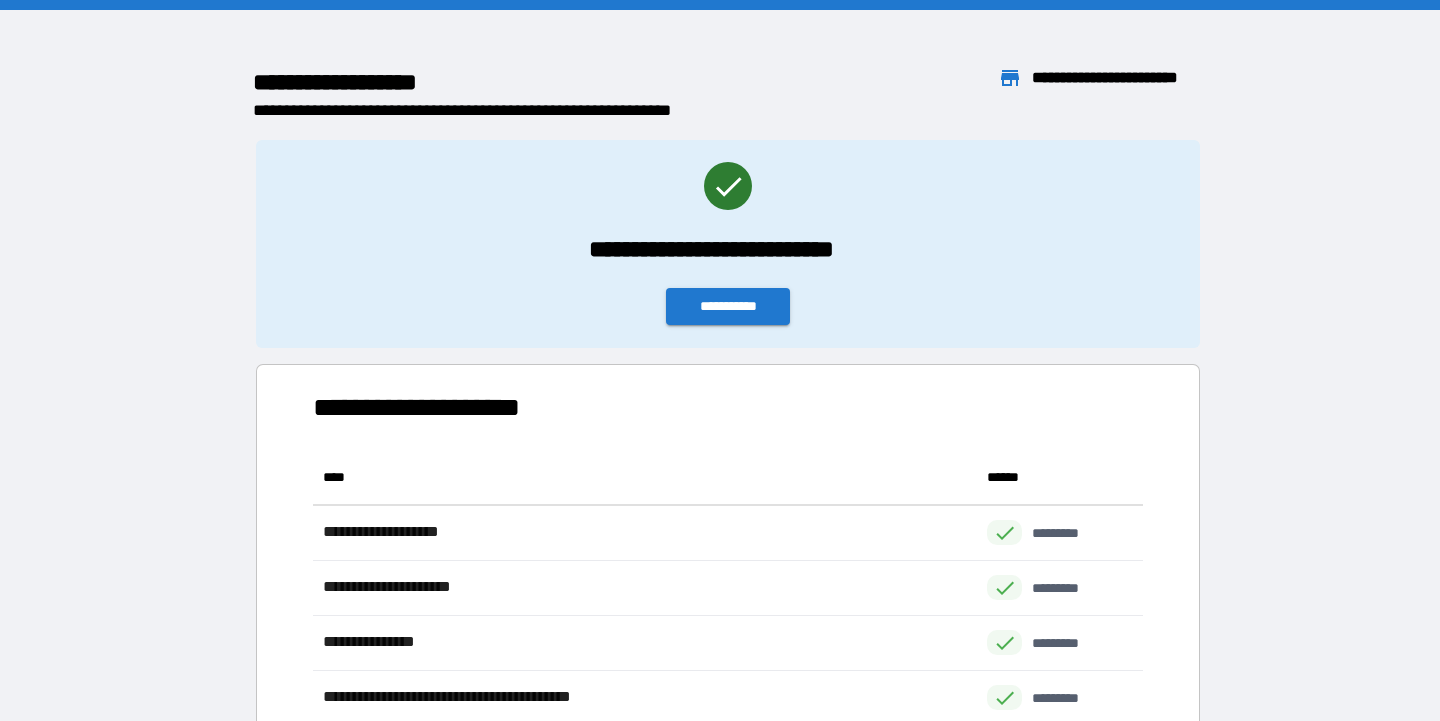 scroll, scrollTop: 1, scrollLeft: 1, axis: both 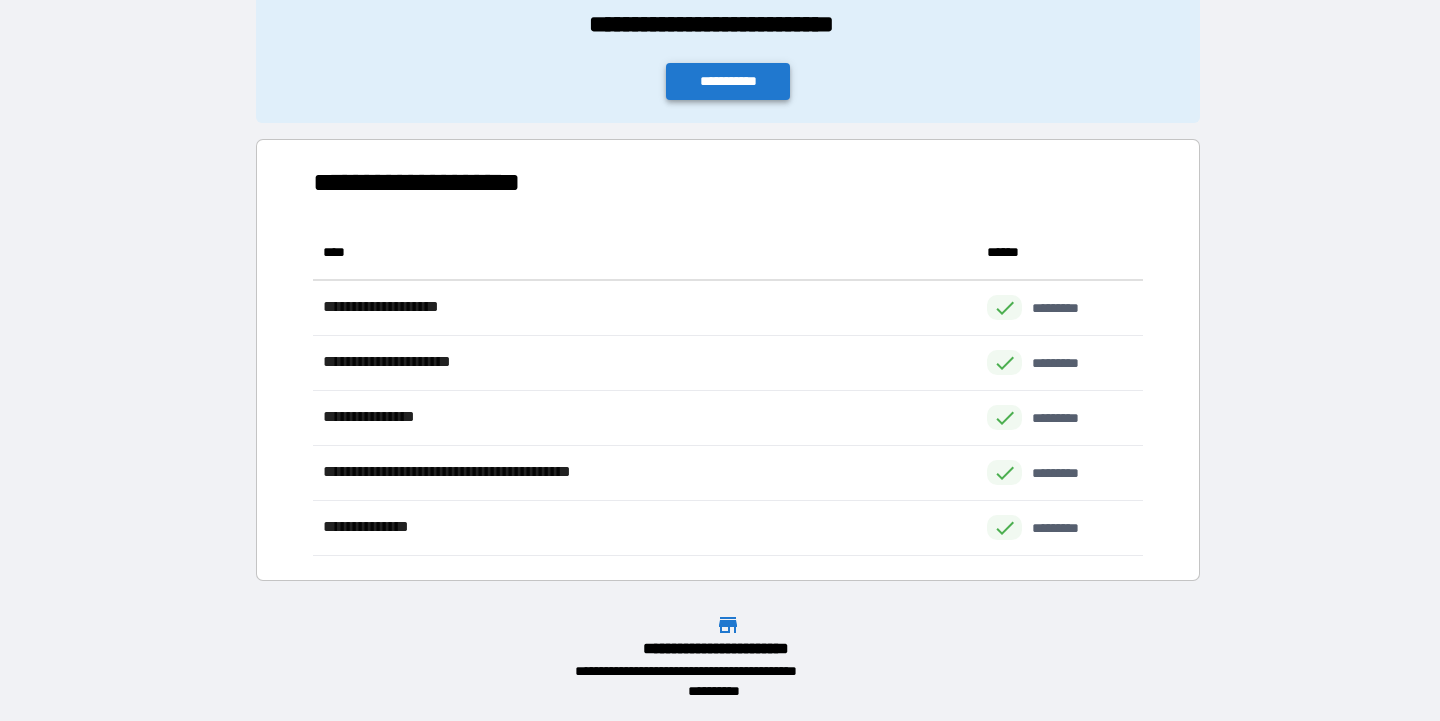 click on "**********" at bounding box center [728, 81] 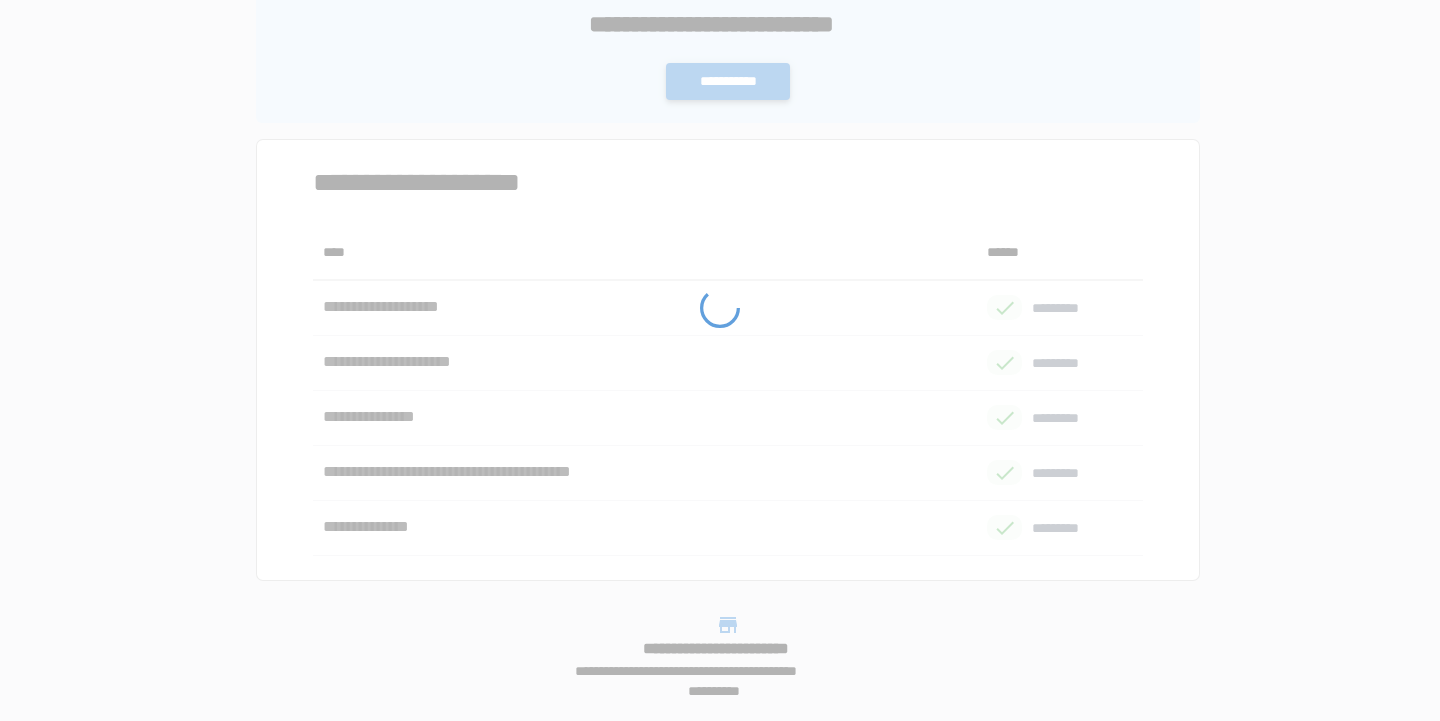 scroll, scrollTop: 0, scrollLeft: 0, axis: both 